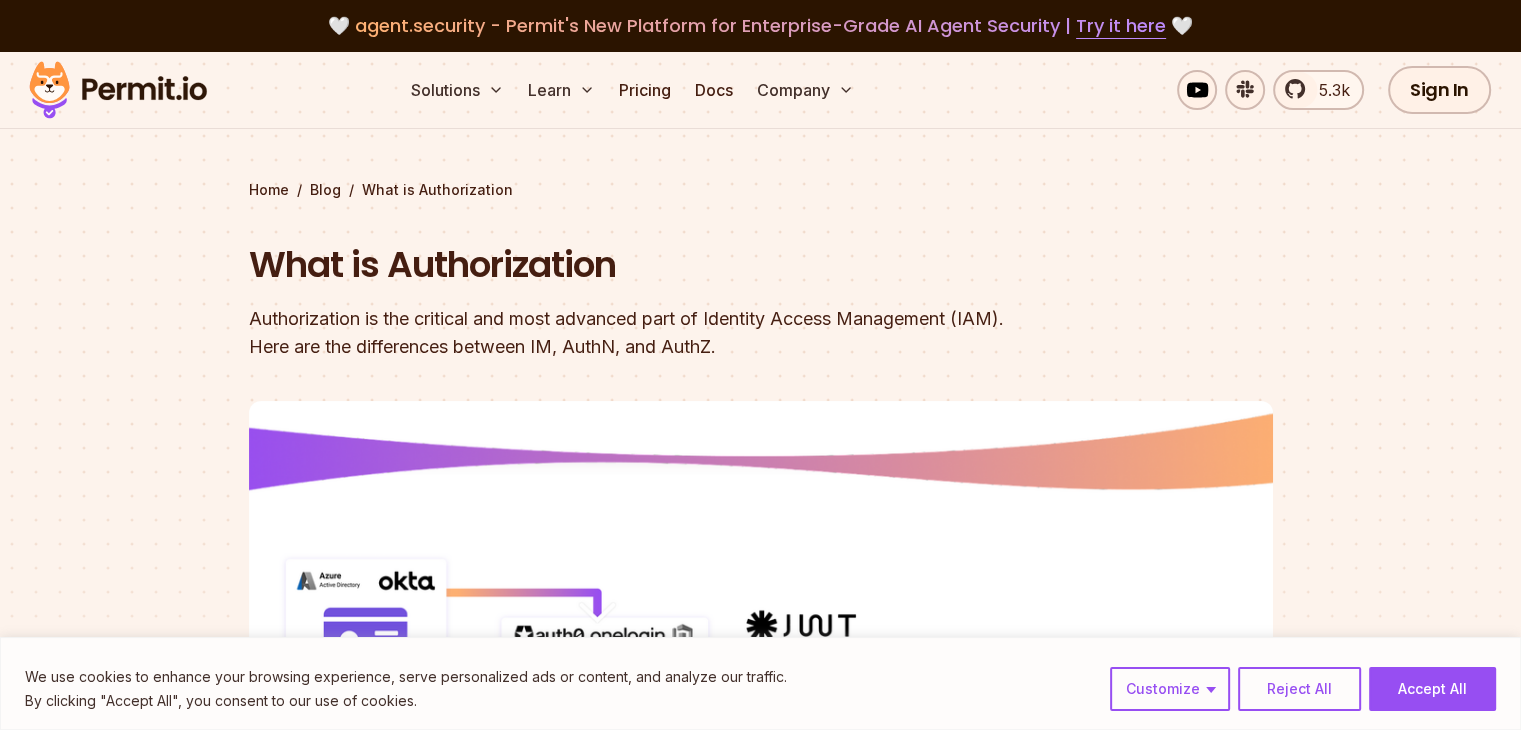 scroll, scrollTop: 19, scrollLeft: 0, axis: vertical 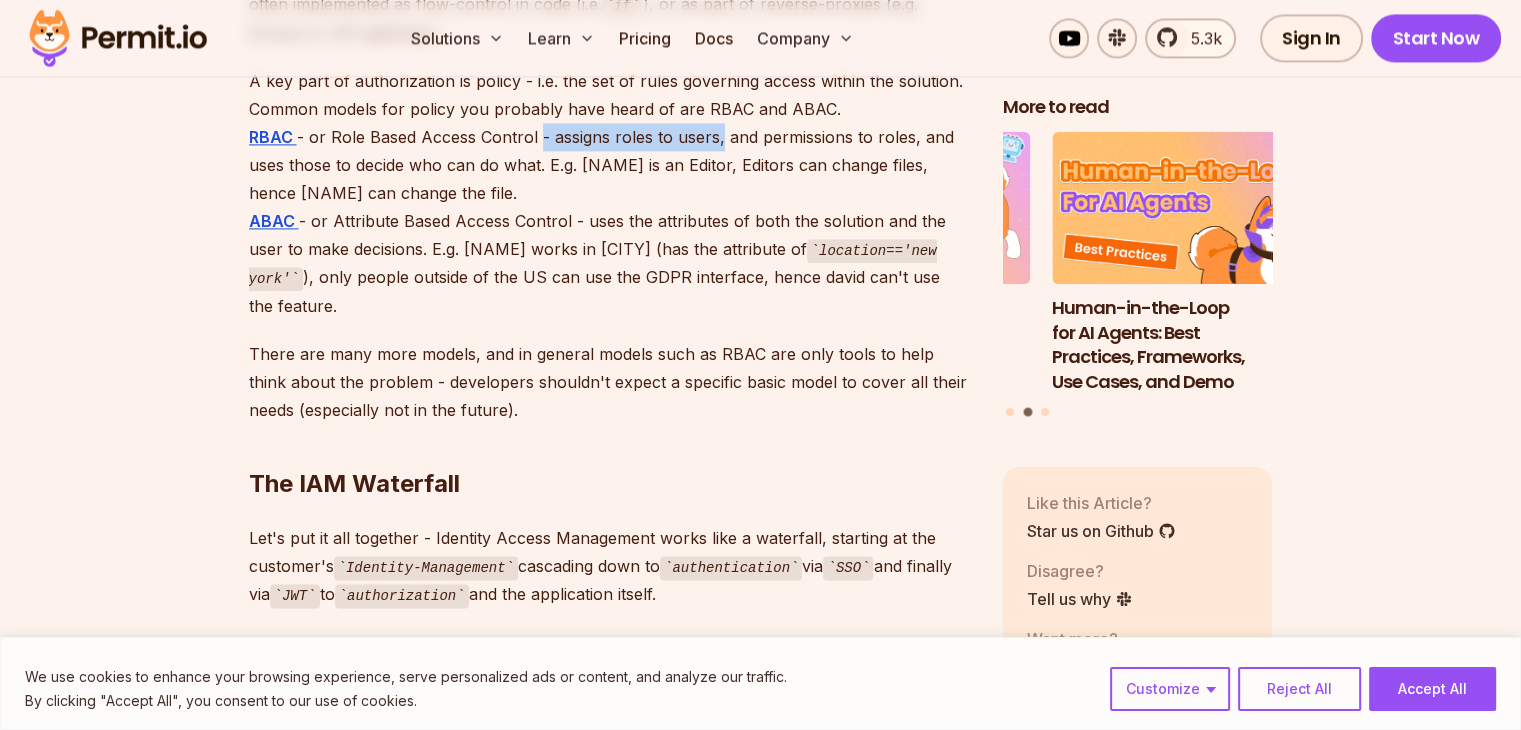 drag, startPoint x: 544, startPoint y: 141, endPoint x: 724, endPoint y: 137, distance: 180.04443 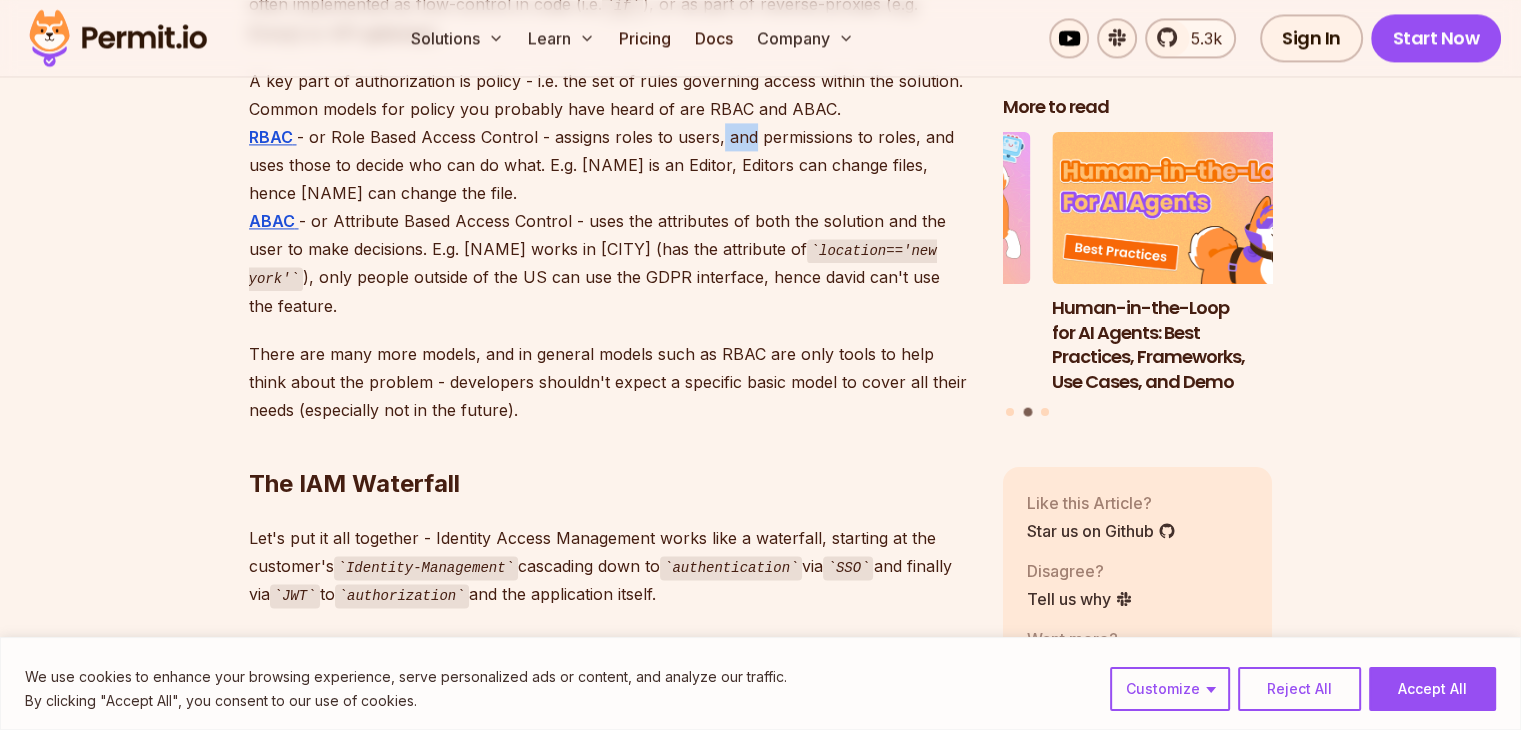 click on "A key part of authorization is policy - i.e. the set of rules governing access within the solution. Common models for policy you probably have heard of are RBAC and ABAC. RBAC   - or Role Based Access Control - assigns roles to users, and permissions to roles, and uses those to decide who can do what. E.g. [NAME] is an Editor, Editors can change files, hence [NAME] can change the file. ABAC   - or Attribute Based Access Control - uses the attributes of both the solution and the user to make decisions. E.g. [NAME] works in [CITY] (has the attribute of  location=='new york' ), only people outside of the US can use the GDPR interface, hence [NAME] can't use the feature." at bounding box center [610, 193] 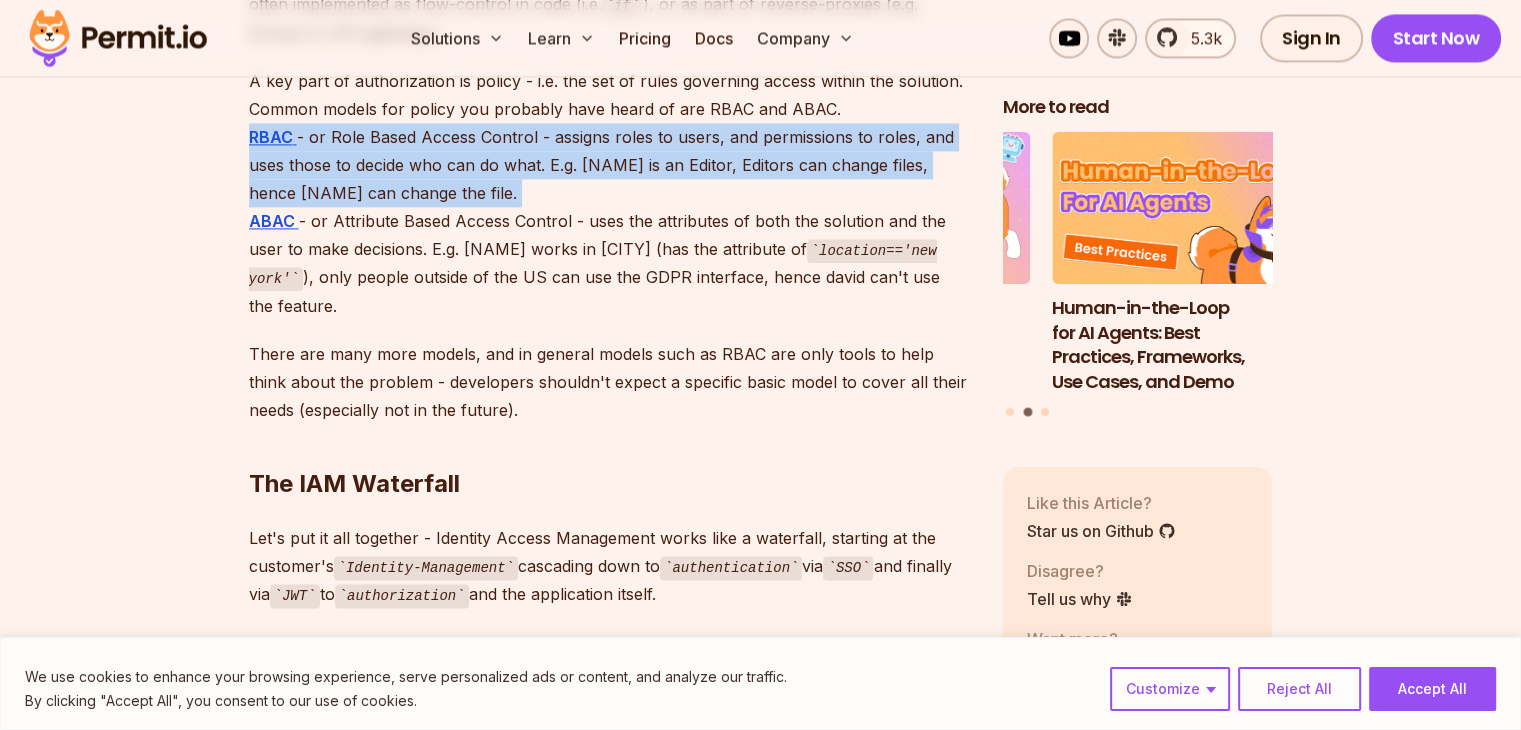 click on "A key part of authorization is policy - i.e. the set of rules governing access within the solution. Common models for policy you probably have heard of are RBAC and ABAC. RBAC   - or Role Based Access Control - assigns roles to users, and permissions to roles, and uses those to decide who can do what. E.g. [NAME] is an Editor, Editors can change files, hence [NAME] can change the file. ABAC   - or Attribute Based Access Control - uses the attributes of both the solution and the user to make decisions. E.g. [NAME] works in [CITY] (has the attribute of  location=='new york' ), only people outside of the US can use the GDPR interface, hence [NAME] can't use the feature." at bounding box center [610, 193] 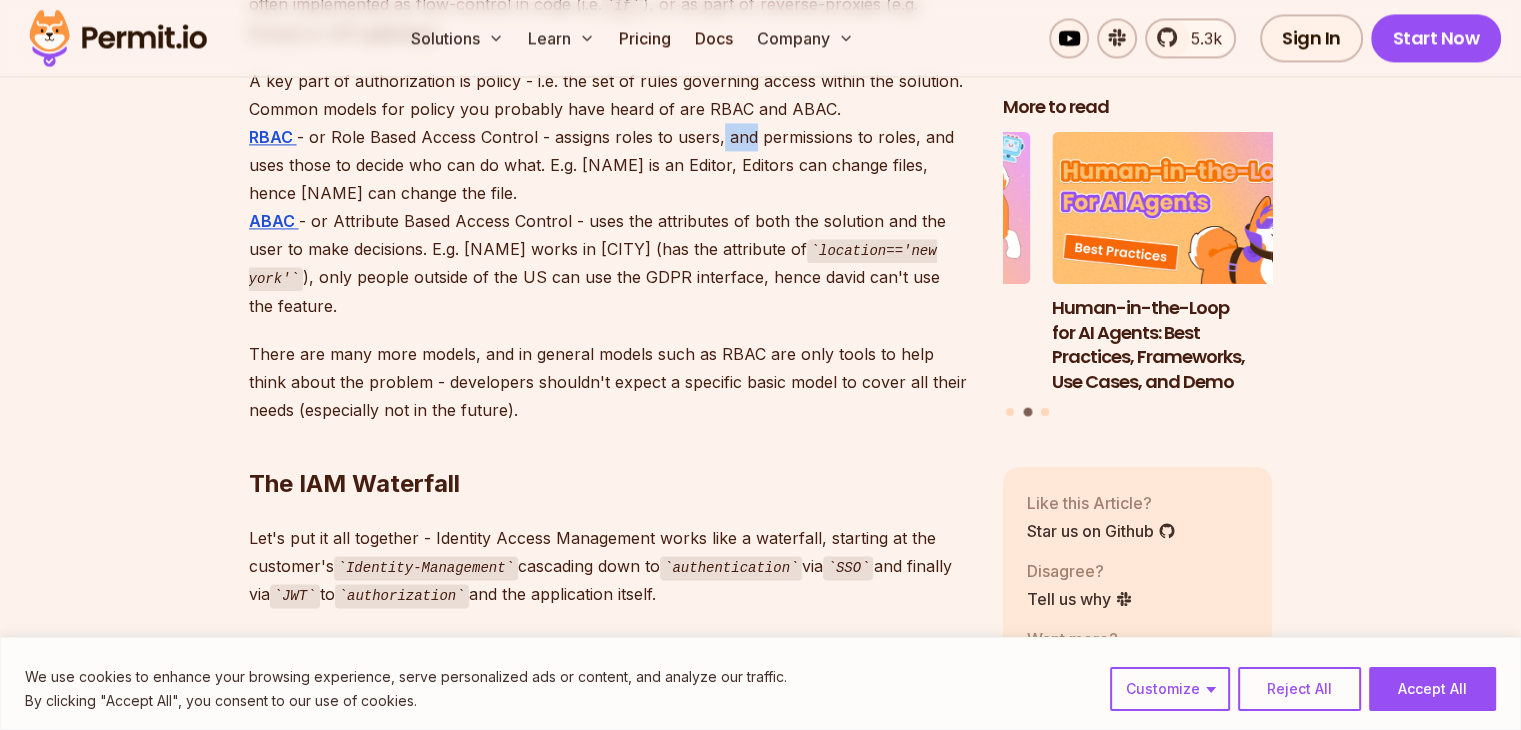 click on "A key part of authorization is policy - i.e. the set of rules governing access within the solution. Common models for policy you probably have heard of are RBAC and ABAC. RBAC   - or Role Based Access Control - assigns roles to users, and permissions to roles, and uses those to decide who can do what. E.g. [NAME] is an Editor, Editors can change files, hence [NAME] can change the file. ABAC   - or Attribute Based Access Control - uses the attributes of both the solution and the user to make decisions. E.g. [NAME] works in [CITY] (has the attribute of  location=='new york' ), only people outside of the US can use the GDPR interface, hence [NAME] can't use the feature." at bounding box center [610, 193] 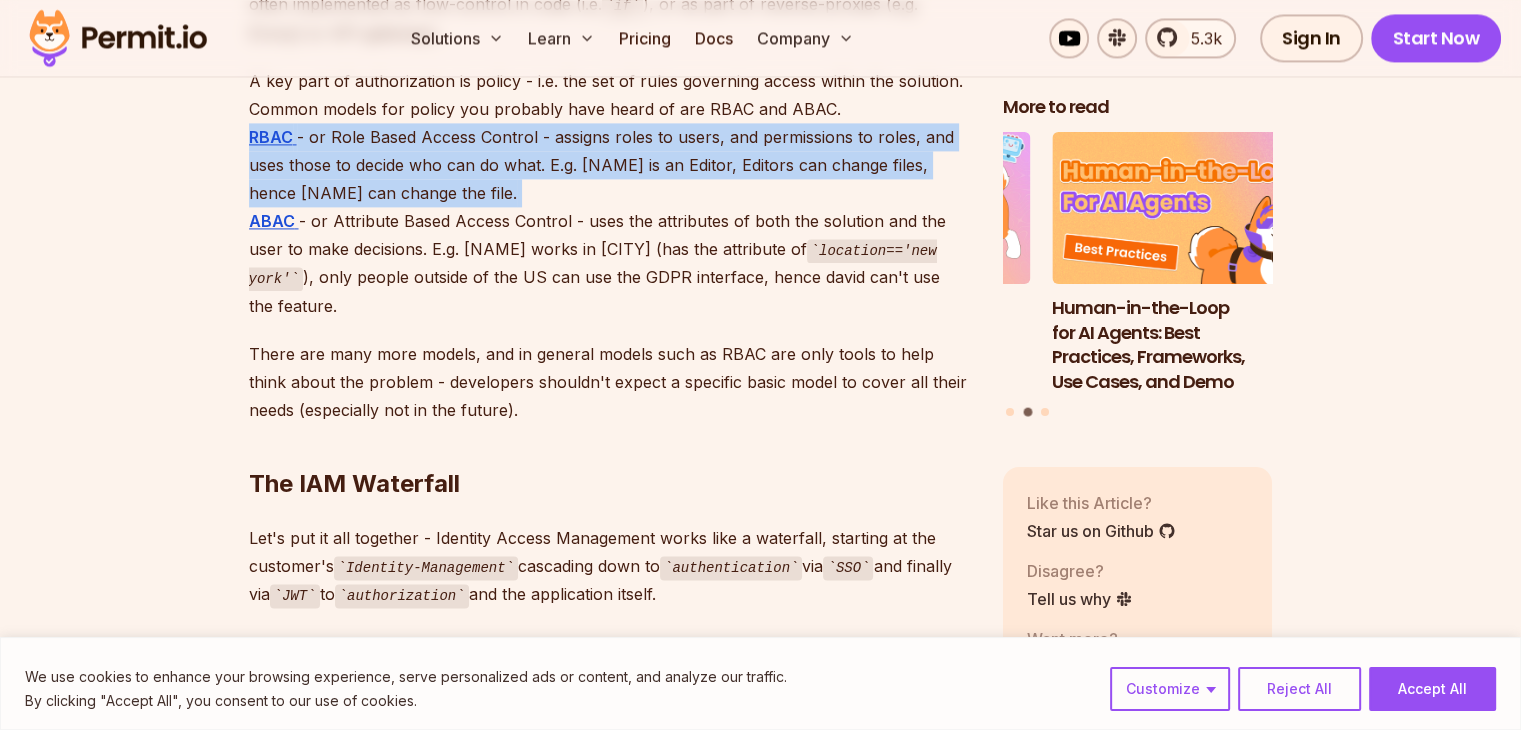 click on "A key part of authorization is policy - i.e. the set of rules governing access within the solution. Common models for policy you probably have heard of are RBAC and ABAC. RBAC   - or Role Based Access Control - assigns roles to users, and permissions to roles, and uses those to decide who can do what. E.g. [NAME] is an Editor, Editors can change files, hence [NAME] can change the file. ABAC   - or Attribute Based Access Control - uses the attributes of both the solution and the user to make decisions. E.g. [NAME] works in [CITY] (has the attribute of  location=='new york' ), only people outside of the US can use the GDPR interface, hence [NAME] can't use the feature." at bounding box center (610, 193) 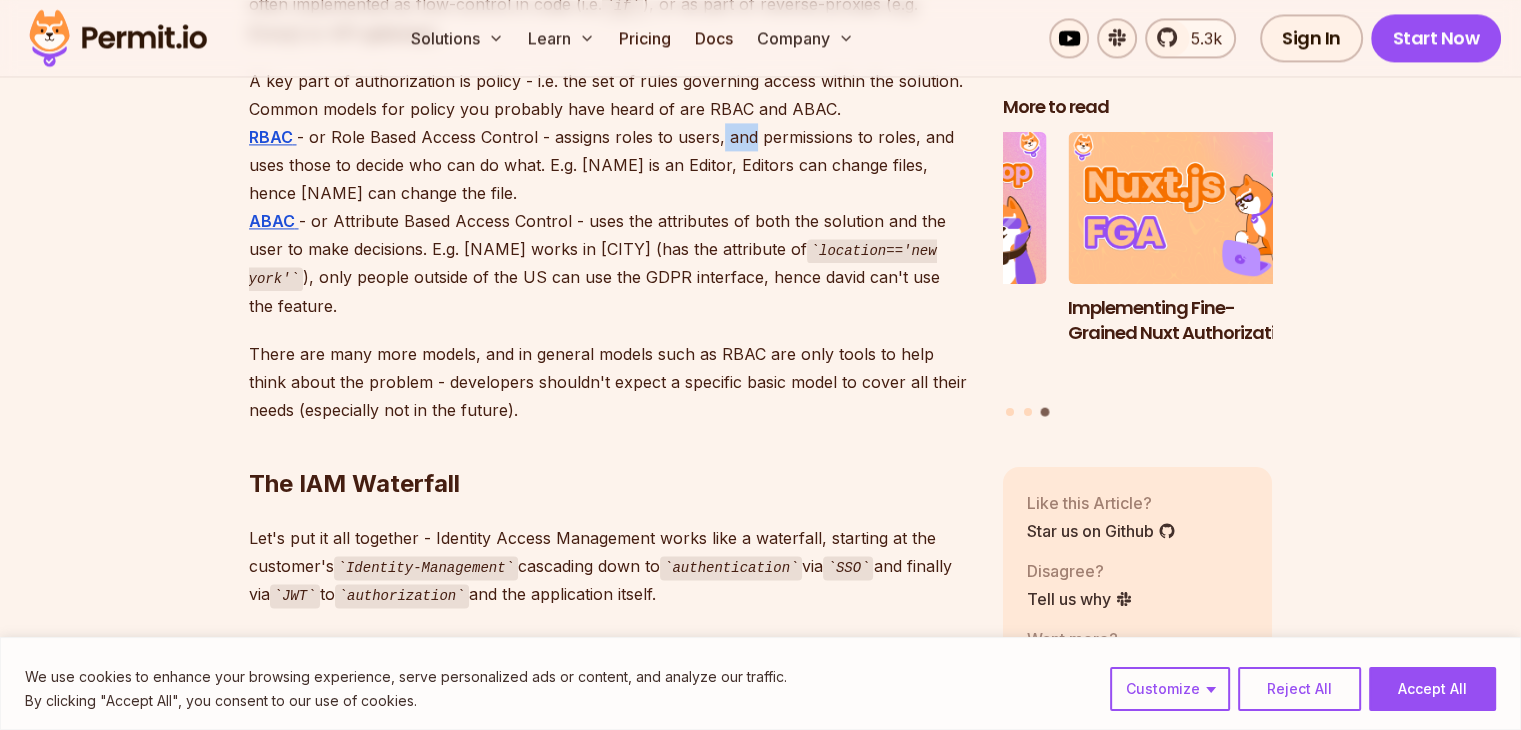 click on "A key part of authorization is policy - i.e. the set of rules governing access within the solution. Common models for policy you probably have heard of are RBAC and ABAC. RBAC   - or Role Based Access Control - assigns roles to users, and permissions to roles, and uses those to decide who can do what. E.g. [NAME] is an Editor, Editors can change files, hence [NAME] can change the file. ABAC   - or Attribute Based Access Control - uses the attributes of both the solution and the user to make decisions. E.g. [NAME] works in [CITY] (has the attribute of  location=='new york' ), only people outside of the US can use the GDPR interface, hence [NAME] can't use the feature." at bounding box center [610, 193] 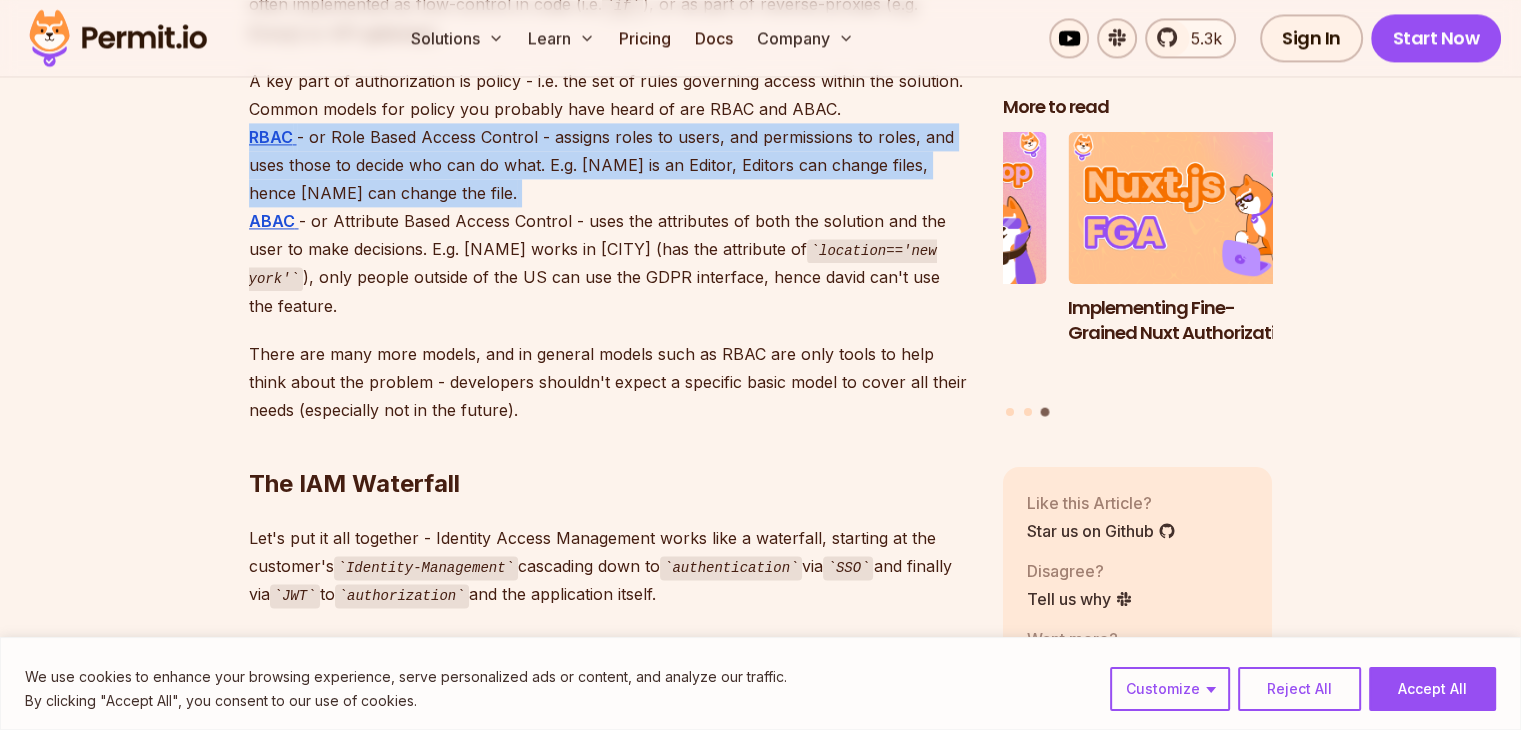 click on "A key part of authorization is policy - i.e. the set of rules governing access within the solution. Common models for policy you probably have heard of are RBAC and ABAC. RBAC   - or Role Based Access Control - assigns roles to users, and permissions to roles, and uses those to decide who can do what. E.g. [NAME] is an Editor, Editors can change files, hence [NAME] can change the file. ABAC   - or Attribute Based Access Control - uses the attributes of both the solution and the user to make decisions. E.g. [NAME] works in [CITY] (has the attribute of  location=='new york' ), only people outside of the US can use the GDPR interface, hence [NAME] can't use the feature." at bounding box center [610, 193] 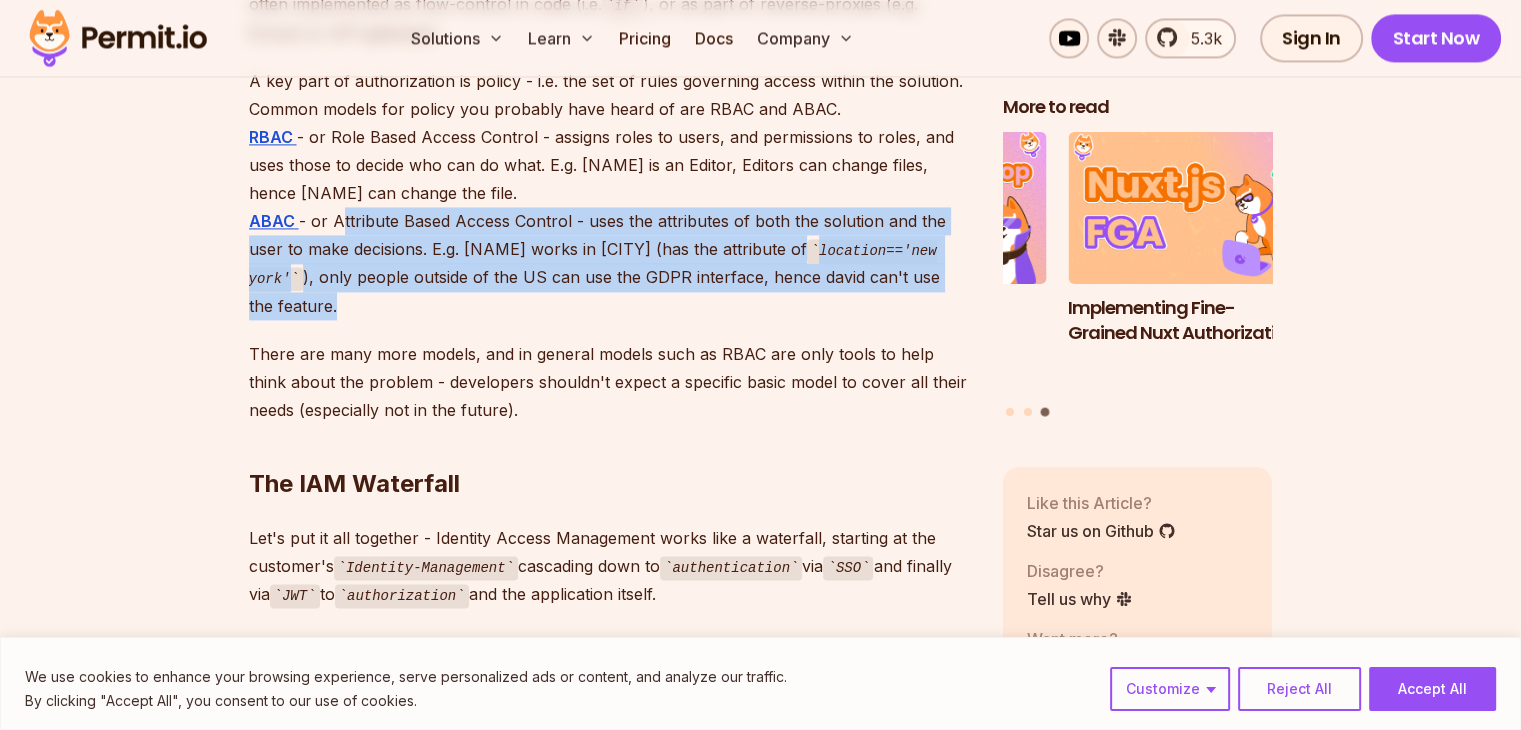 drag, startPoint x: 345, startPoint y: 213, endPoint x: 536, endPoint y: 298, distance: 209.0598 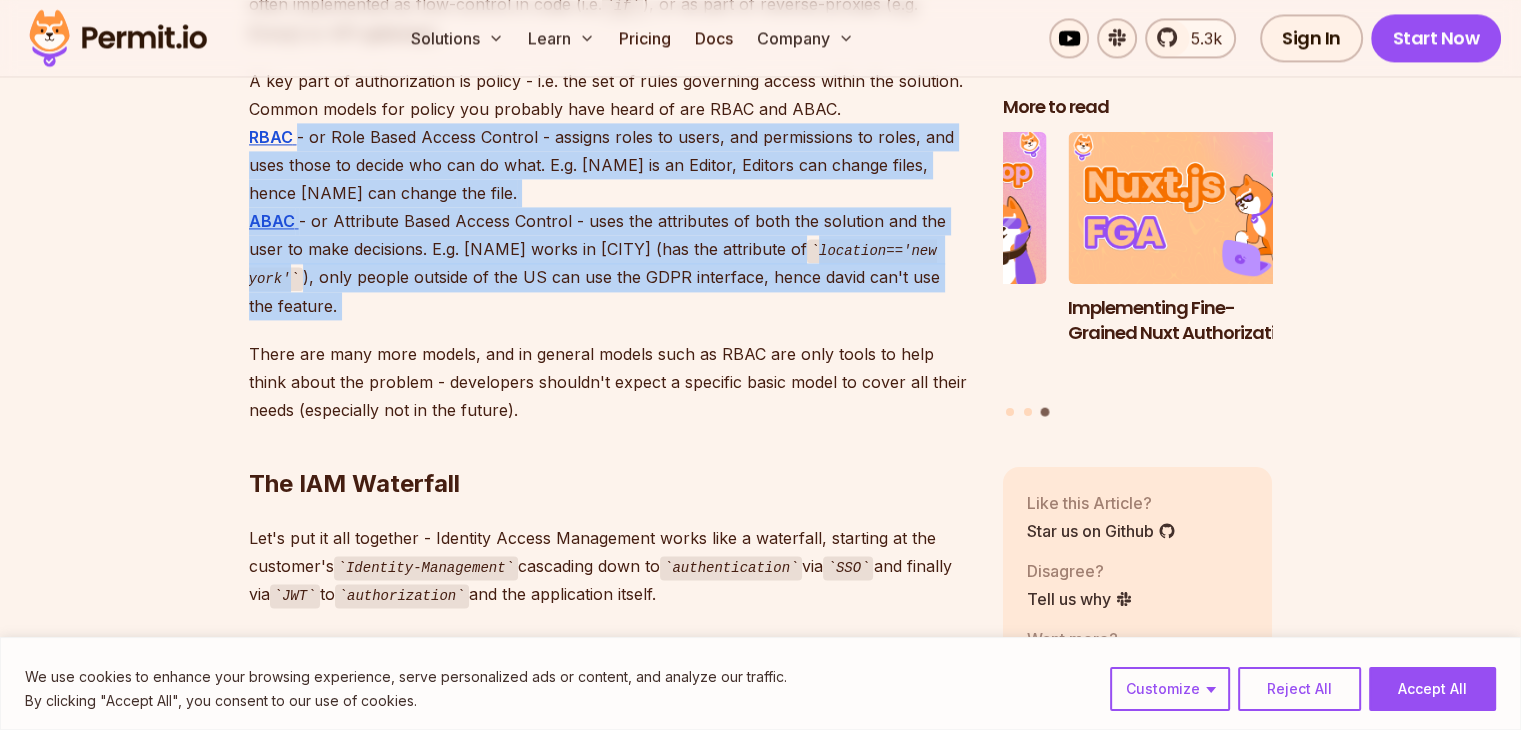 drag, startPoint x: 536, startPoint y: 298, endPoint x: 525, endPoint y: 185, distance: 113.534134 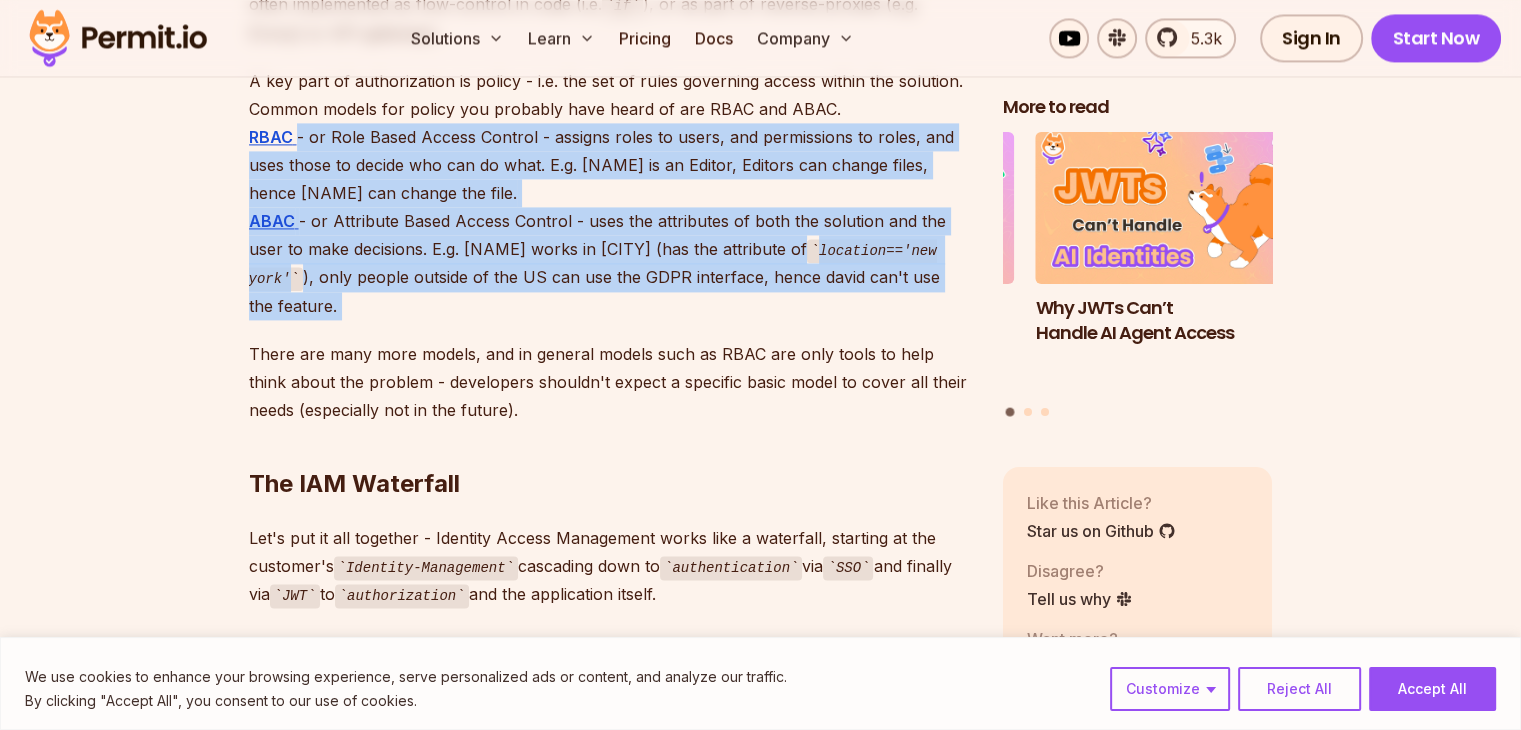 click on "A key part of authorization is policy - i.e. the set of rules governing access within the solution. Common models for policy you probably have heard of are RBAC and ABAC. RBAC   - or Role Based Access Control - assigns roles to users, and permissions to roles, and uses those to decide who can do what. E.g. [NAME] is an Editor, Editors can change files, hence [NAME] can change the file. ABAC   - or Attribute Based Access Control - uses the attributes of both the solution and the user to make decisions. E.g. [NAME] works in [CITY] (has the attribute of  location=='new york' ), only people outside of the US can use the GDPR interface, hence [NAME] can't use the feature." at bounding box center (610, 193) 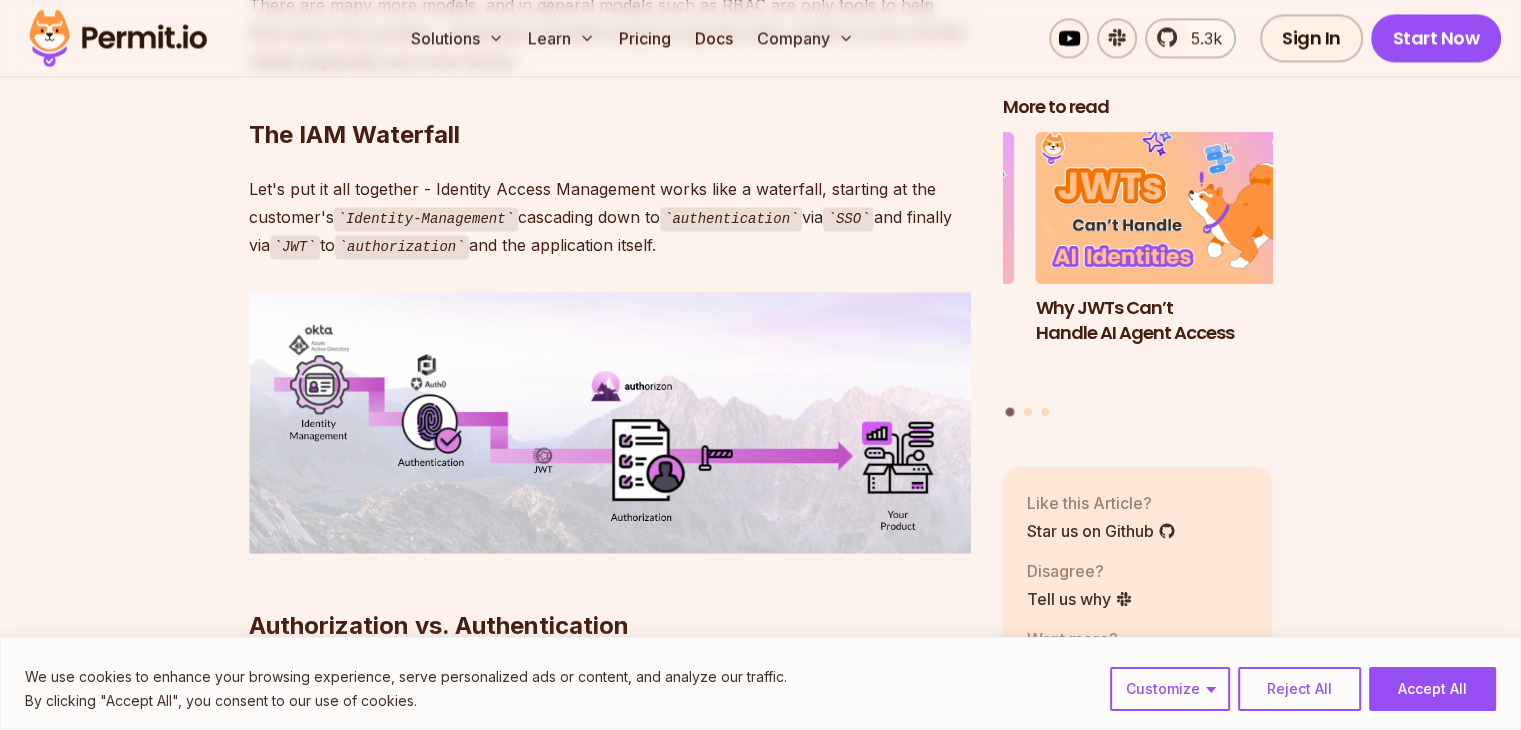 scroll, scrollTop: 3252, scrollLeft: 0, axis: vertical 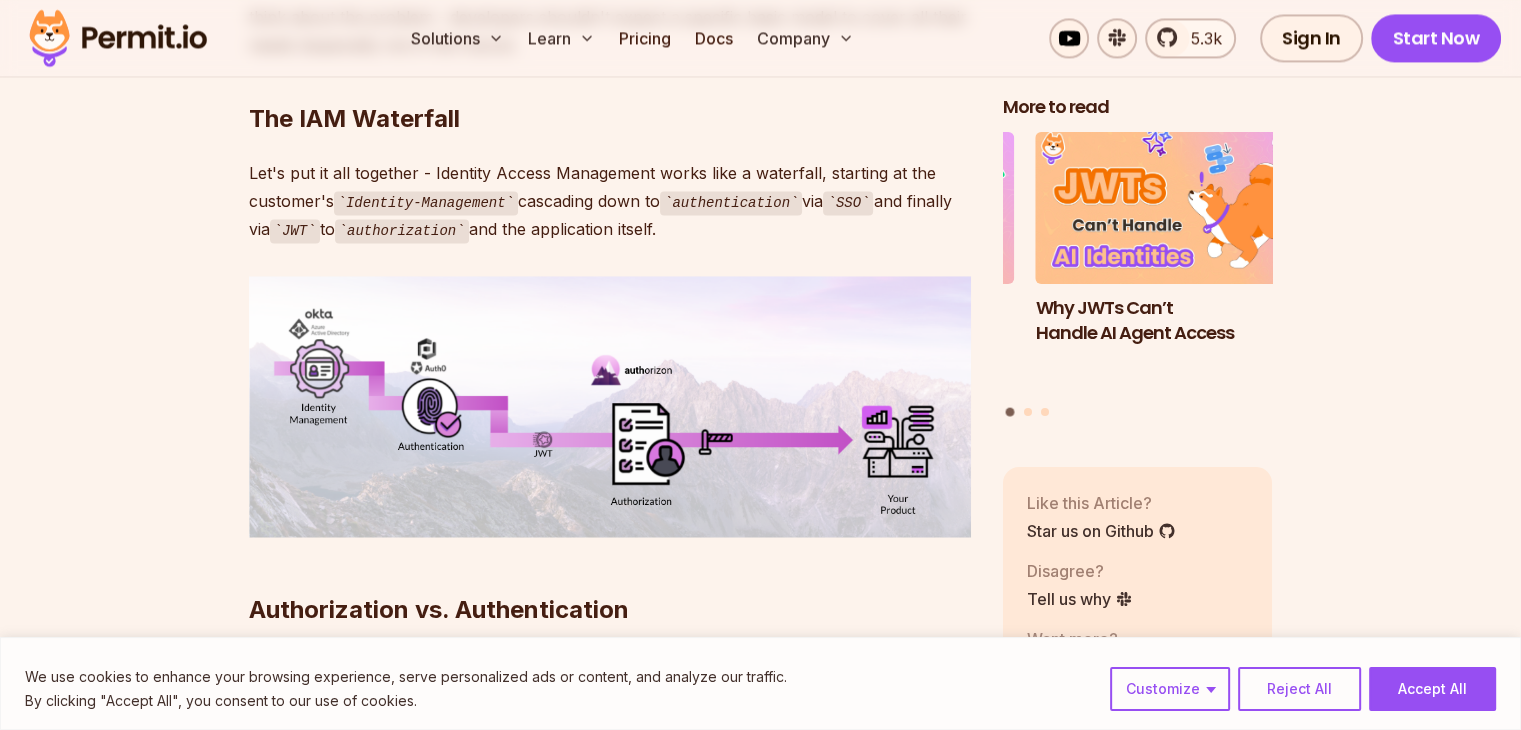 click on "Let's put it all together - Identity Access Management works like a waterfall, starting at the customer's  Identity-Management  cascading down to  authentication  via  SSO  and finally via  JWT  to  authorization  and the application itself." at bounding box center [610, 201] 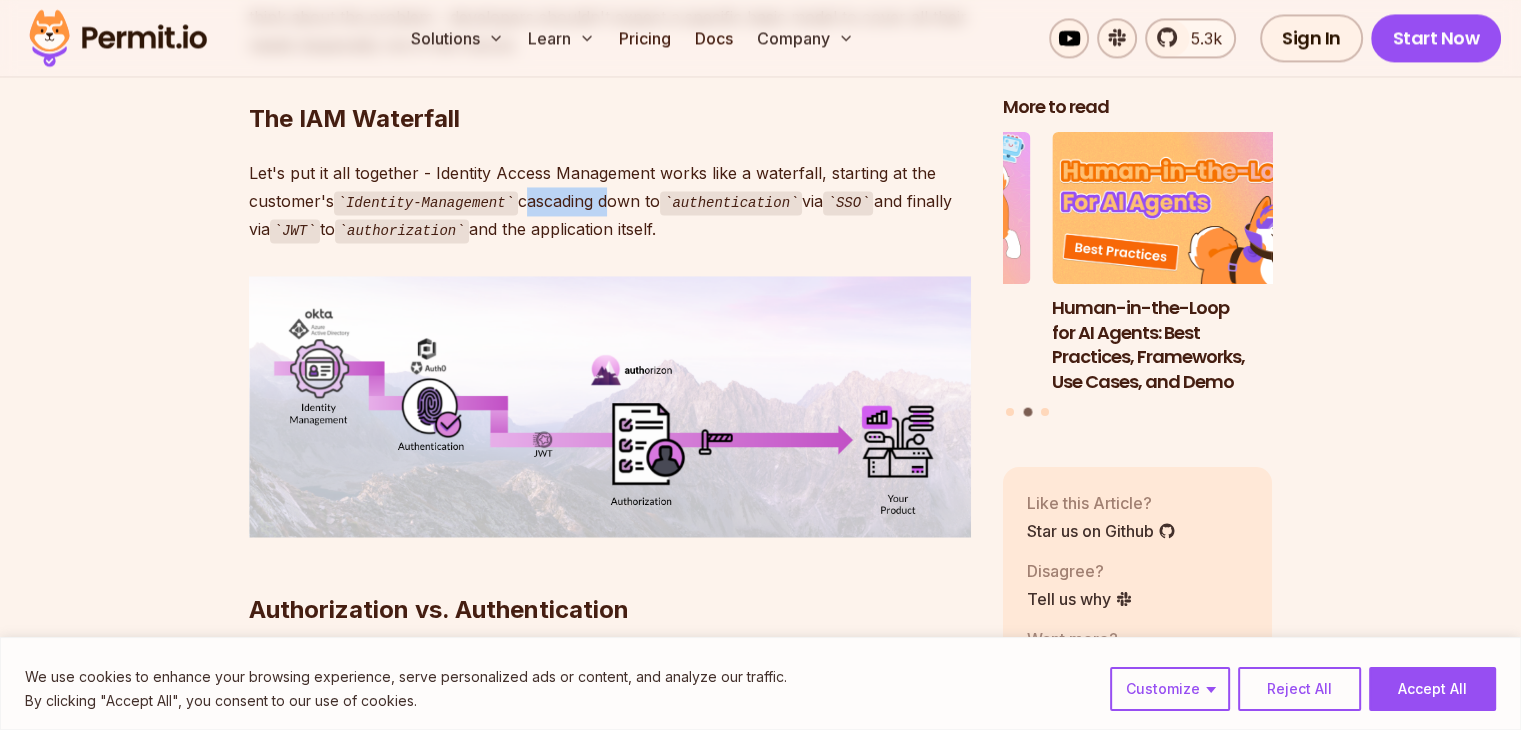 click on "Let's put it all together - Identity Access Management works like a waterfall, starting at the customer's  Identity-Management  cascading down to  authentication  via  SSO  and finally via  JWT  to  authorization  and the application itself." at bounding box center (610, 201) 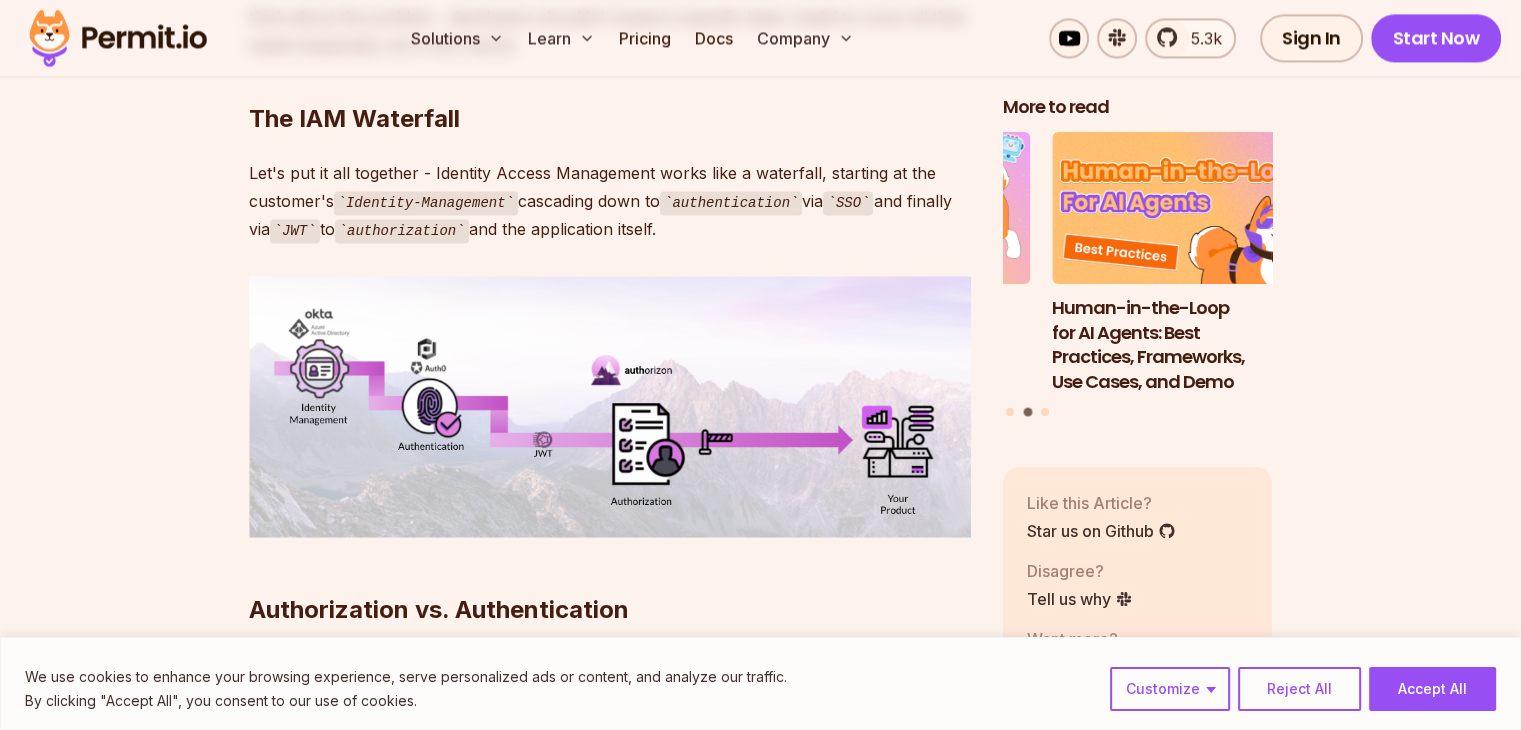 click on "Let's put it all together - Identity Access Management works like a waterfall, starting at the customer's  Identity-Management  cascading down to  authentication  via  SSO  and finally via  JWT  to  authorization  and the application itself." at bounding box center (610, 201) 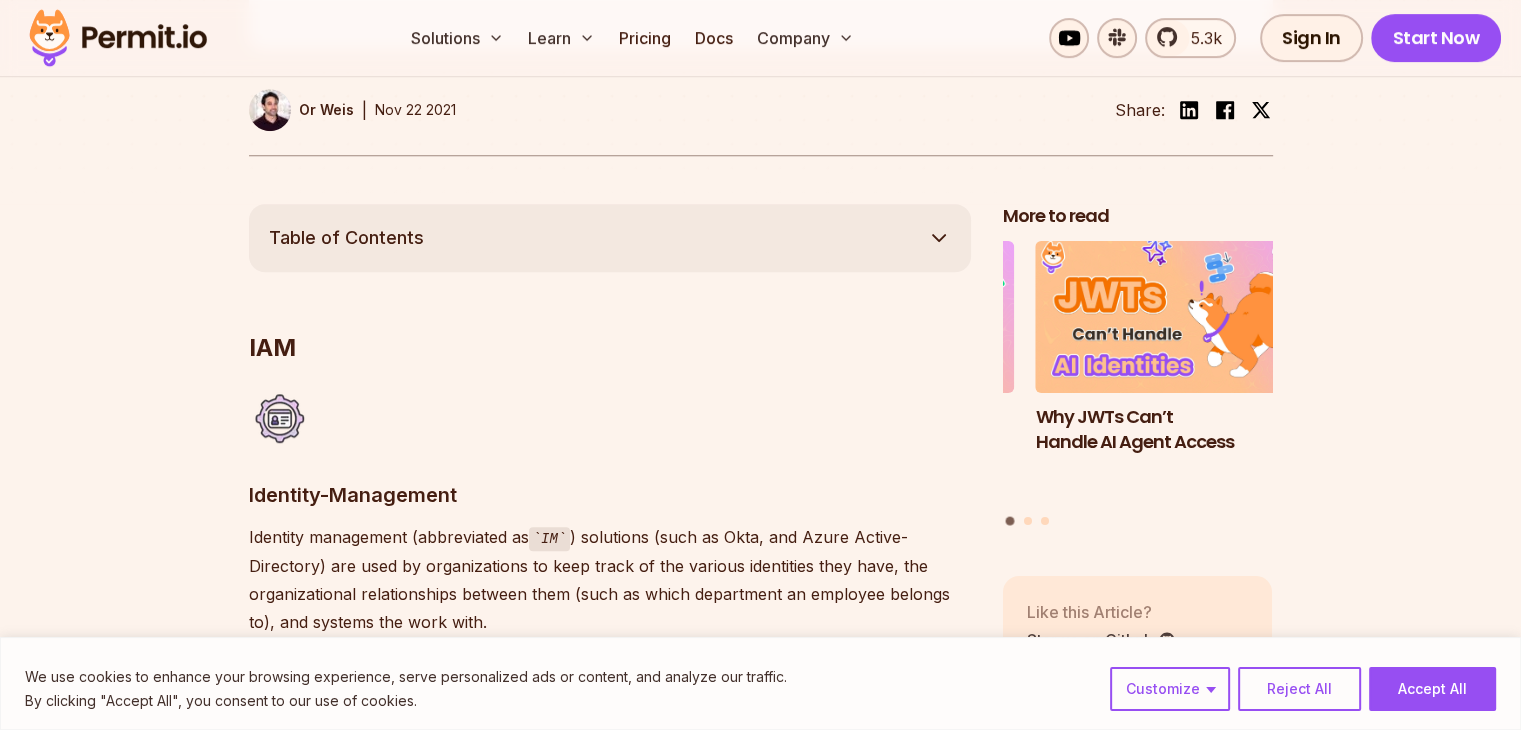 scroll, scrollTop: 1194, scrollLeft: 0, axis: vertical 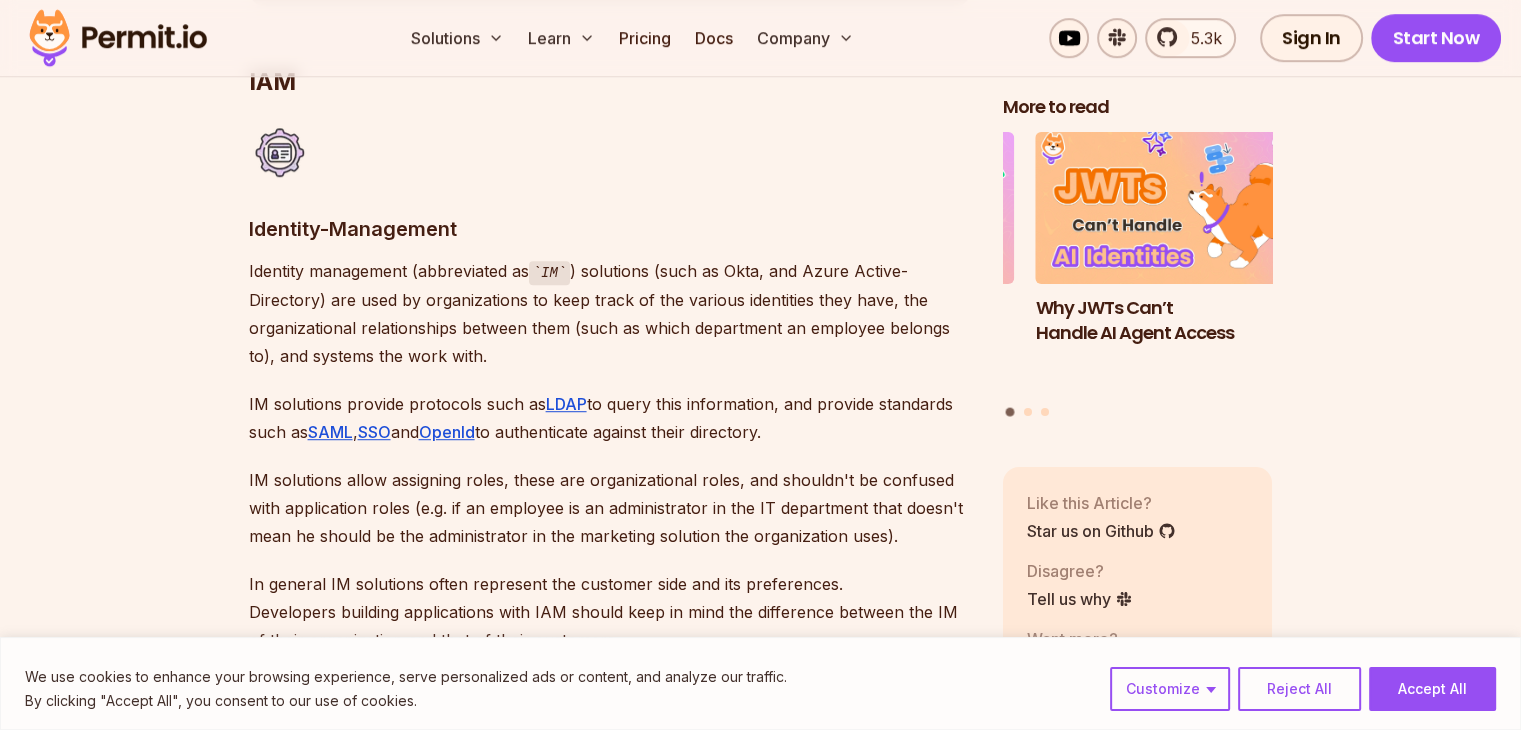 click on "Identity-Management" at bounding box center (610, 229) 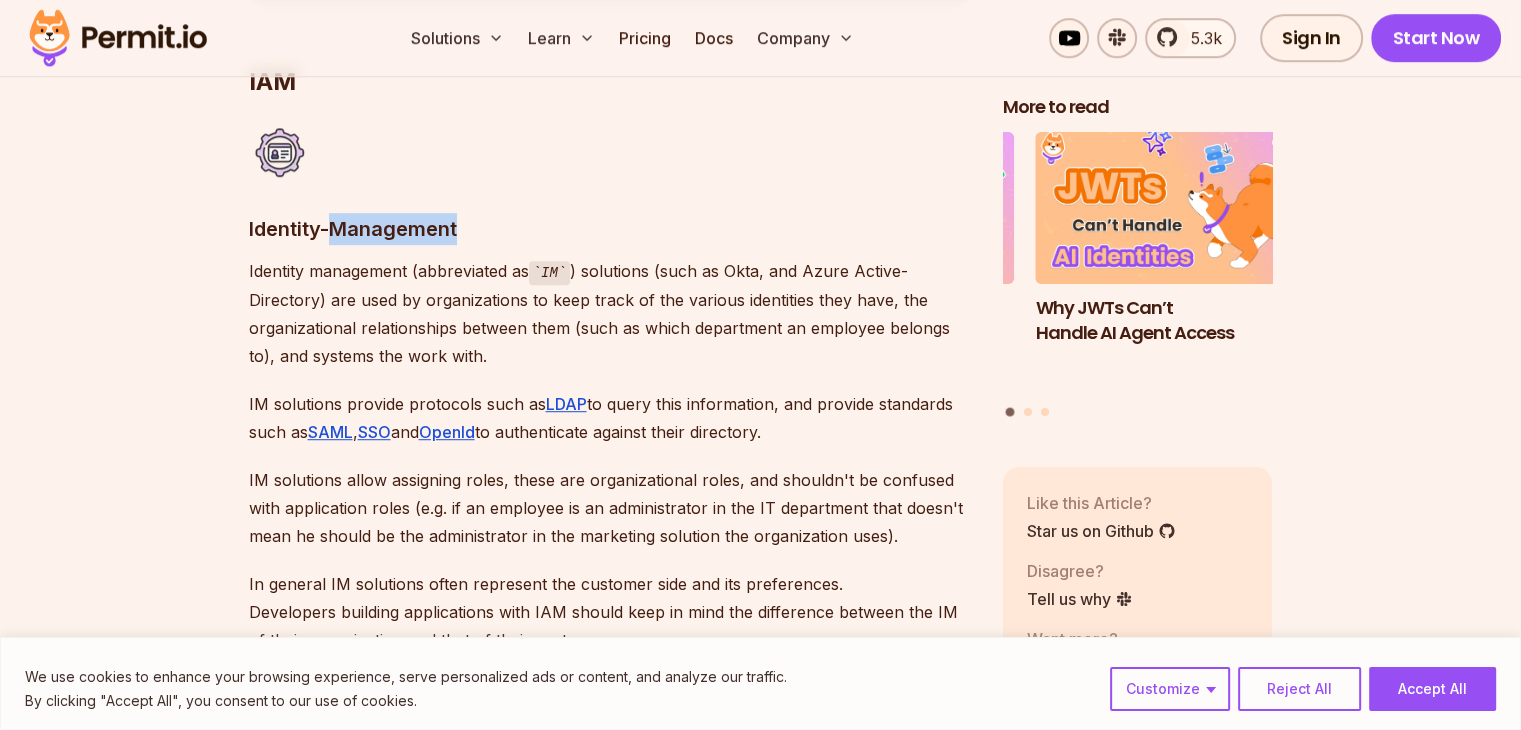 click on "Identity-Management" at bounding box center [610, 229] 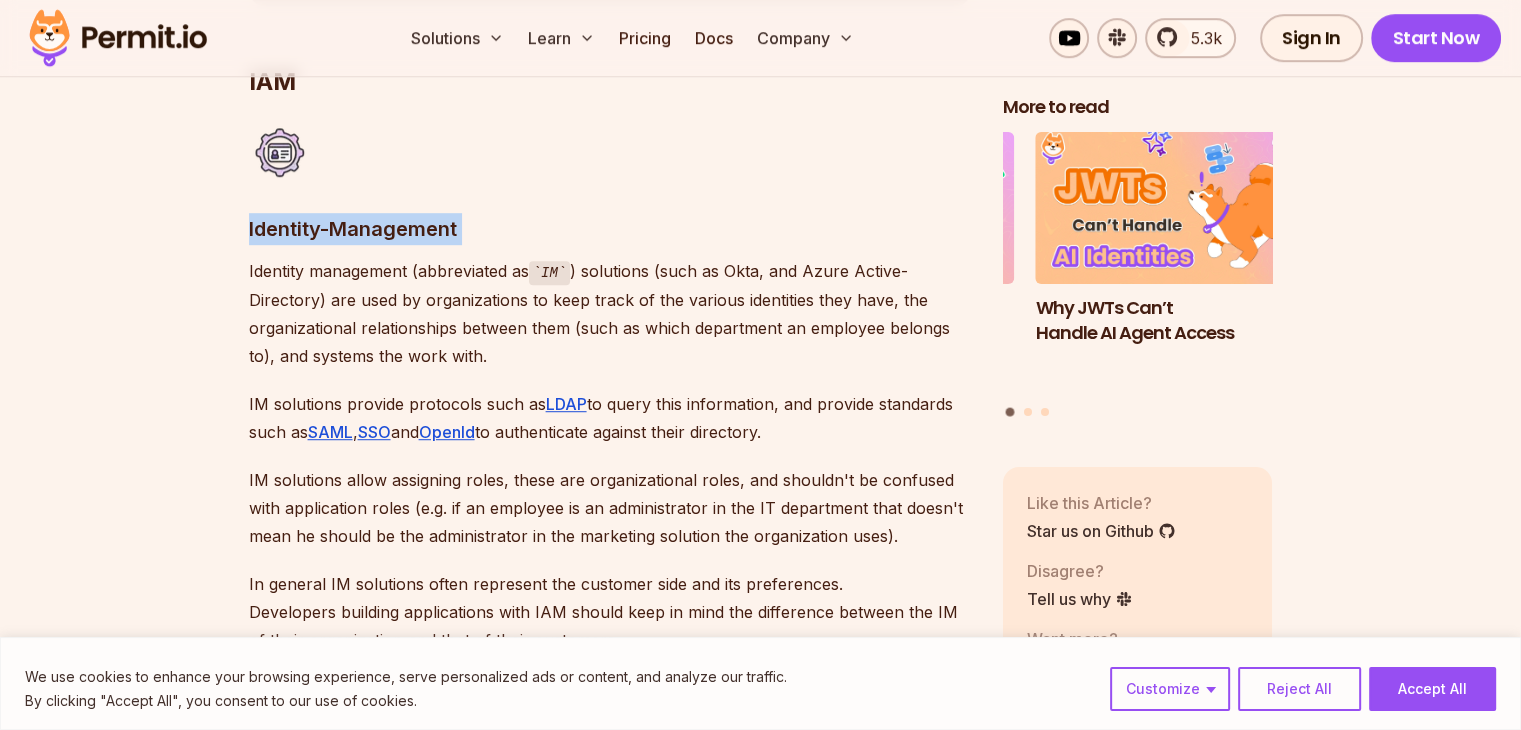 click on "Identity-Management" at bounding box center (610, 229) 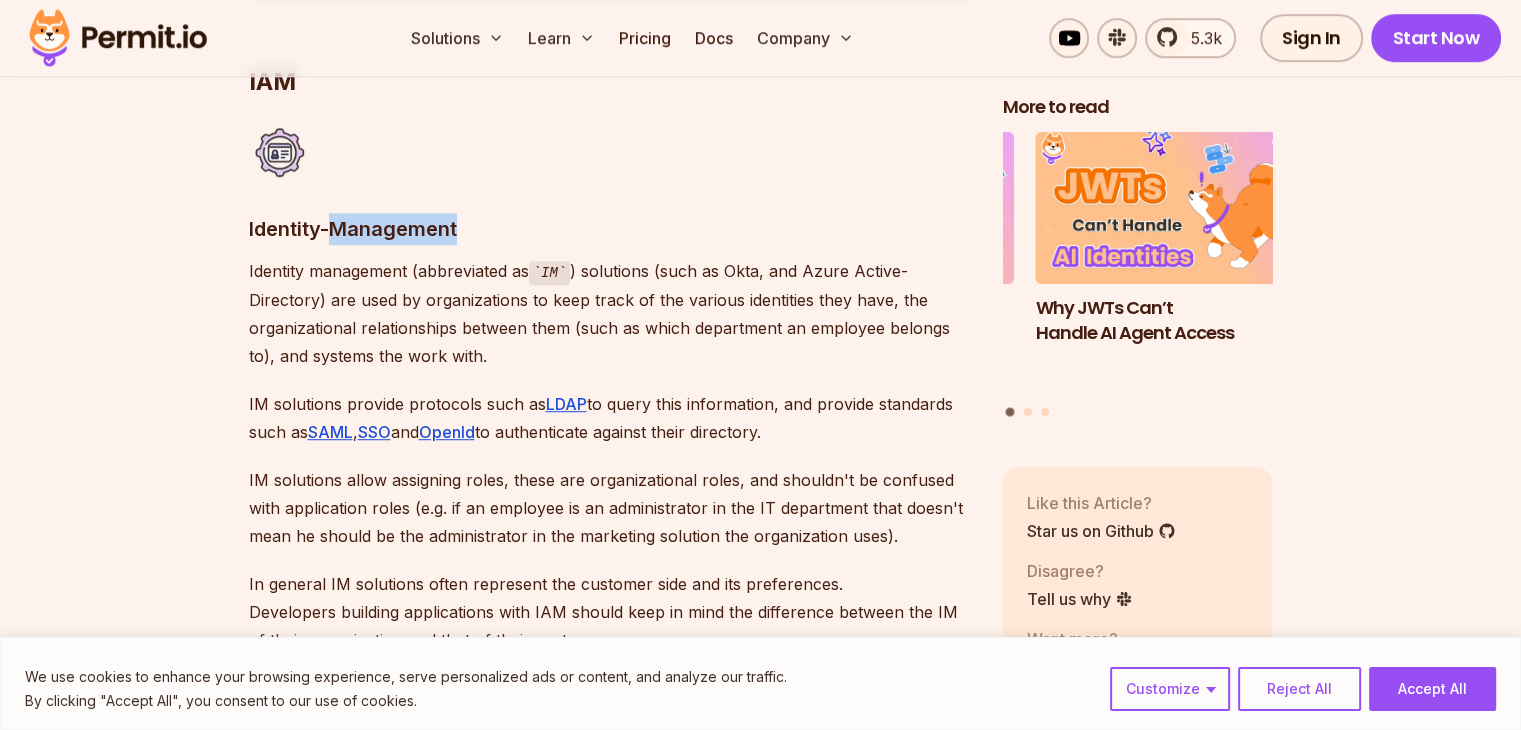 click on "Identity-Management" at bounding box center (610, 229) 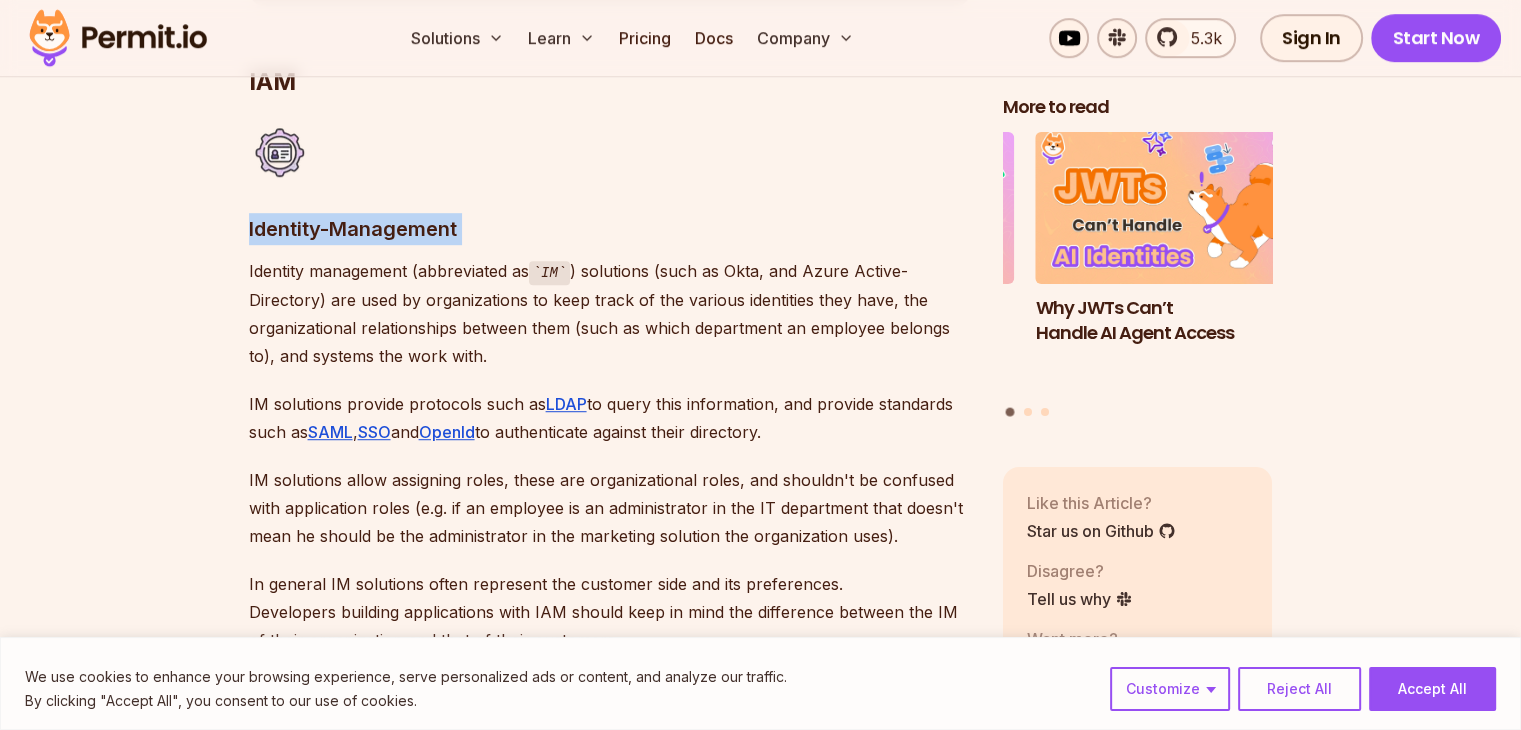 click on "Identity-Management" at bounding box center (610, 229) 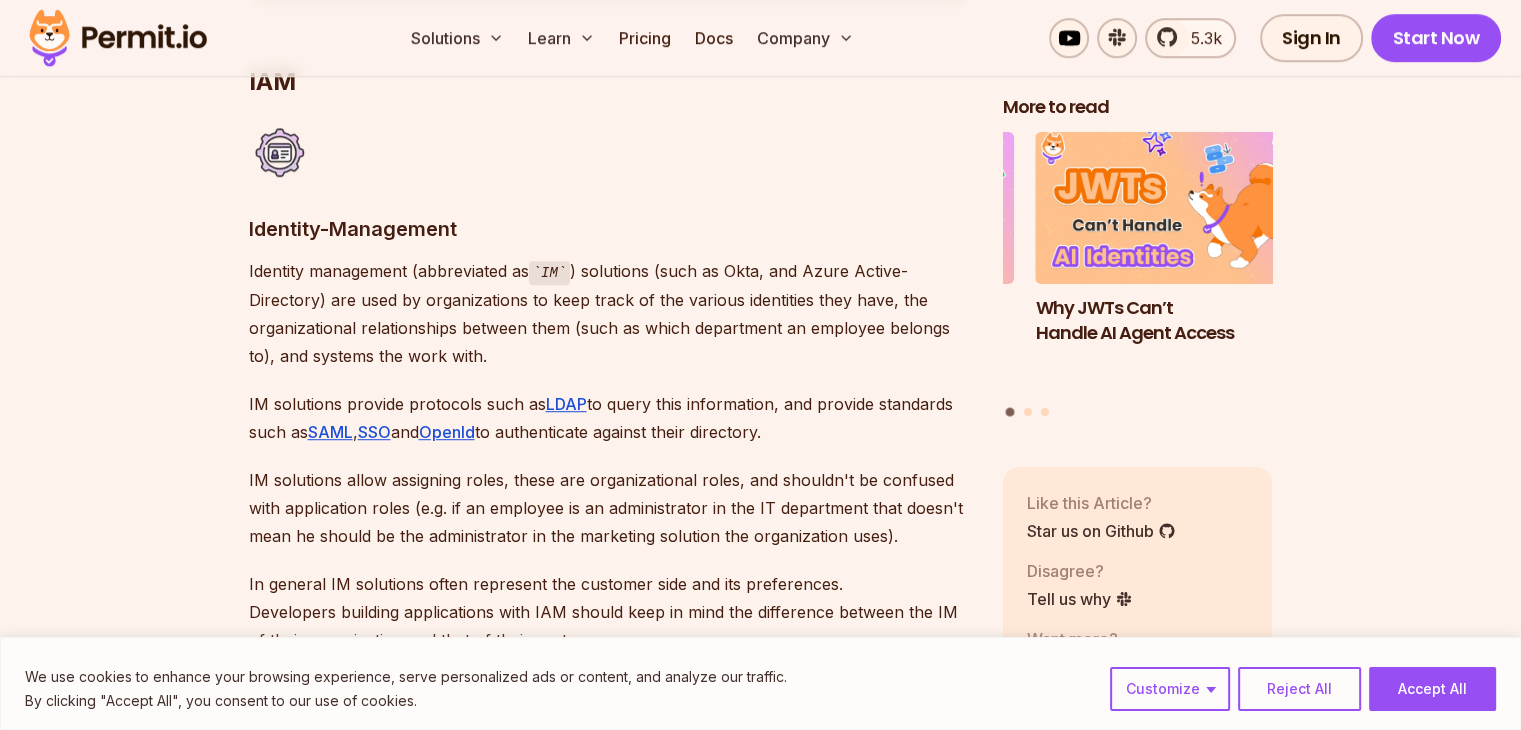 click on "Identity management (abbreviated as  IM ) solutions (such as Okta, and Azure Active-Directory) are used by organizations to keep track of the various identities they have, the organizational relationships between them (such as which department an employee belongs to), and systems the work with." at bounding box center [610, 313] 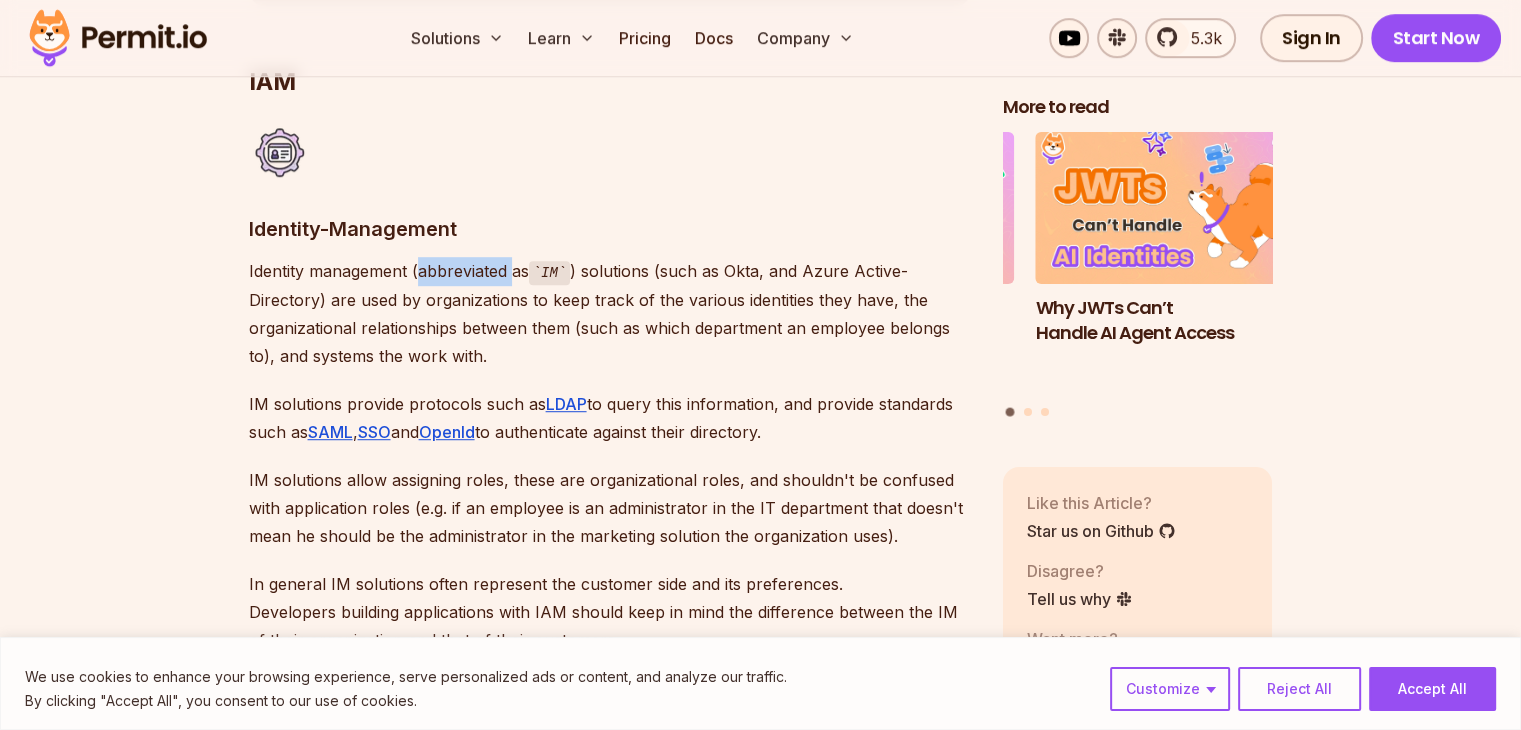 click on "Identity management (abbreviated as  IM ) solutions (such as Okta, and Azure Active-Directory) are used by organizations to keep track of the various identities they have, the organizational relationships between them (such as which department an employee belongs to), and systems the work with." at bounding box center (610, 313) 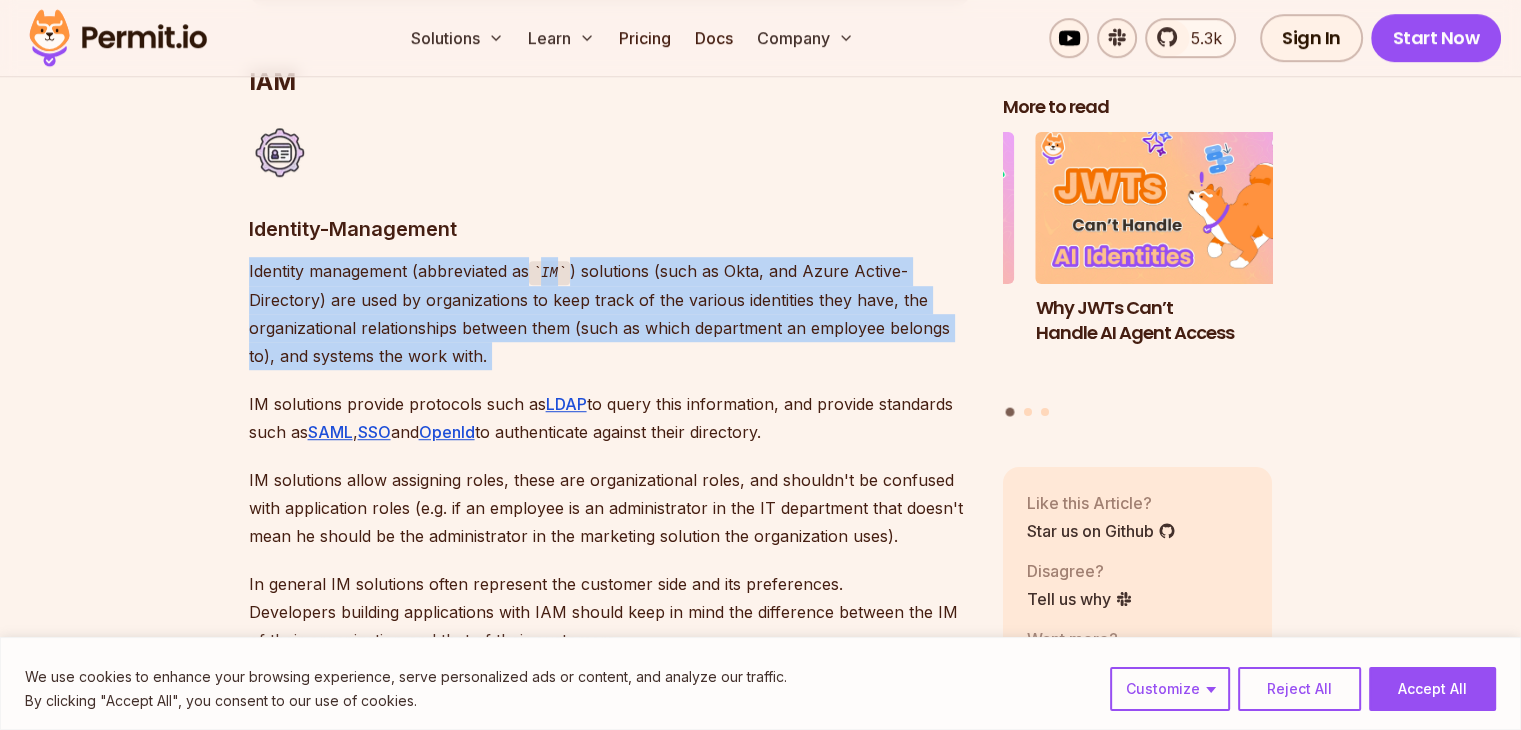 click on "Identity management (abbreviated as  IM ) solutions (such as Okta, and Azure Active-Directory) are used by organizations to keep track of the various identities they have, the organizational relationships between them (such as which department an employee belongs to), and systems the work with." at bounding box center (610, 313) 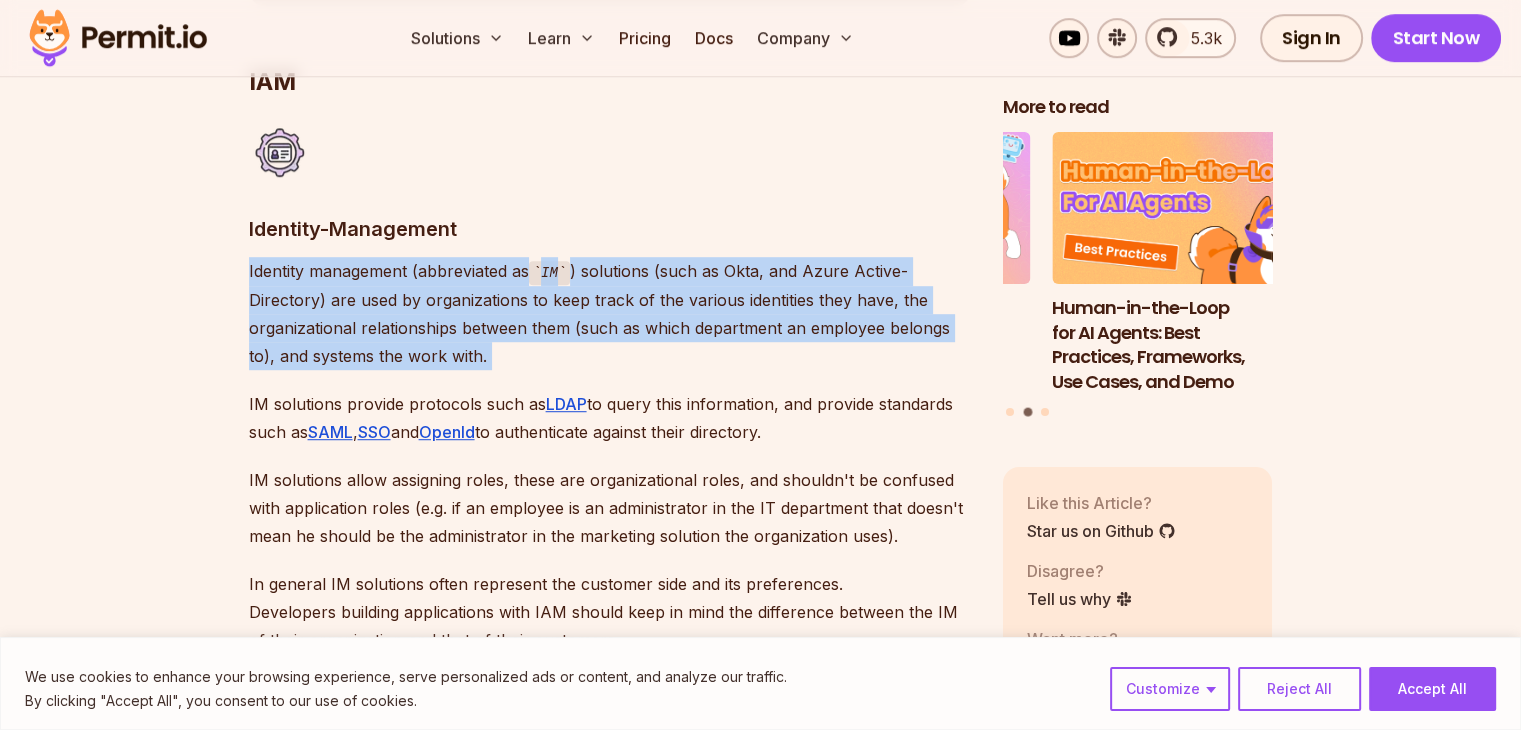 click on "Identity management (abbreviated as  IM ) solutions (such as Okta, and Azure Active-Directory) are used by organizations to keep track of the various identities they have, the organizational relationships between them (such as which department an employee belongs to), and systems the work with." at bounding box center (610, 313) 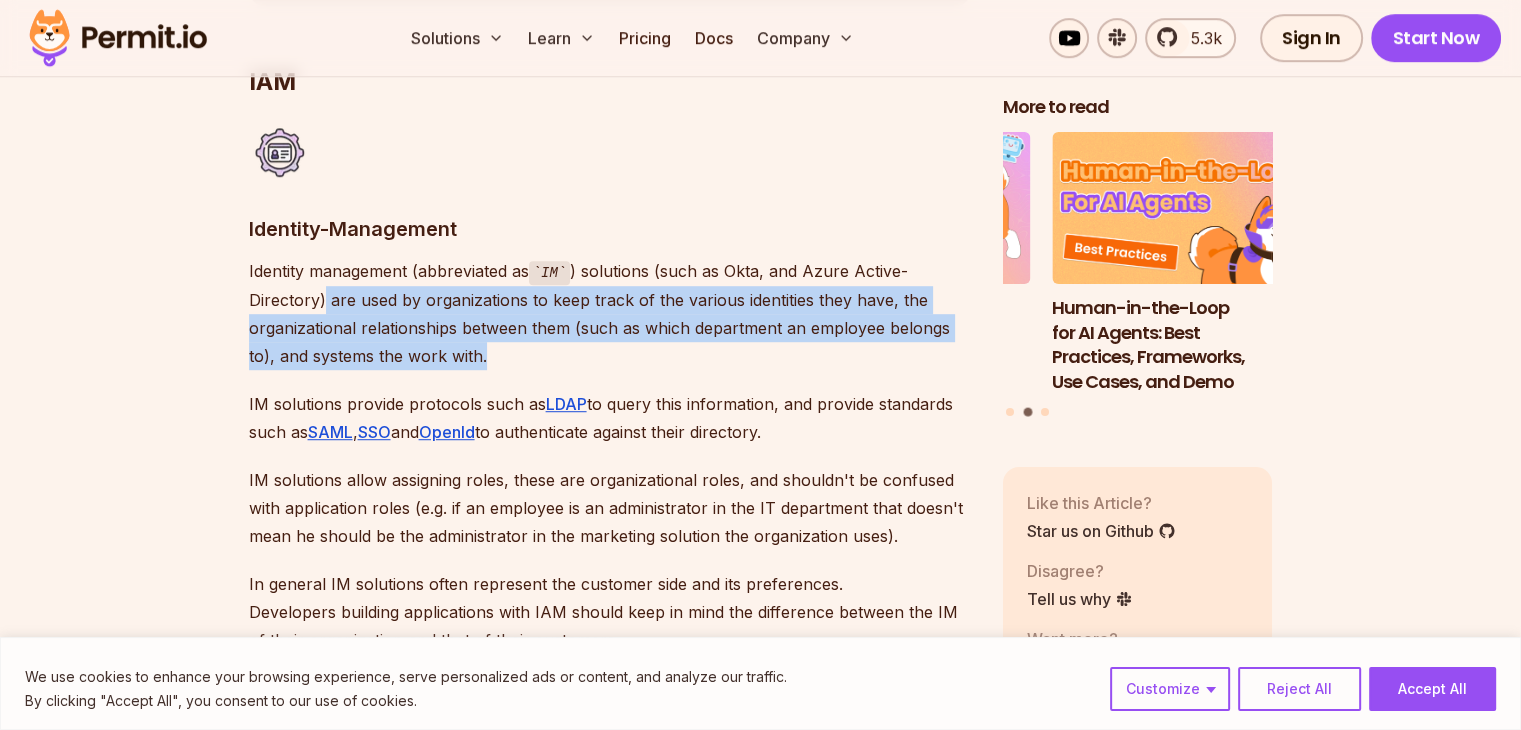 drag, startPoint x: 322, startPoint y: 296, endPoint x: 670, endPoint y: 350, distance: 352.16473 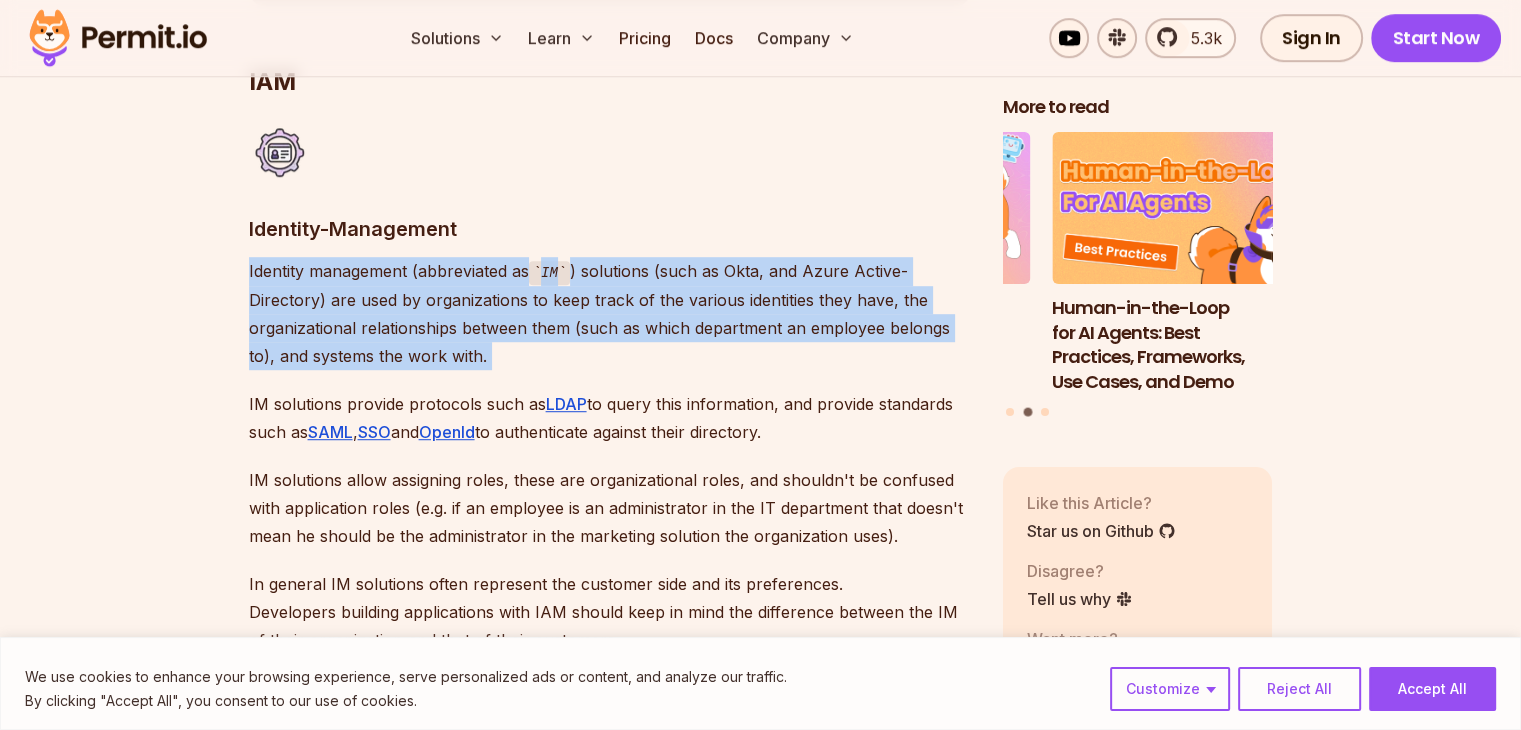 drag, startPoint x: 670, startPoint y: 350, endPoint x: 169, endPoint y: 249, distance: 511.07925 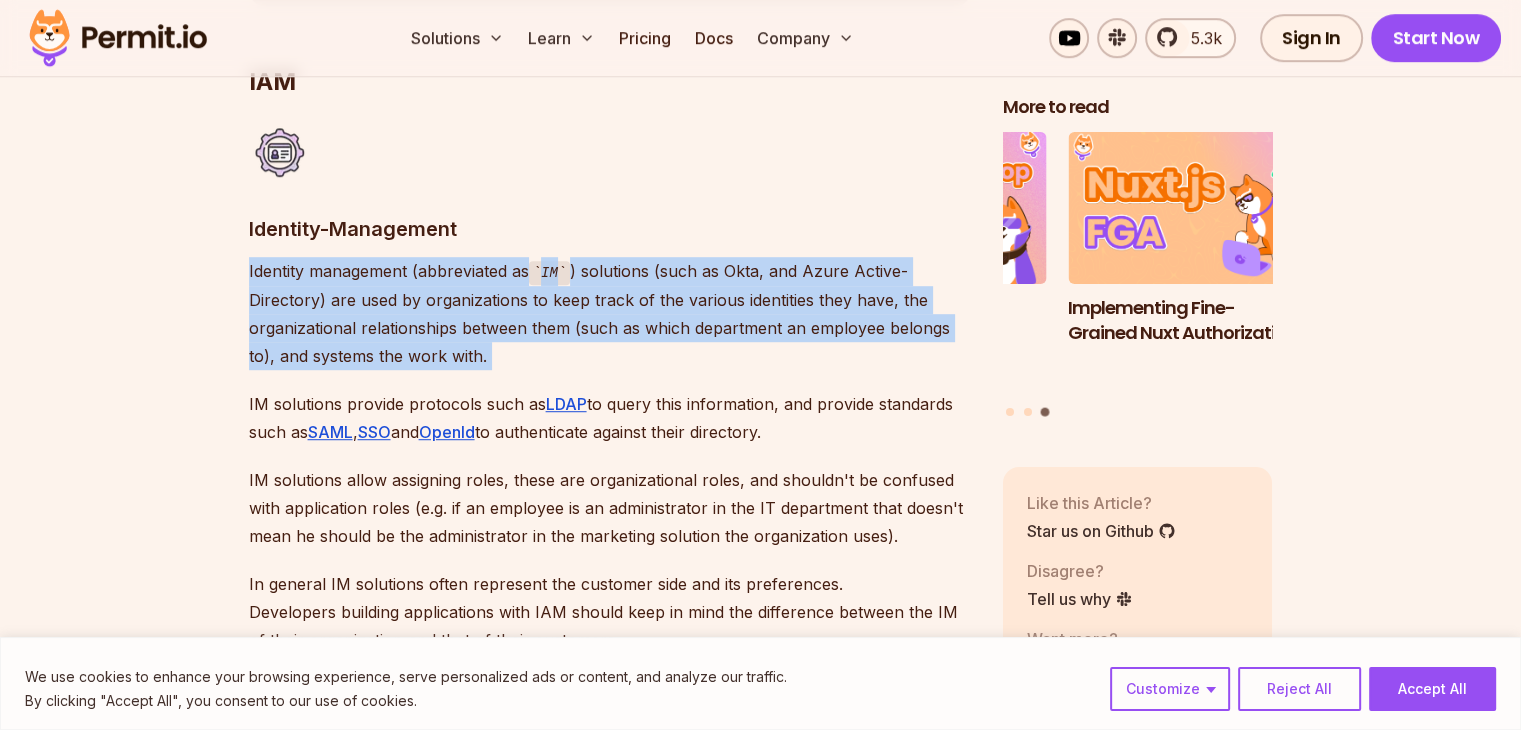 click on "Table of Contents IAM Identity-Management Identity management (abbreviated as  IM ) solutions (such as Okta, and Azure Active-Directory) are used by organizations to keep track of the various identities they have, the organizational relationships between them (such as which department an employee belongs to), and systems the work with. IM solutions provide protocols such as  LDAP  to query this information, and provide standards such as  SAML ,  SSO  and  OpenId  to authenticate against their directory. IM solutions allow assigning roles, these are organizational roles, and shouldn't be confused with application roles (e.g. if an employee is an administrator in the IT department that doesn't mean he should be the administrator in the marketing solution the organization uses). In general IM solutions often represent the customer side and its preferences. Developers building applications with IAM should keep in mind the difference between the IM of their organization and that of their customers. Authentication" at bounding box center [760, 2441] 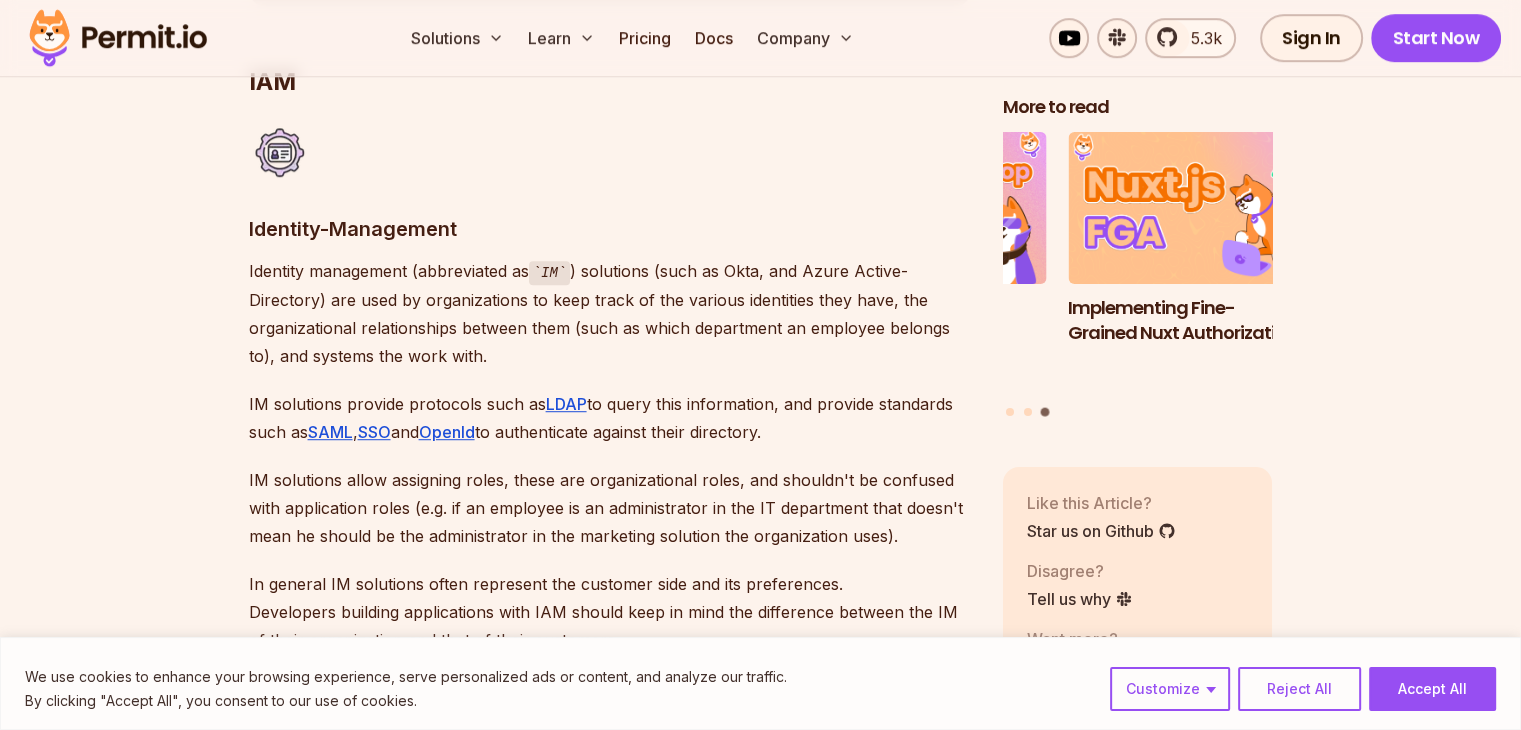 scroll, scrollTop: 1323, scrollLeft: 0, axis: vertical 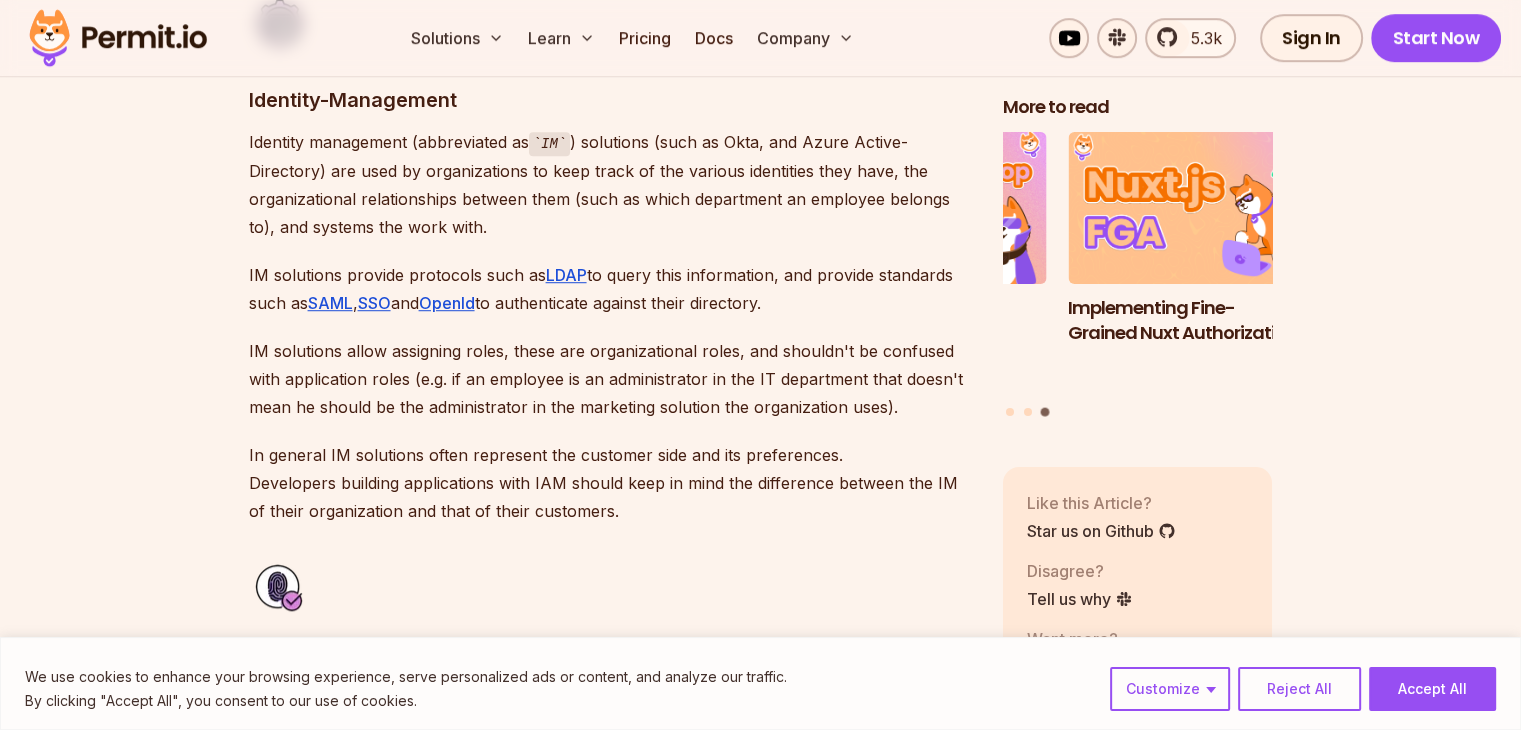 drag, startPoint x: 211, startPoint y: 274, endPoint x: 793, endPoint y: 297, distance: 582.4543 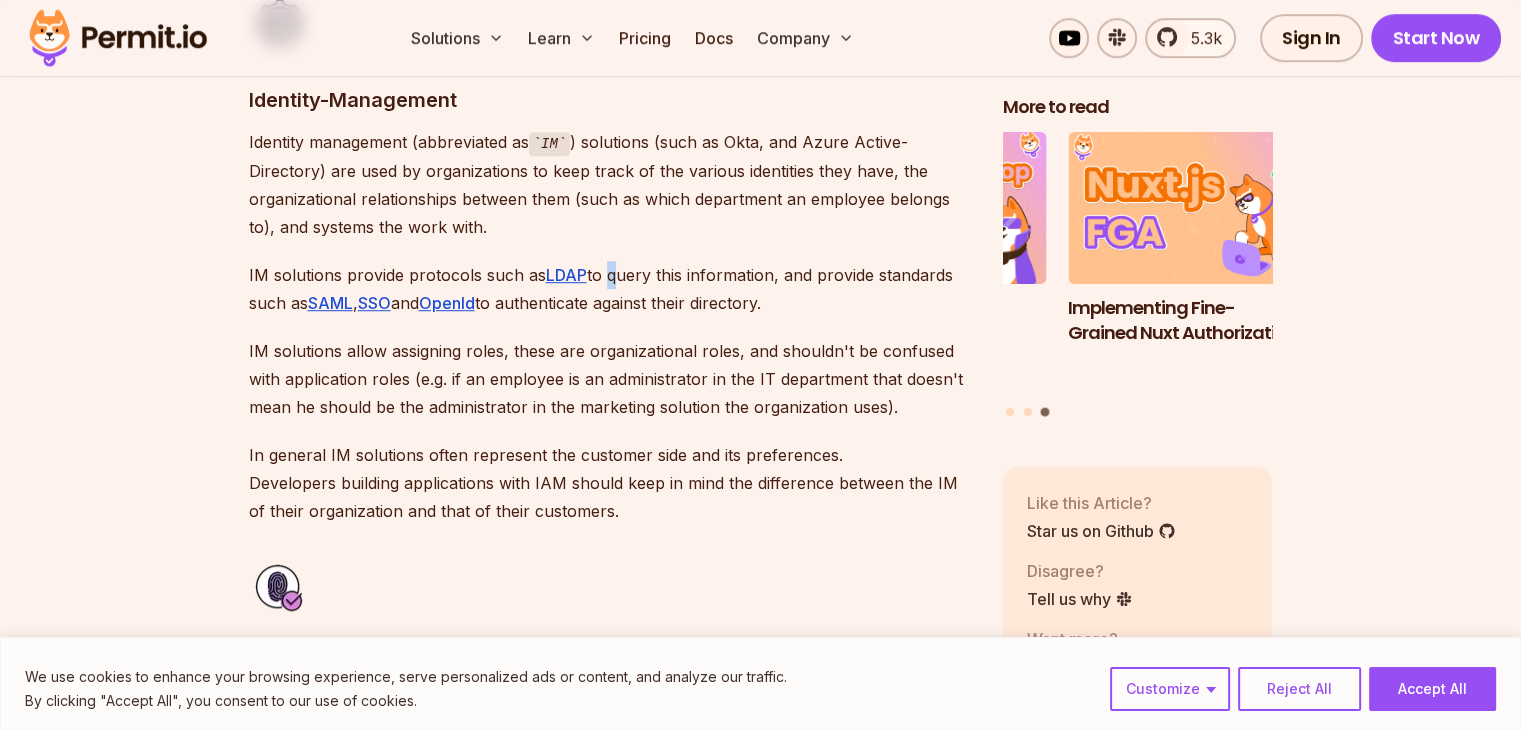 click on "IM solutions provide protocols such as  LDAP  to query this information, and provide standards such as  SAML ,  SSO  and  OpenId  to authenticate against their directory." at bounding box center [610, 289] 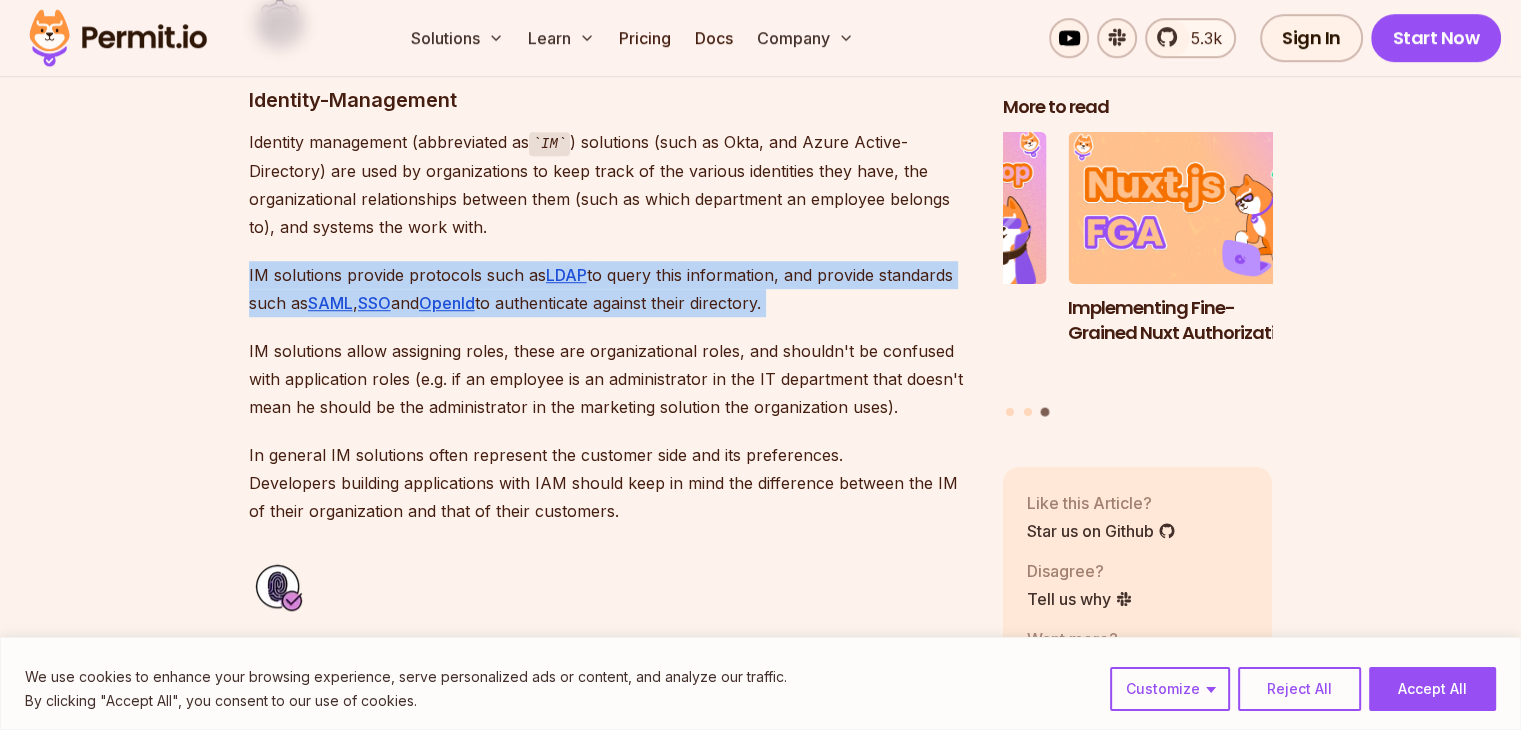 click on "IM solutions provide protocols such as  LDAP  to query this information, and provide standards such as  SAML ,  SSO  and  OpenId  to authenticate against their directory." at bounding box center (610, 289) 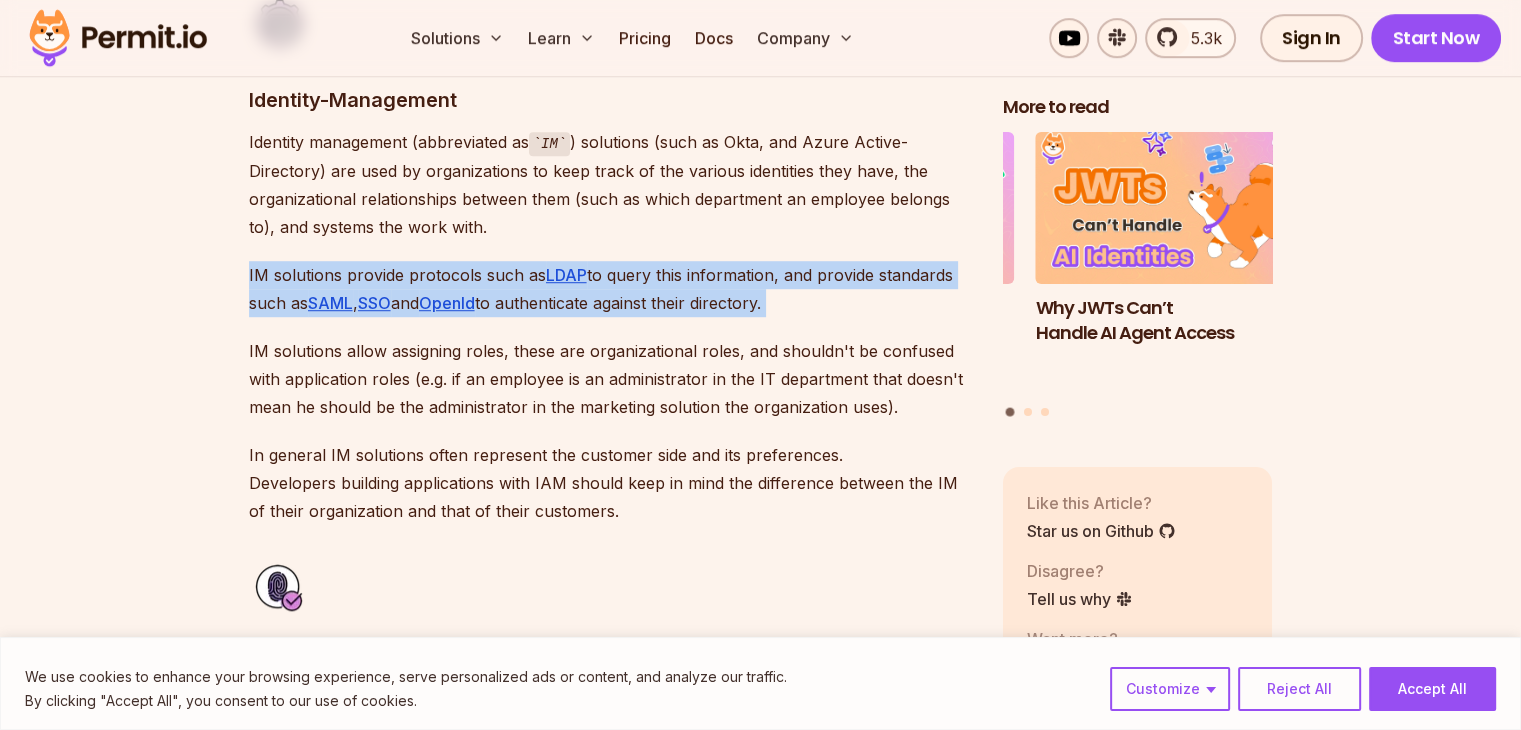 click on "IM solutions provide protocols such as  LDAP  to query this information, and provide standards such as  SAML ,  SSO  and  OpenId  to authenticate against their directory." at bounding box center (610, 289) 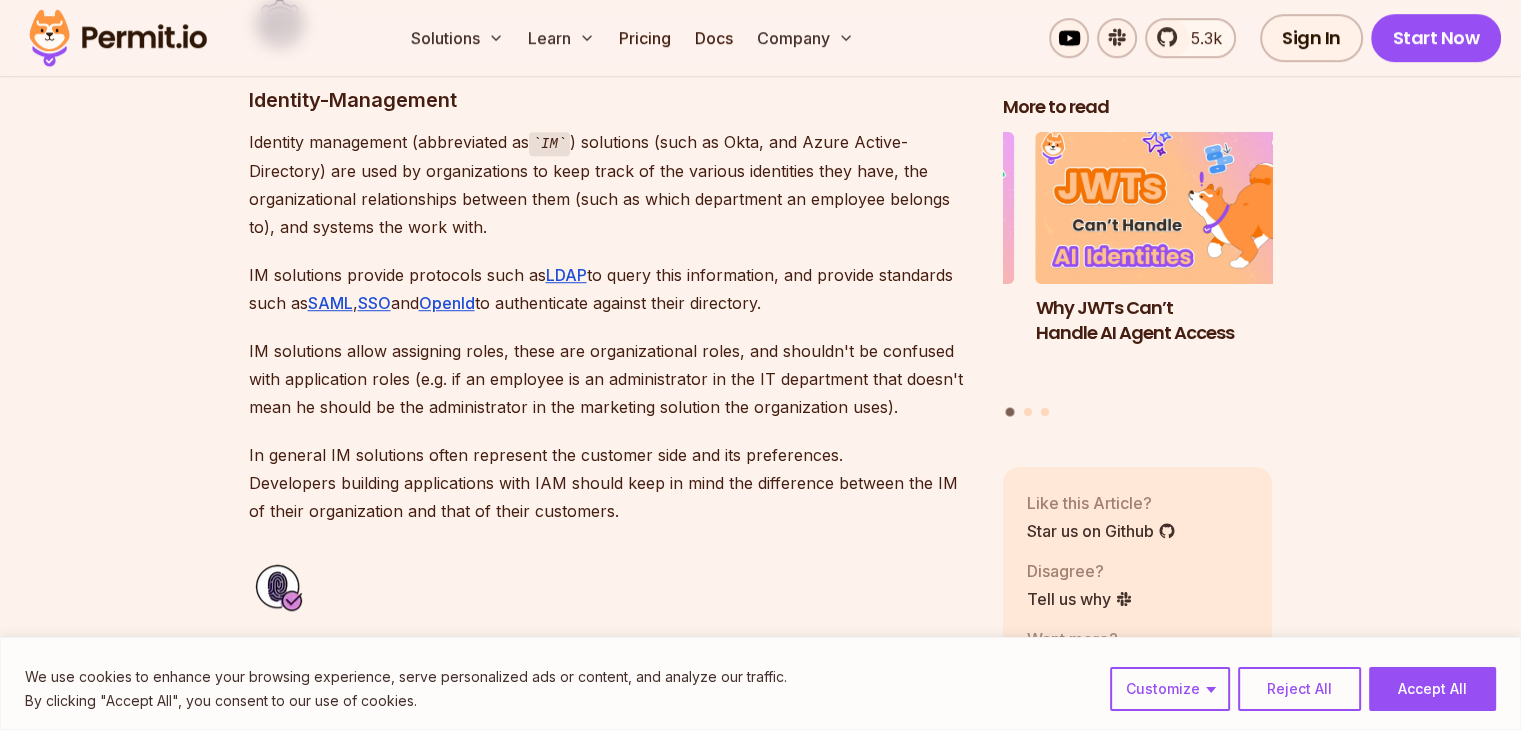 click on "IAM Identity-Management Identity management (abbreviated as  IM ) solutions (such as Okta, and Azure Active-Directory) are used by organizations to keep track of the various identities they have, the organizational relationships between them (such as which department an employee belongs to), and systems the work with. IM solutions provide protocols such as  LDAP  to query this information, and provide standards such as  SAML ,  SSO  and  OpenId  to authenticate against their directory. IM solutions allow assigning roles, these are organizational roles, and shouldn't be confused with application roles (e.g. if an employee is an administrator in the IT department that doesn't mean he should be the administrator in the marketing solution the organization uses). In general IM solutions often represent the customer side and its preferences. Developers building applications with IAM should keep in mind the difference between the IM of their organization and that of their customers. Authentication AuthN . The  JWT" at bounding box center [610, 2158] 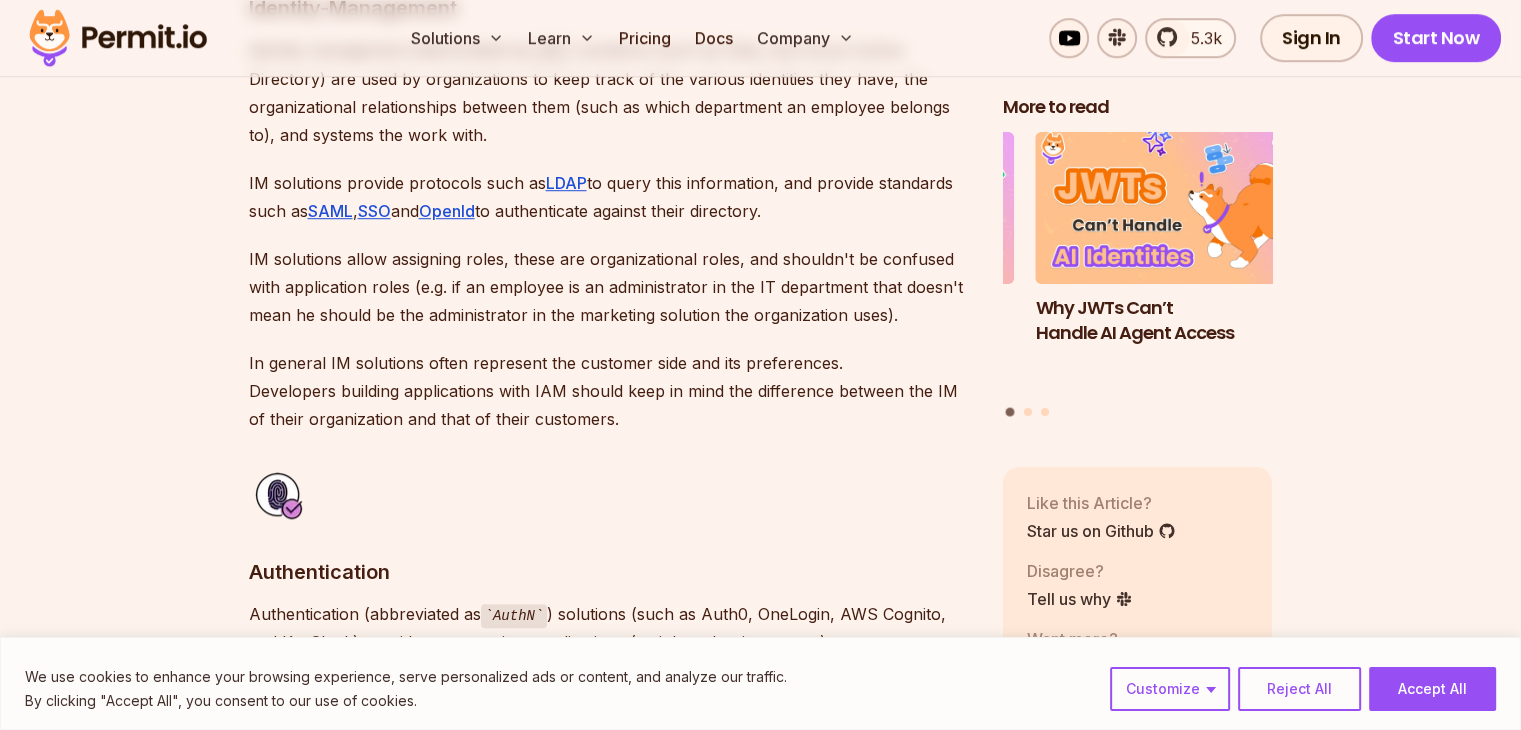 scroll, scrollTop: 1416, scrollLeft: 0, axis: vertical 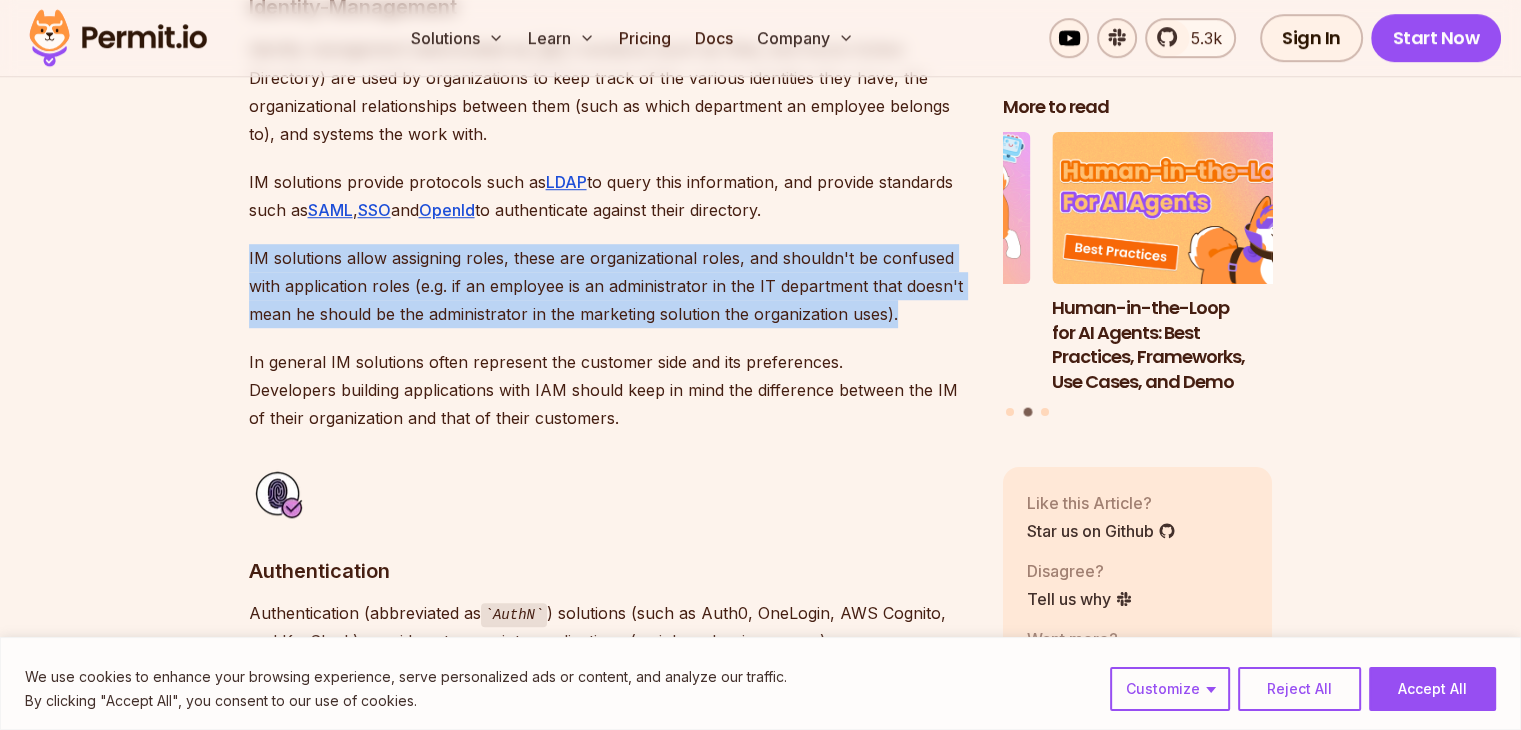drag, startPoint x: 231, startPoint y: 249, endPoint x: 906, endPoint y: 305, distance: 677.319 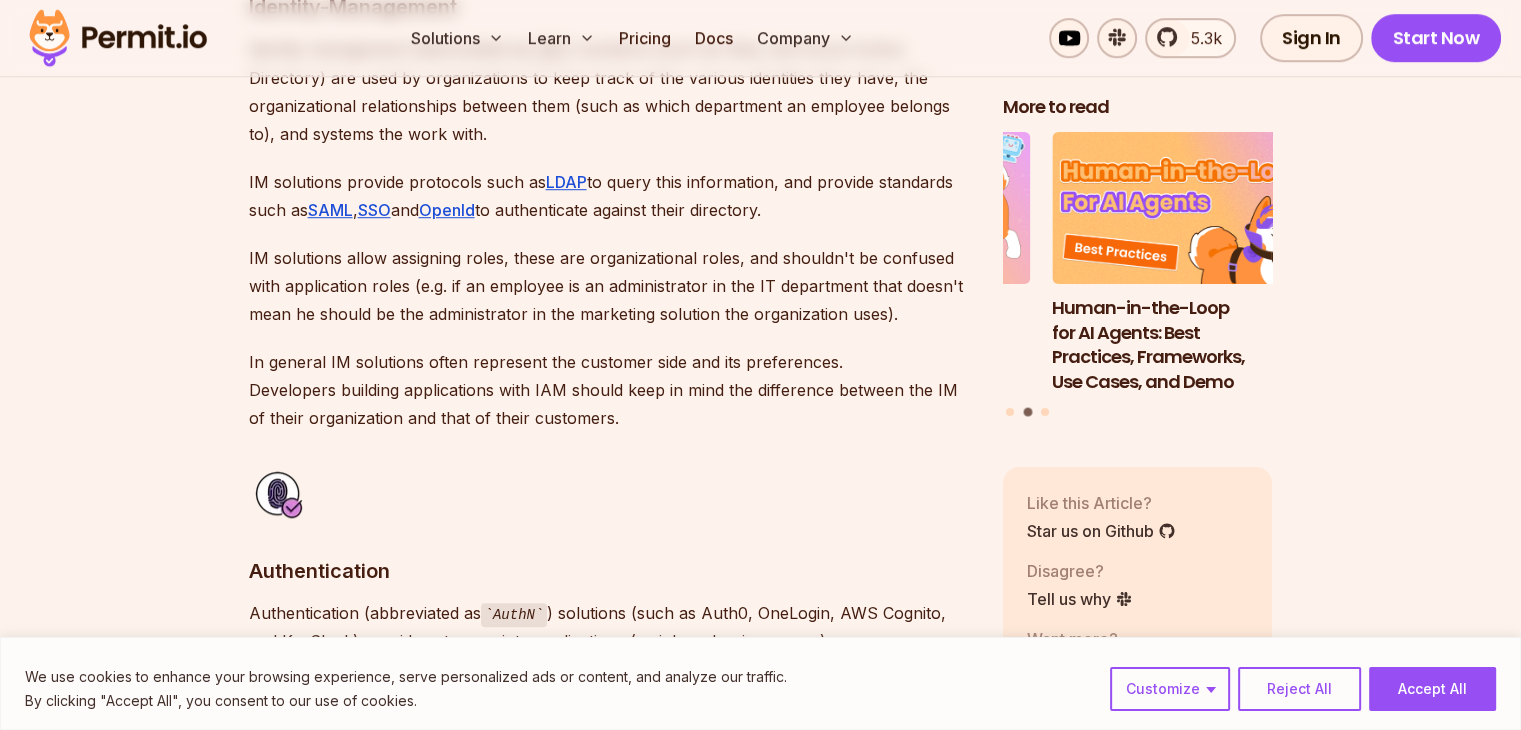 click on "IM solutions allow assigning roles, these are organizational roles, and shouldn't be confused with application roles (e.g. if an employee is an administrator in the IT department that doesn't mean he should be the administrator in the marketing solution the organization uses)." at bounding box center [610, 286] 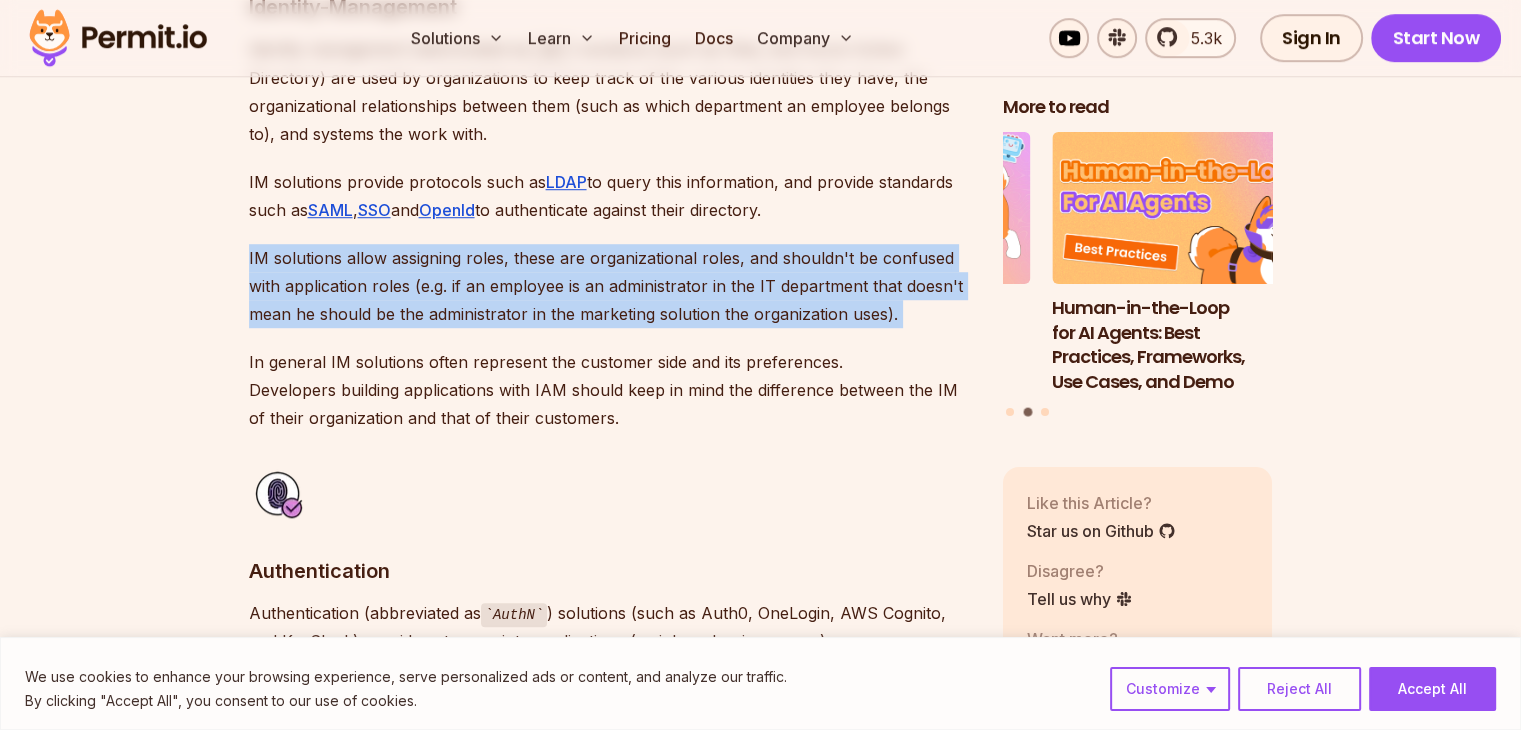 click on "IM solutions allow assigning roles, these are organizational roles, and shouldn't be confused with application roles (e.g. if an employee is an administrator in the IT department that doesn't mean he should be the administrator in the marketing solution the organization uses)." at bounding box center [610, 286] 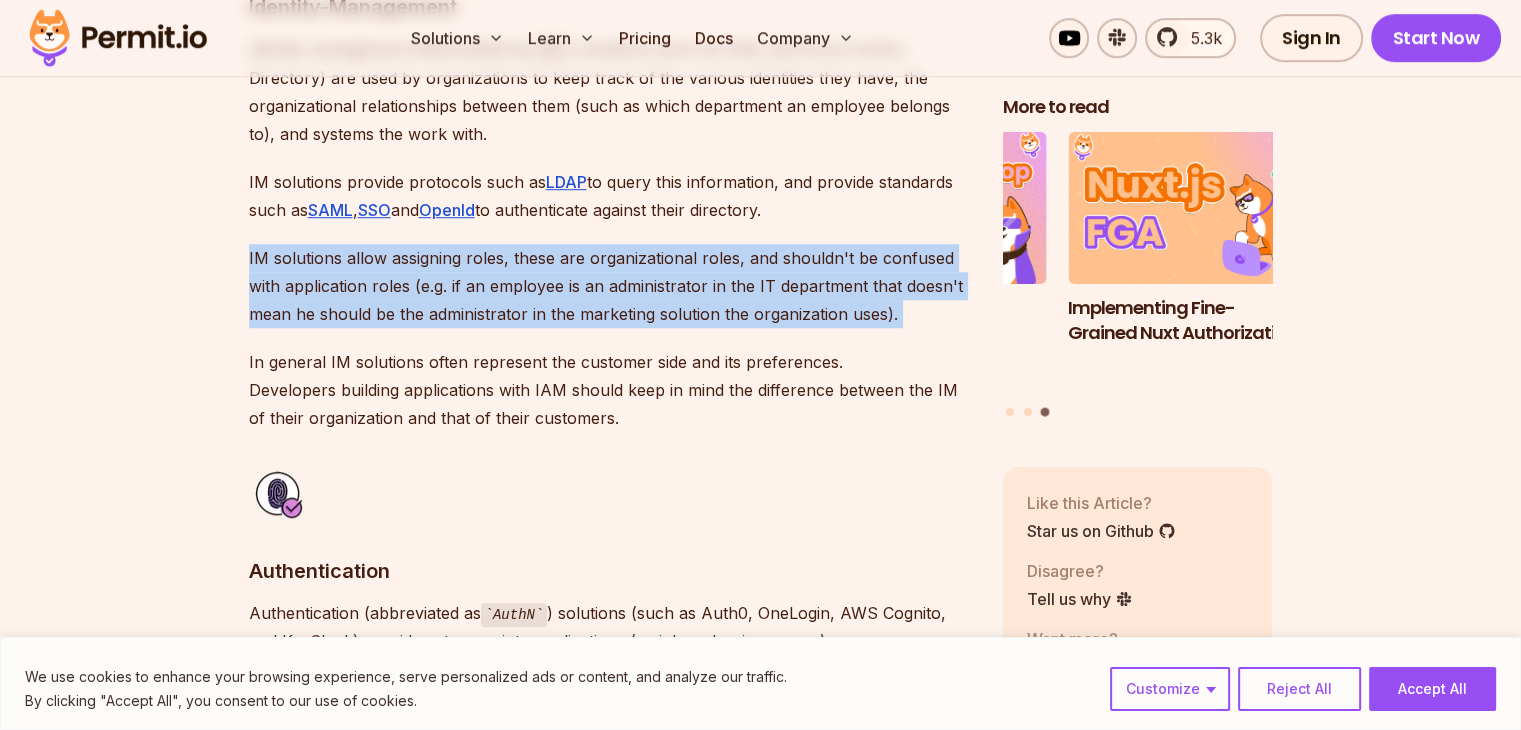 click on "IM solutions allow assigning roles, these are organizational roles, and shouldn't be confused with application roles (e.g. if an employee is an administrator in the IT department that doesn't mean he should be the administrator in the marketing solution the organization uses)." at bounding box center [610, 286] 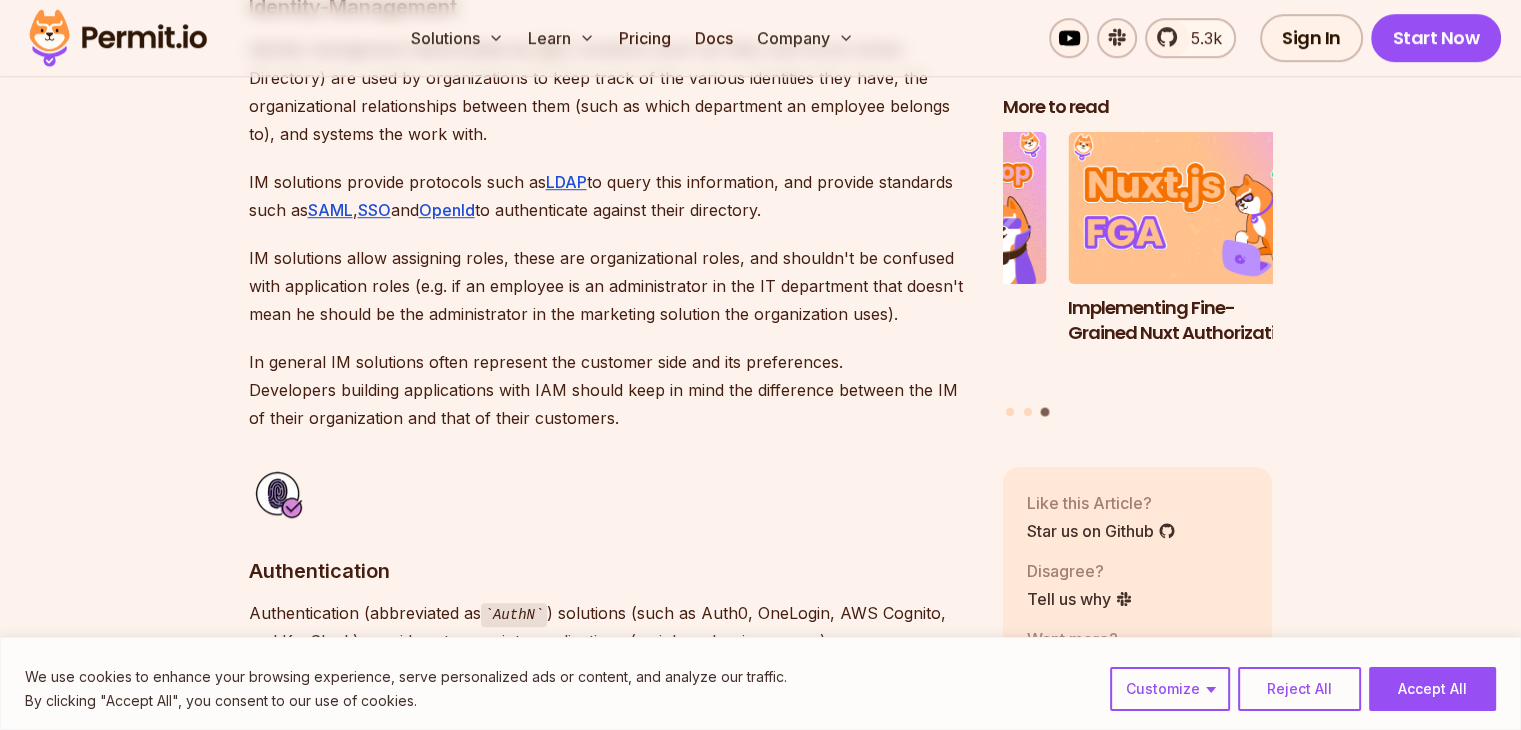 click on "IM solutions allow assigning roles, these are organizational roles, and shouldn't be confused with application roles (e.g. if an employee is an administrator in the IT department that doesn't mean he should be the administrator in the marketing solution the organization uses)." at bounding box center [610, 286] 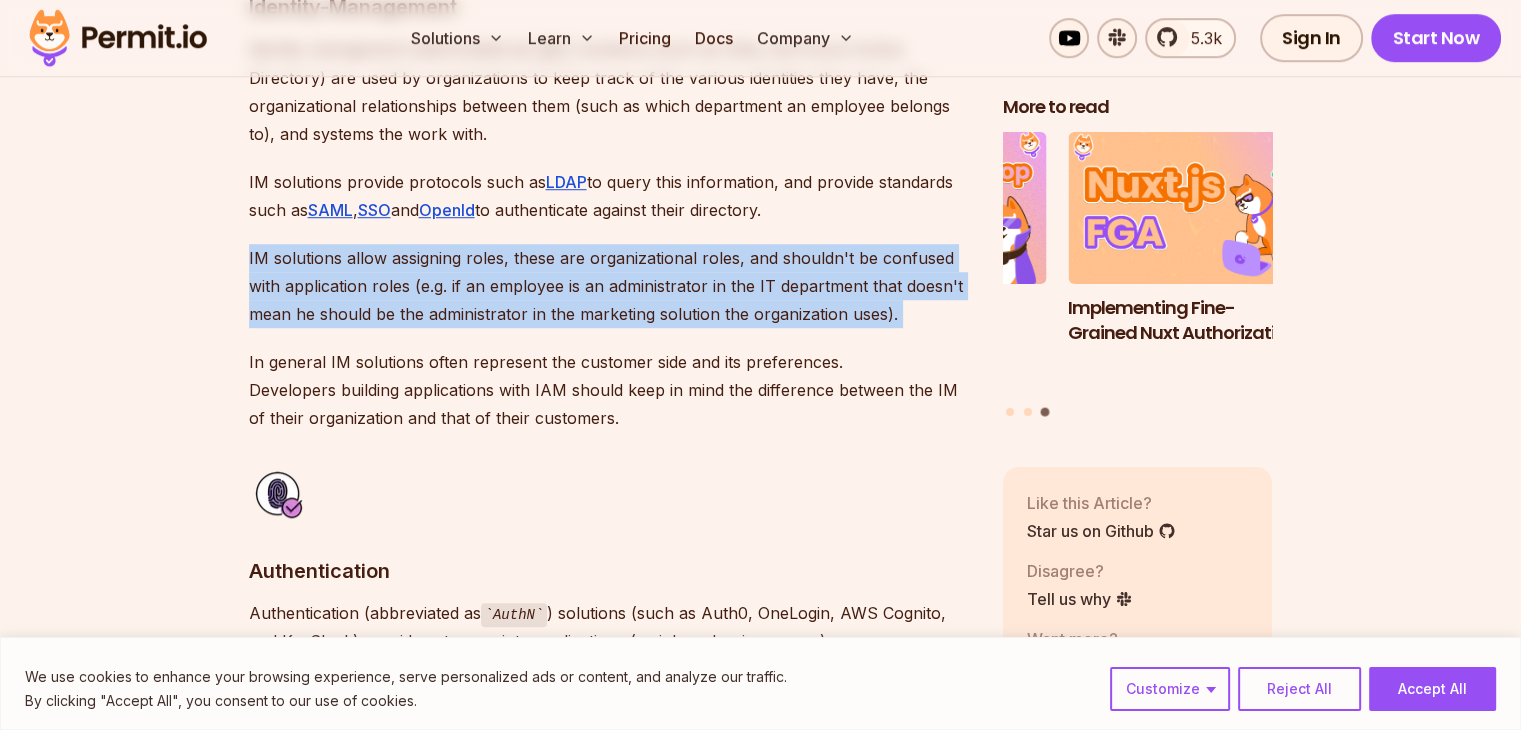 click on "IM solutions allow assigning roles, these are organizational roles, and shouldn't be confused with application roles (e.g. if an employee is an administrator in the IT department that doesn't mean he should be the administrator in the marketing solution the organization uses)." at bounding box center [610, 286] 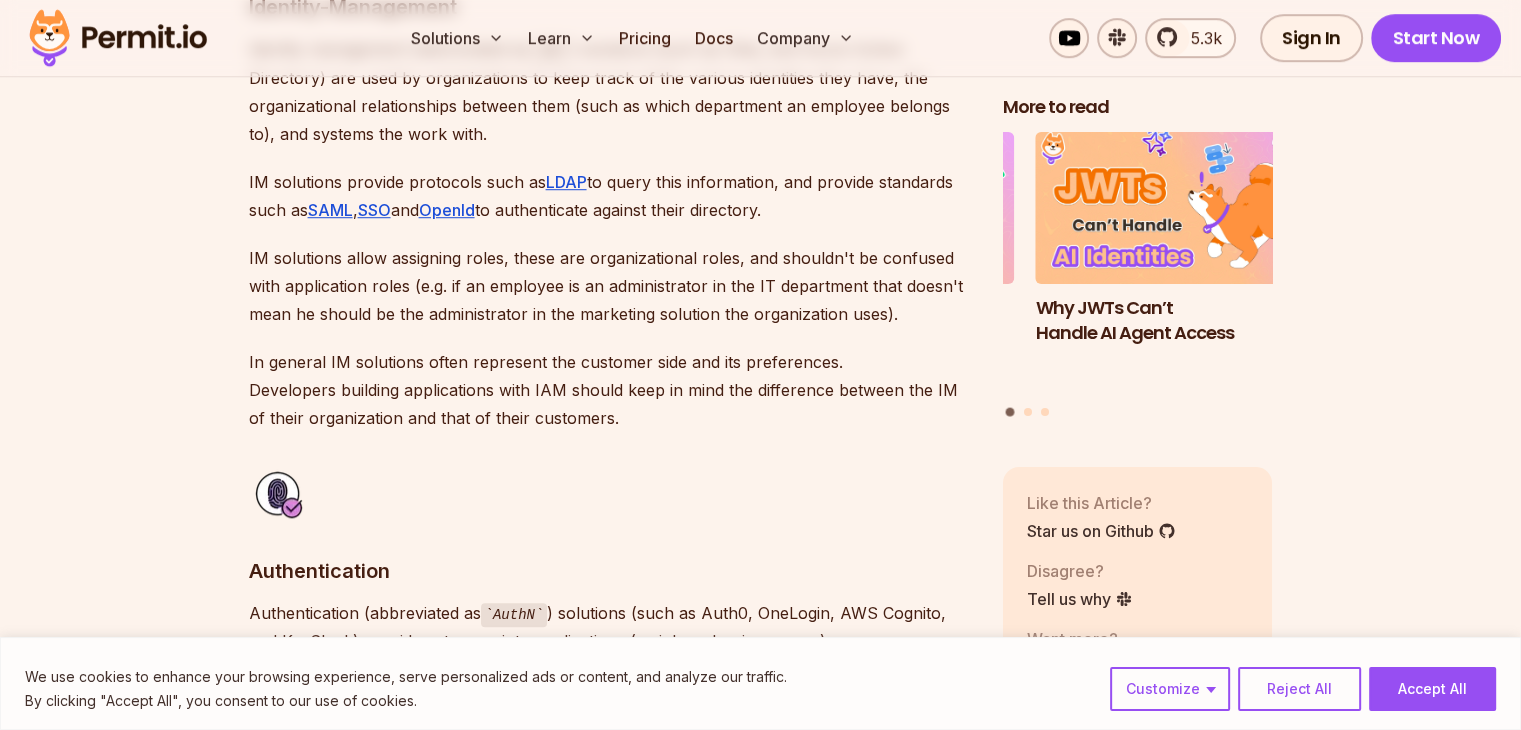 click on "In general IM solutions often represent the customer side and its preferences. Developers building applications with IAM should keep in mind the difference between the IM of their organization and that of their customers." at bounding box center (610, 390) 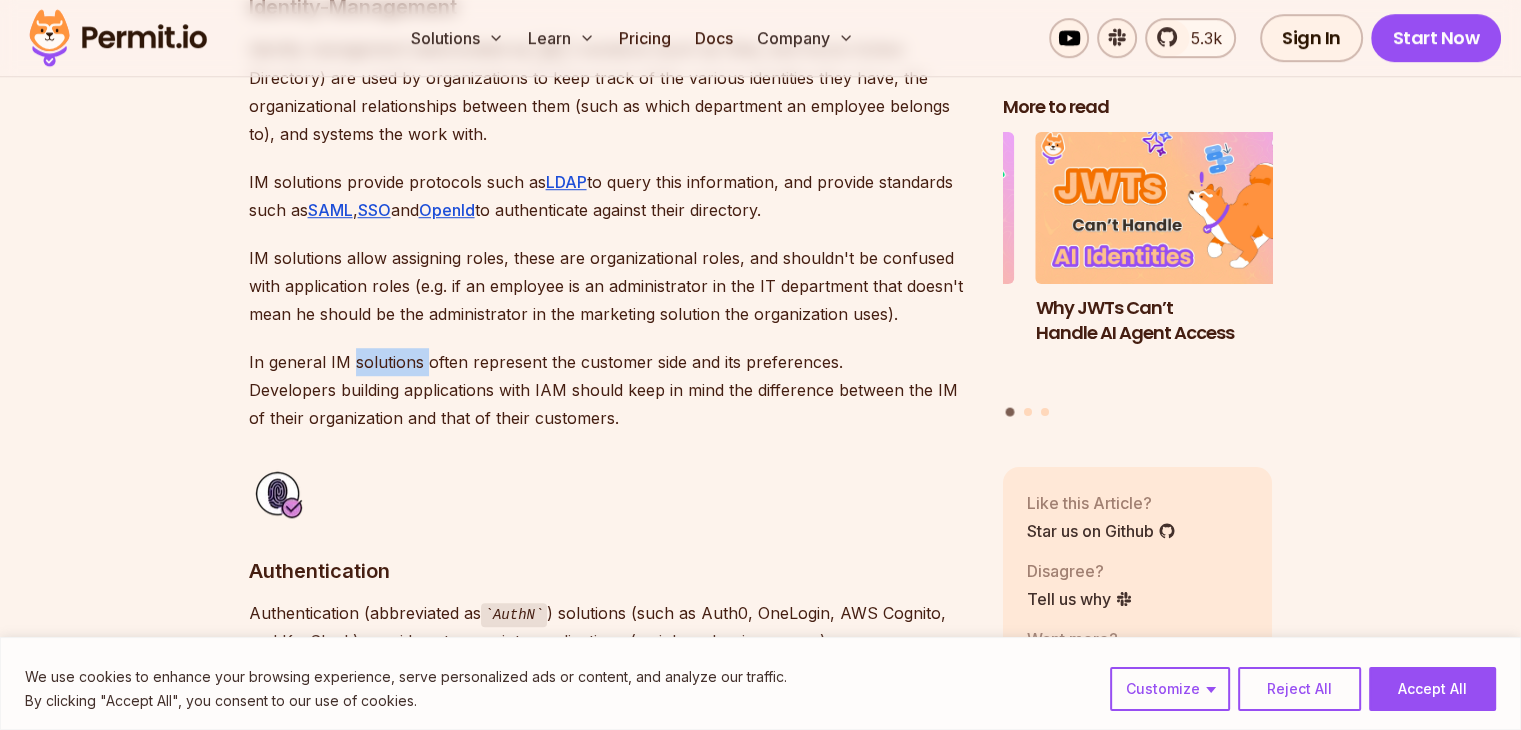 click on "In general IM solutions often represent the customer side and its preferences. Developers building applications with IAM should keep in mind the difference between the IM of their organization and that of their customers." at bounding box center (610, 390) 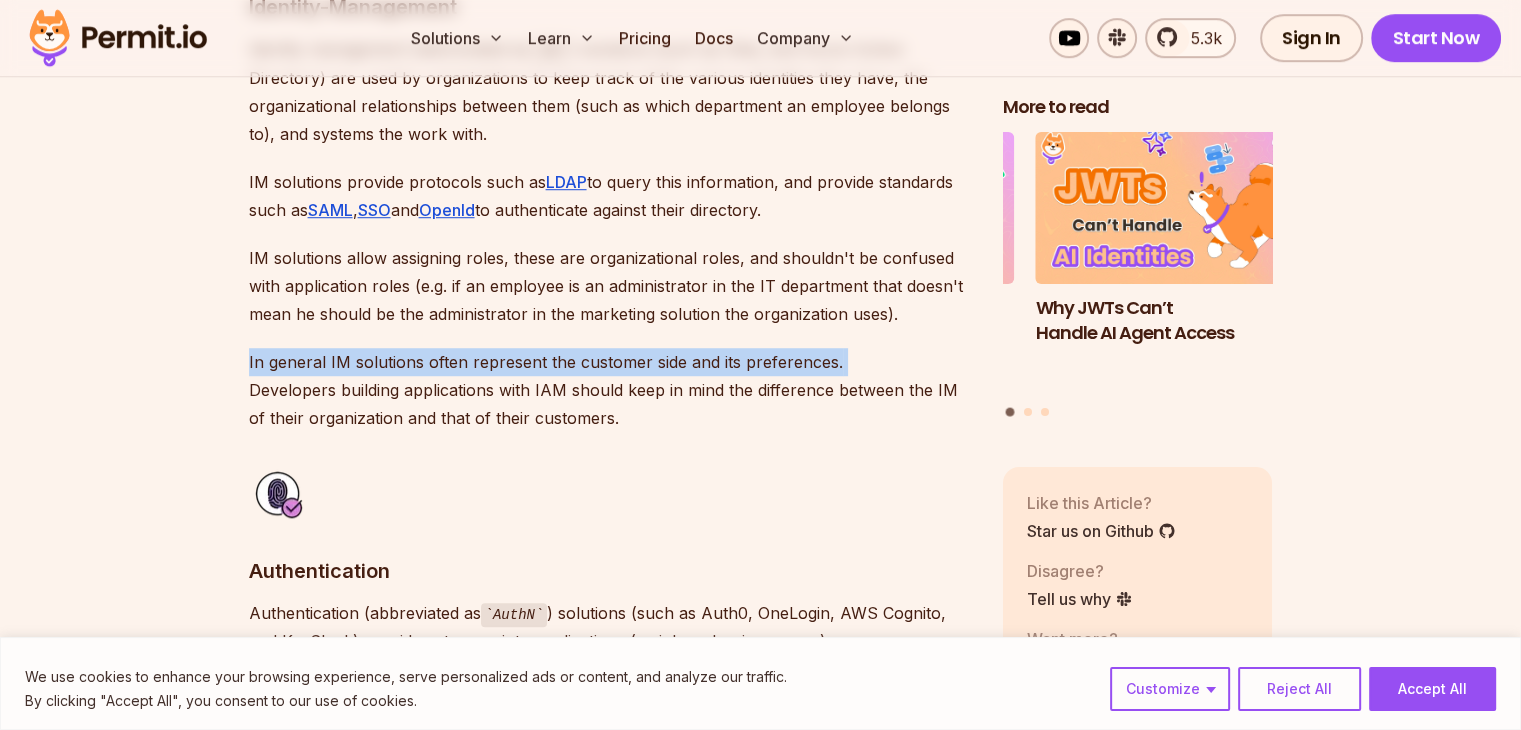 click on "In general IM solutions often represent the customer side and its preferences. Developers building applications with IAM should keep in mind the difference between the IM of their organization and that of their customers." at bounding box center [610, 390] 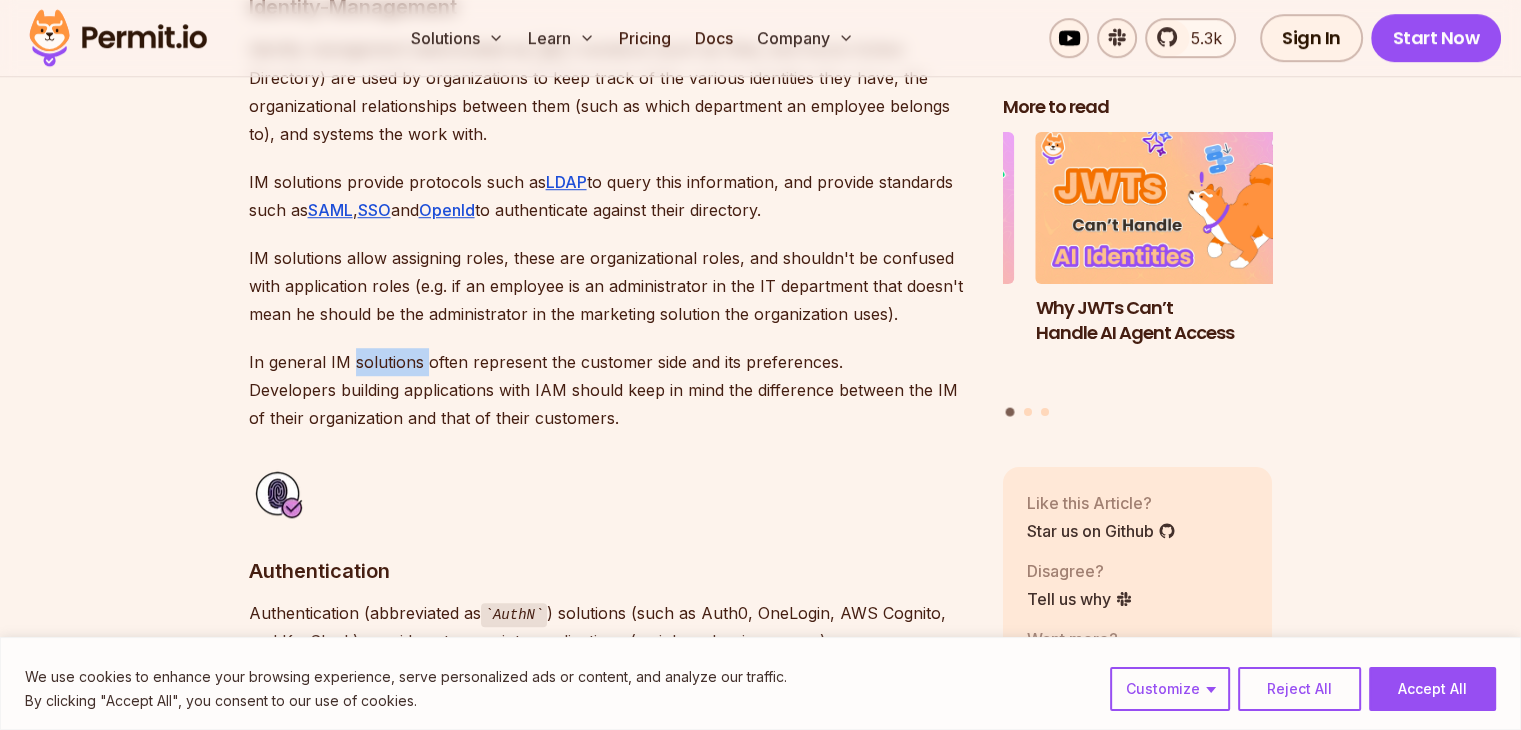 click on "In general IM solutions often represent the customer side and its preferences. Developers building applications with IAM should keep in mind the difference between the IM of their organization and that of their customers." at bounding box center [610, 390] 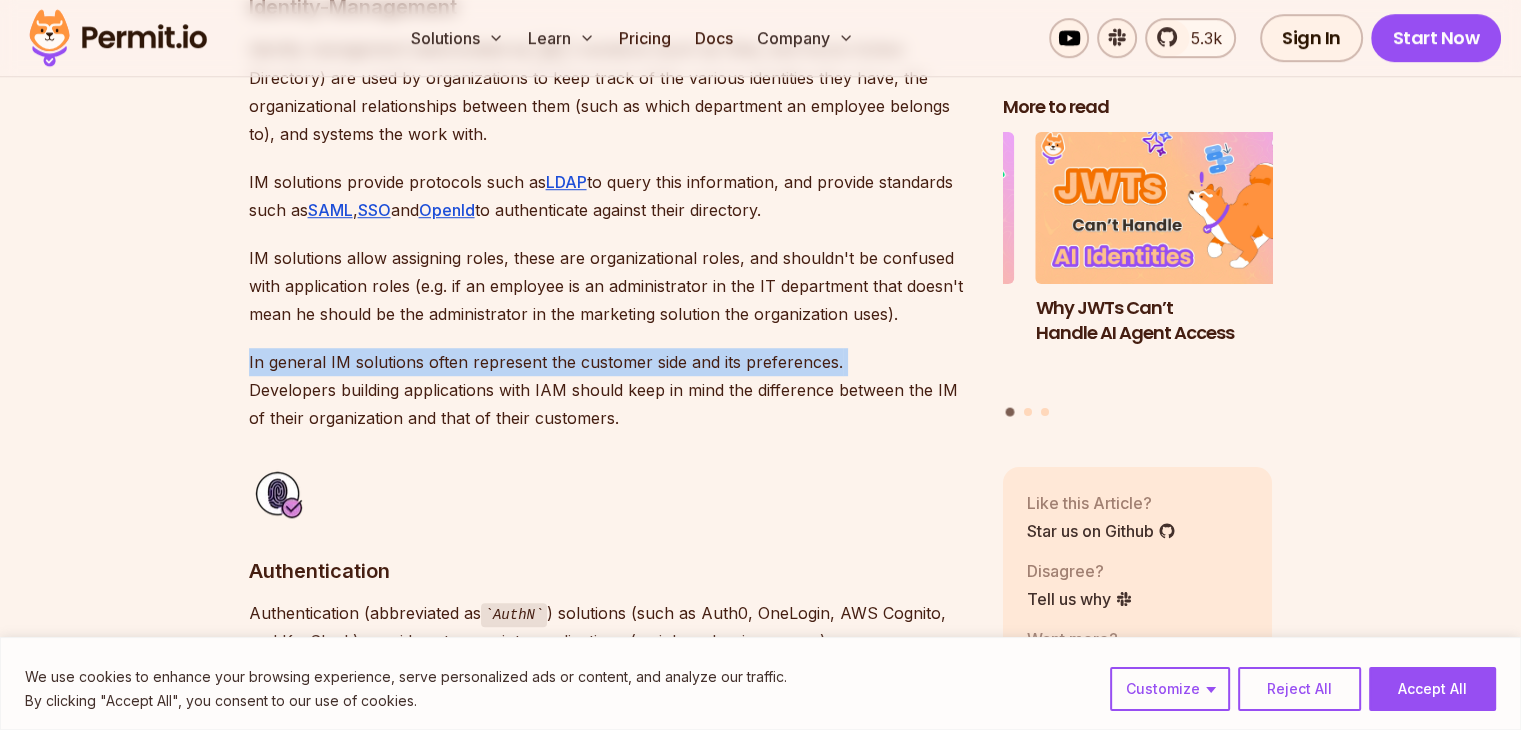click on "In general IM solutions often represent the customer side and its preferences. Developers building applications with IAM should keep in mind the difference between the IM of their organization and that of their customers." at bounding box center [610, 390] 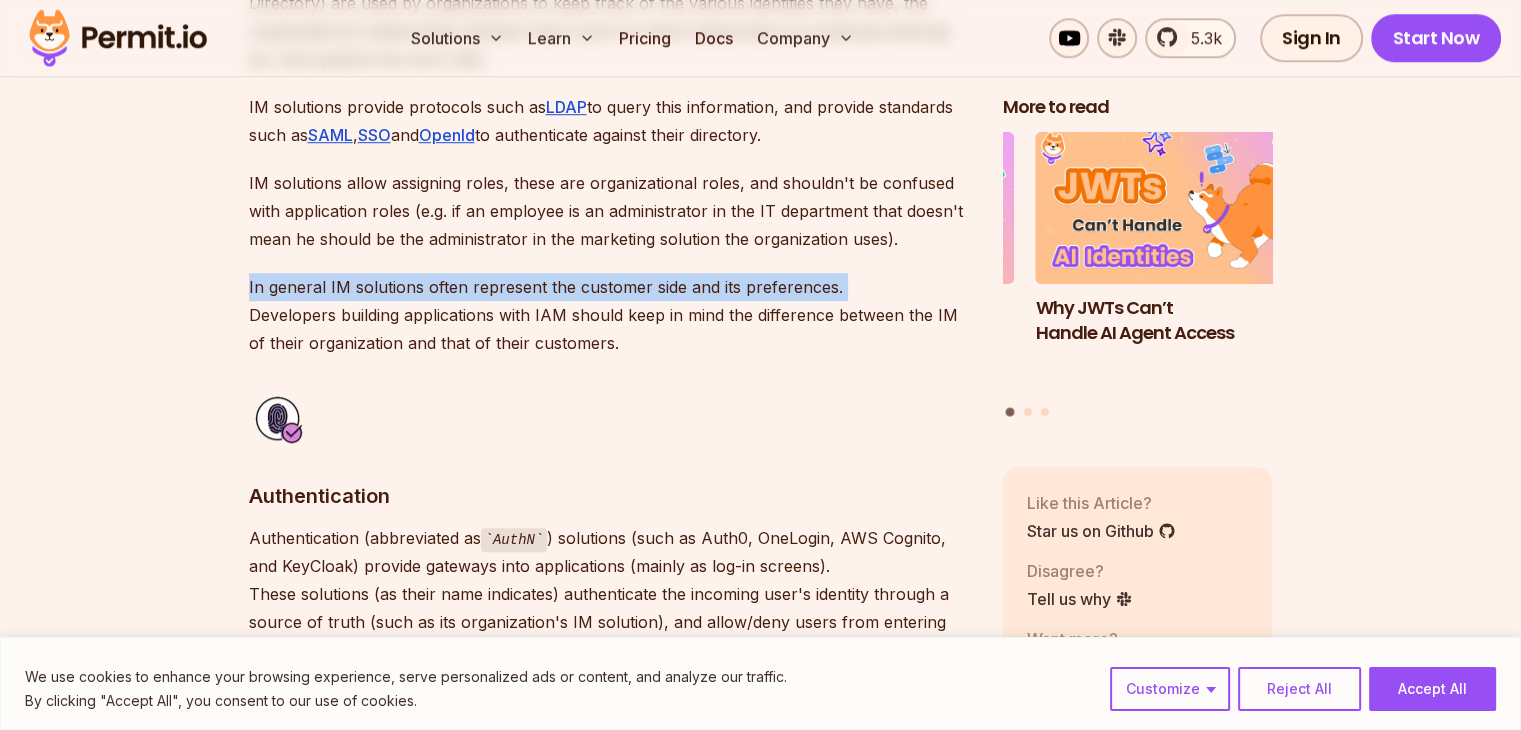 scroll, scrollTop: 1492, scrollLeft: 0, axis: vertical 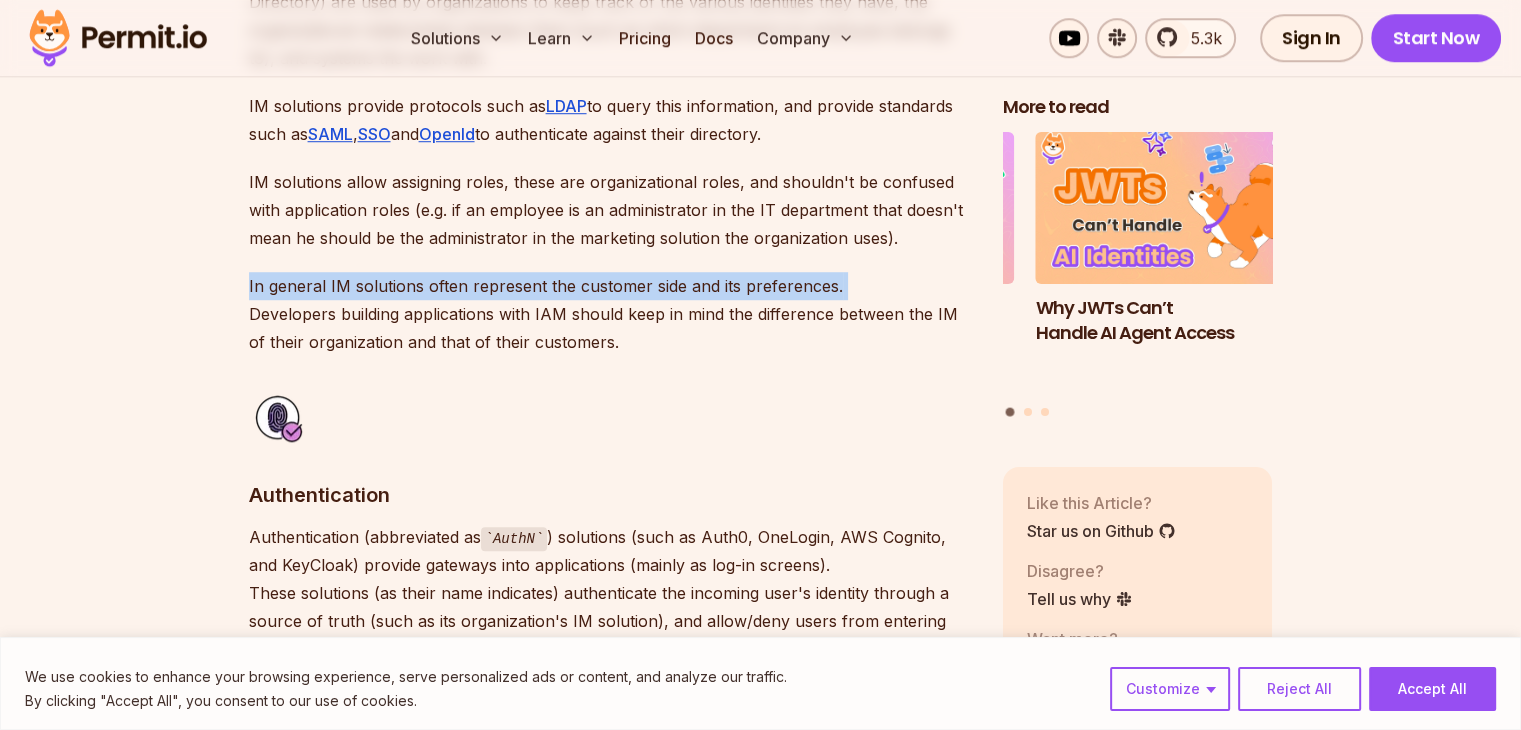 click on "In general IM solutions often represent the customer side and its preferences. Developers building applications with IAM should keep in mind the difference between the IM of their organization and that of their customers." at bounding box center [610, 314] 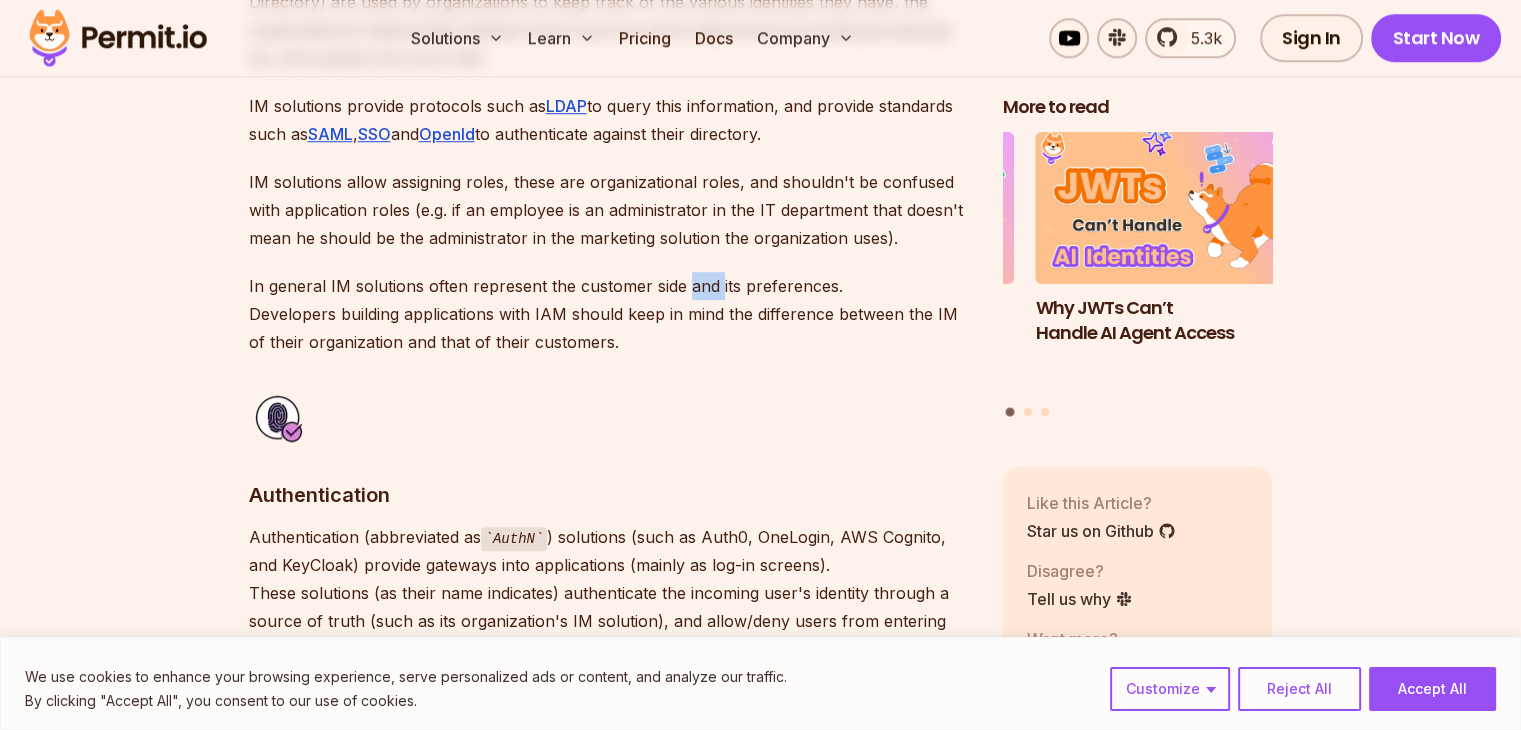 click on "In general IM solutions often represent the customer side and its preferences. Developers building applications with IAM should keep in mind the difference between the IM of their organization and that of their customers." at bounding box center (610, 314) 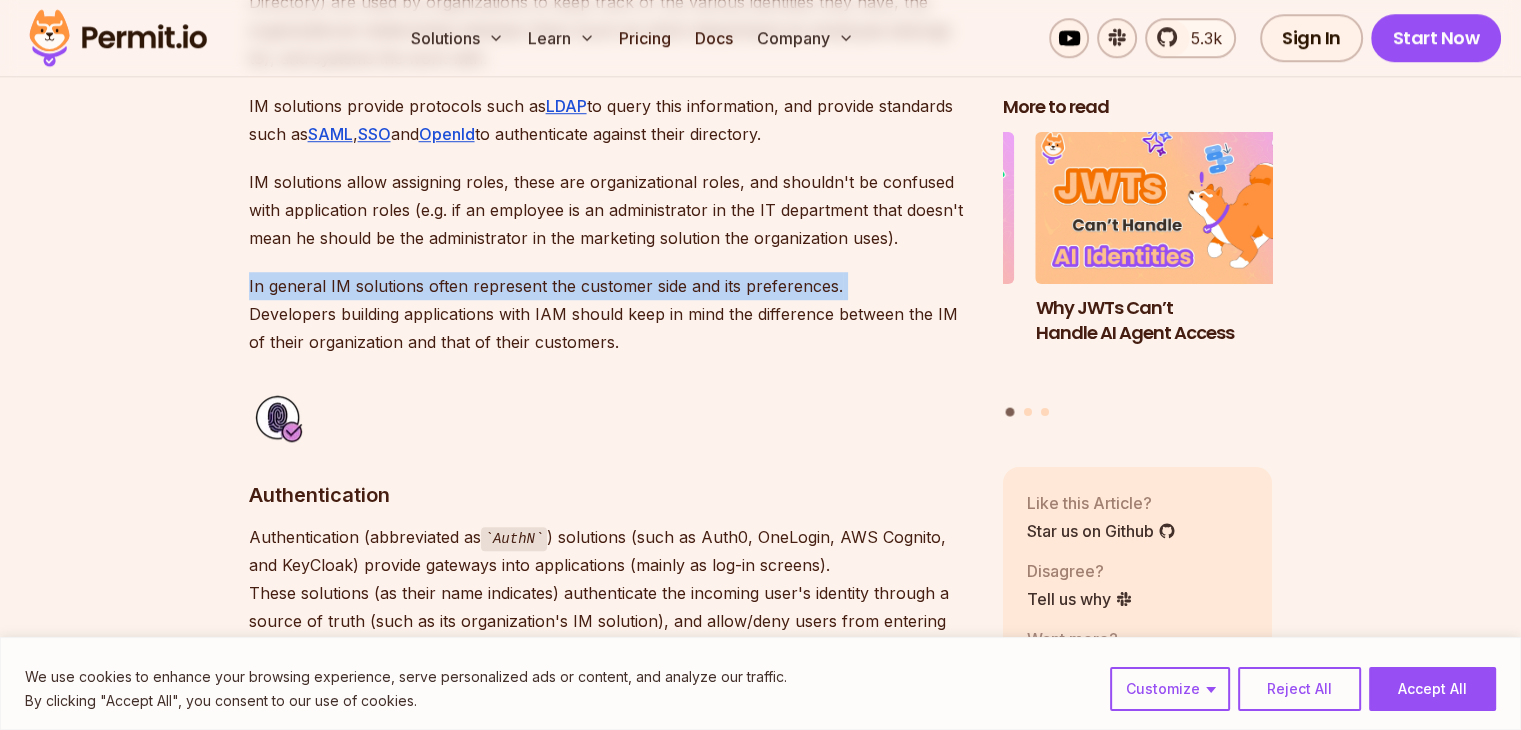 click on "In general IM solutions often represent the customer side and its preferences. Developers building applications with IAM should keep in mind the difference between the IM of their organization and that of their customers." at bounding box center [610, 314] 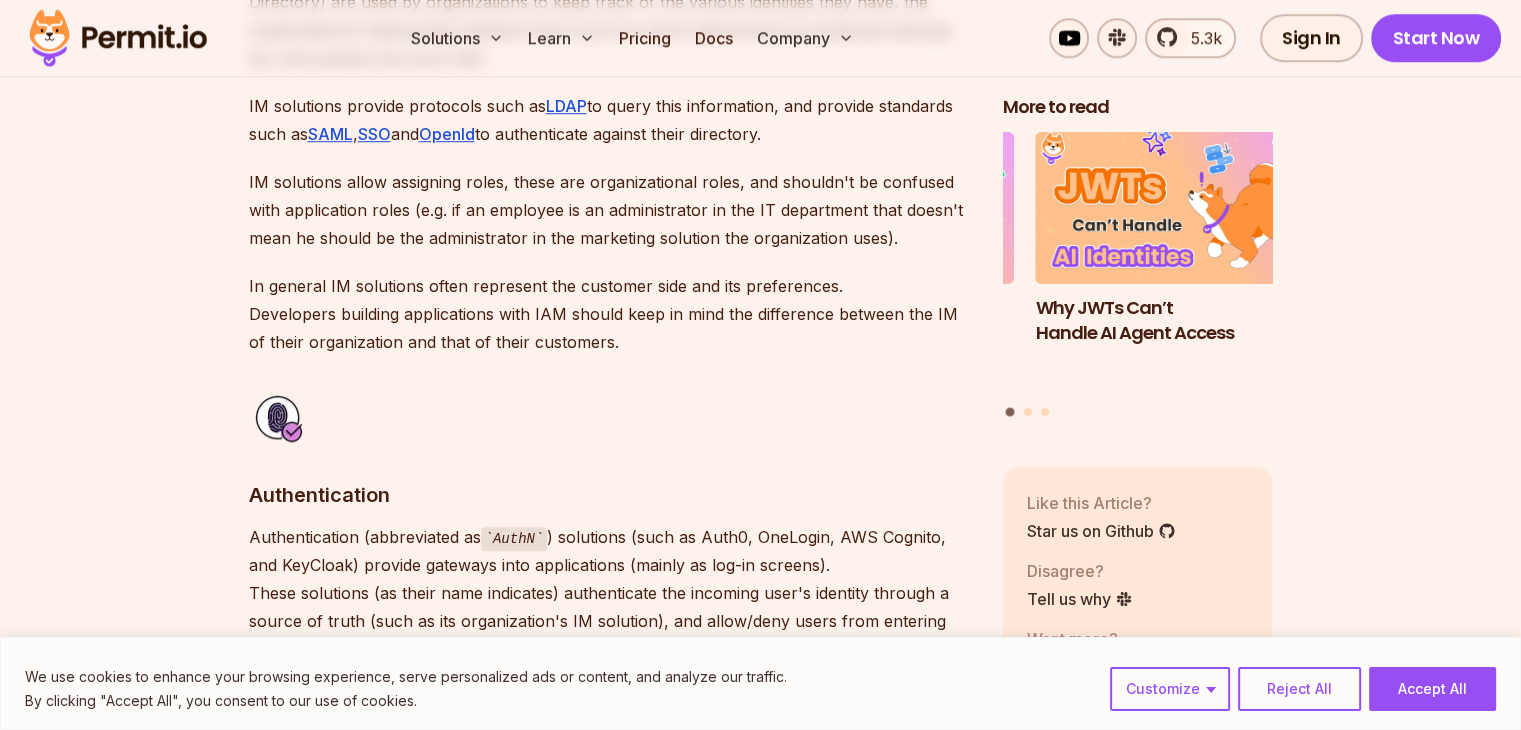 click on "In general IM solutions often represent the customer side and its preferences. Developers building applications with IAM should keep in mind the difference between the IM of their organization and that of their customers." at bounding box center [610, 314] 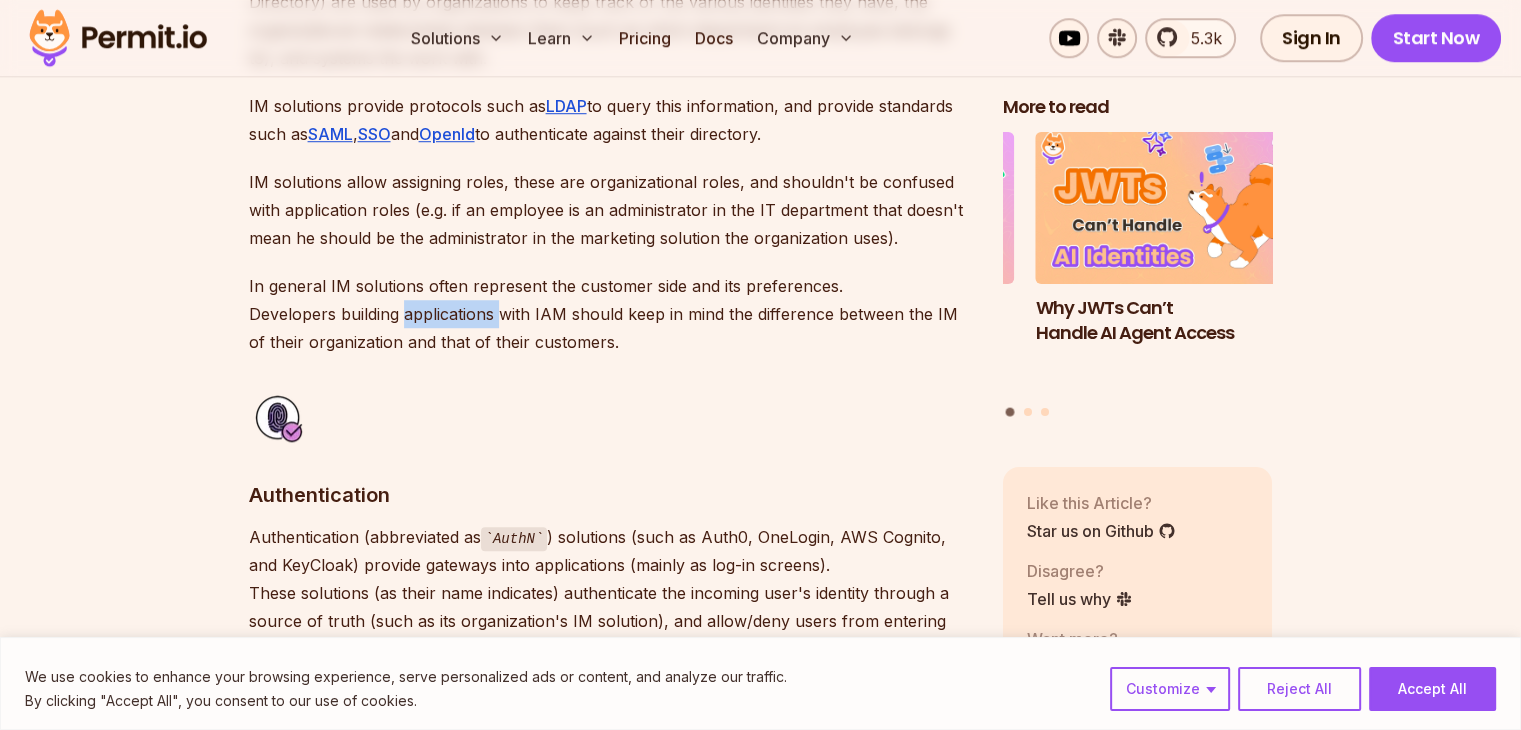 click on "In general IM solutions often represent the customer side and its preferences. Developers building applications with IAM should keep in mind the difference between the IM of their organization and that of their customers." at bounding box center [610, 314] 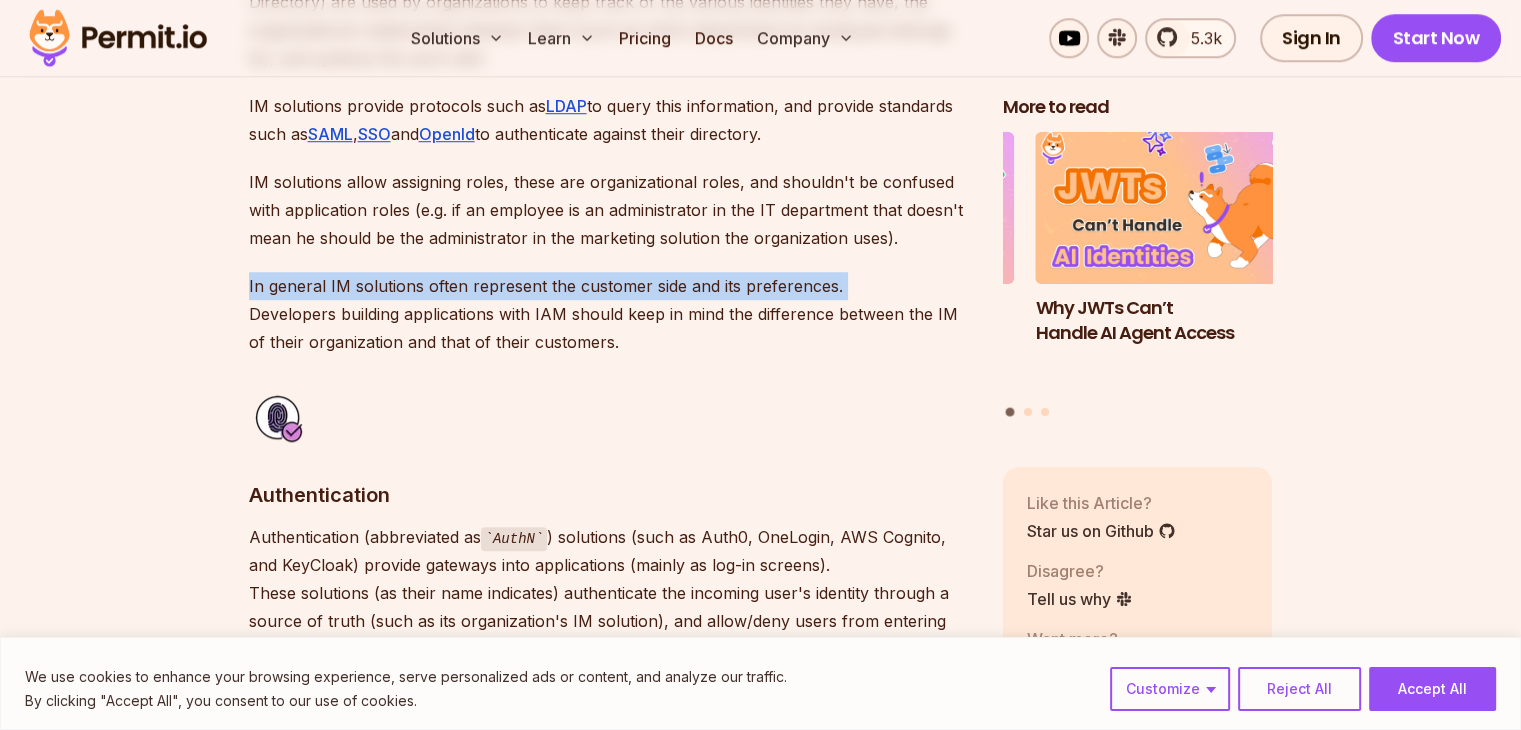 click on "In general IM solutions often represent the customer side and its preferences. Developers building applications with IAM should keep in mind the difference between the IM of their organization and that of their customers." at bounding box center [610, 314] 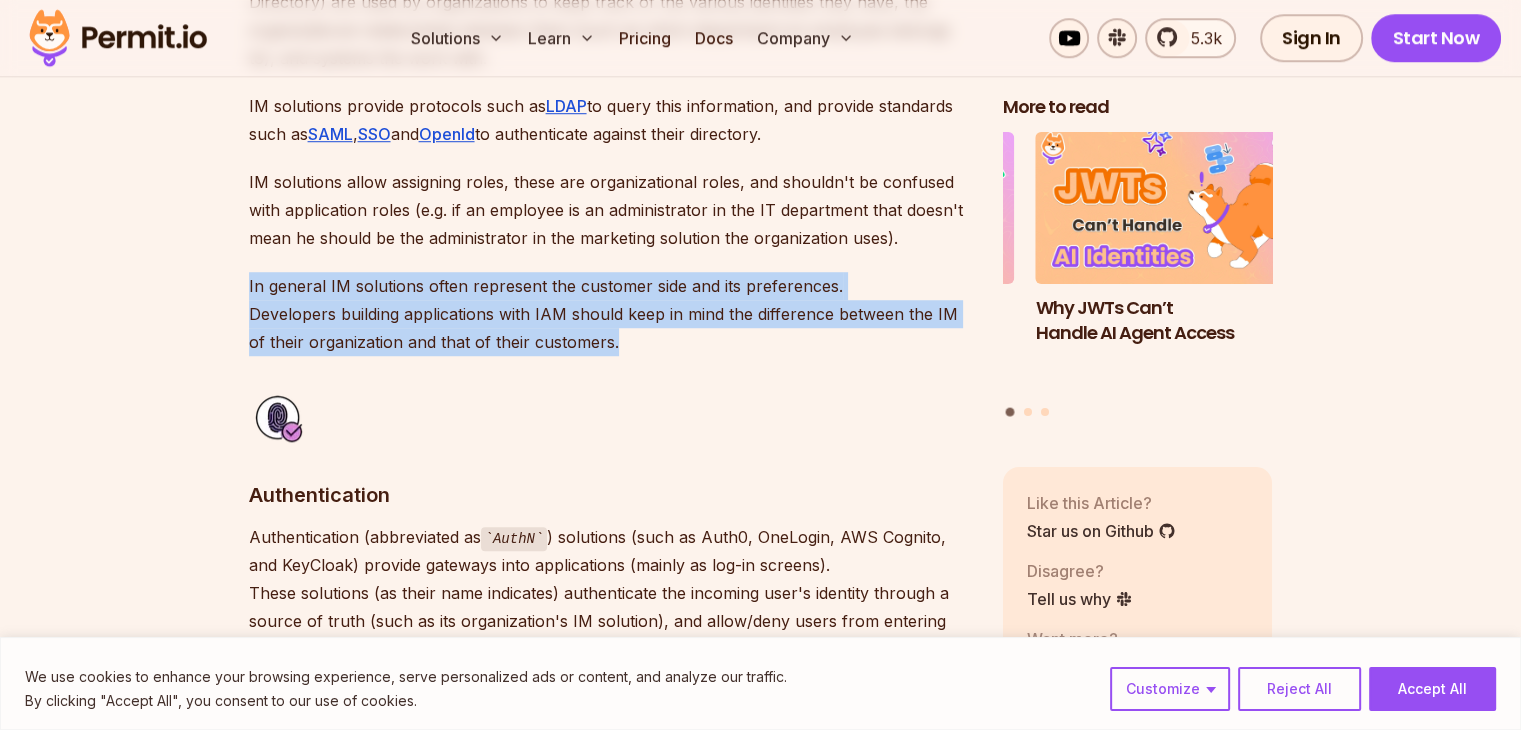 click on "In general IM solutions often represent the customer side and its preferences. Developers building applications with IAM should keep in mind the difference between the IM of their organization and that of their customers." at bounding box center [610, 314] 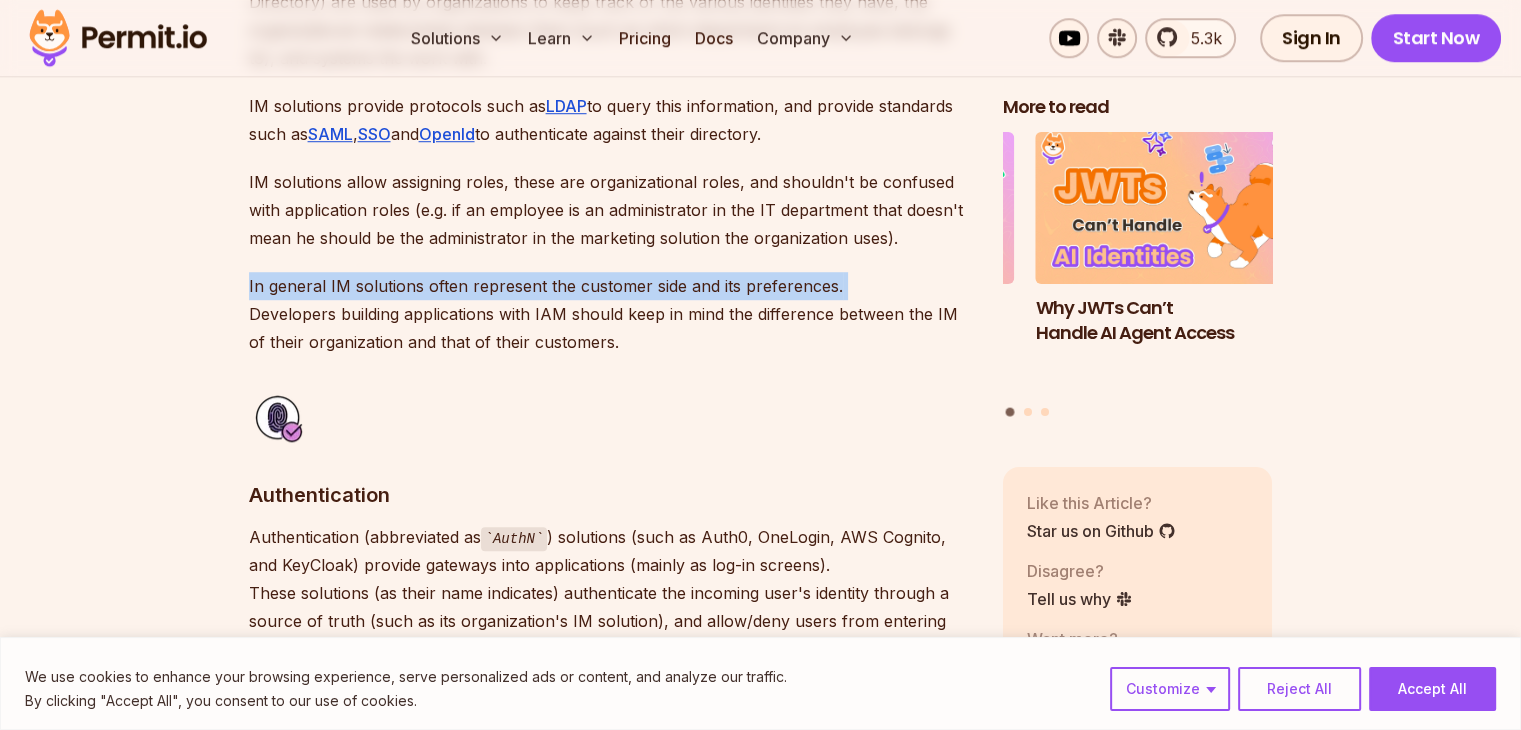 click on "In general IM solutions often represent the customer side and its preferences. Developers building applications with IAM should keep in mind the difference between the IM of their organization and that of their customers." at bounding box center [610, 314] 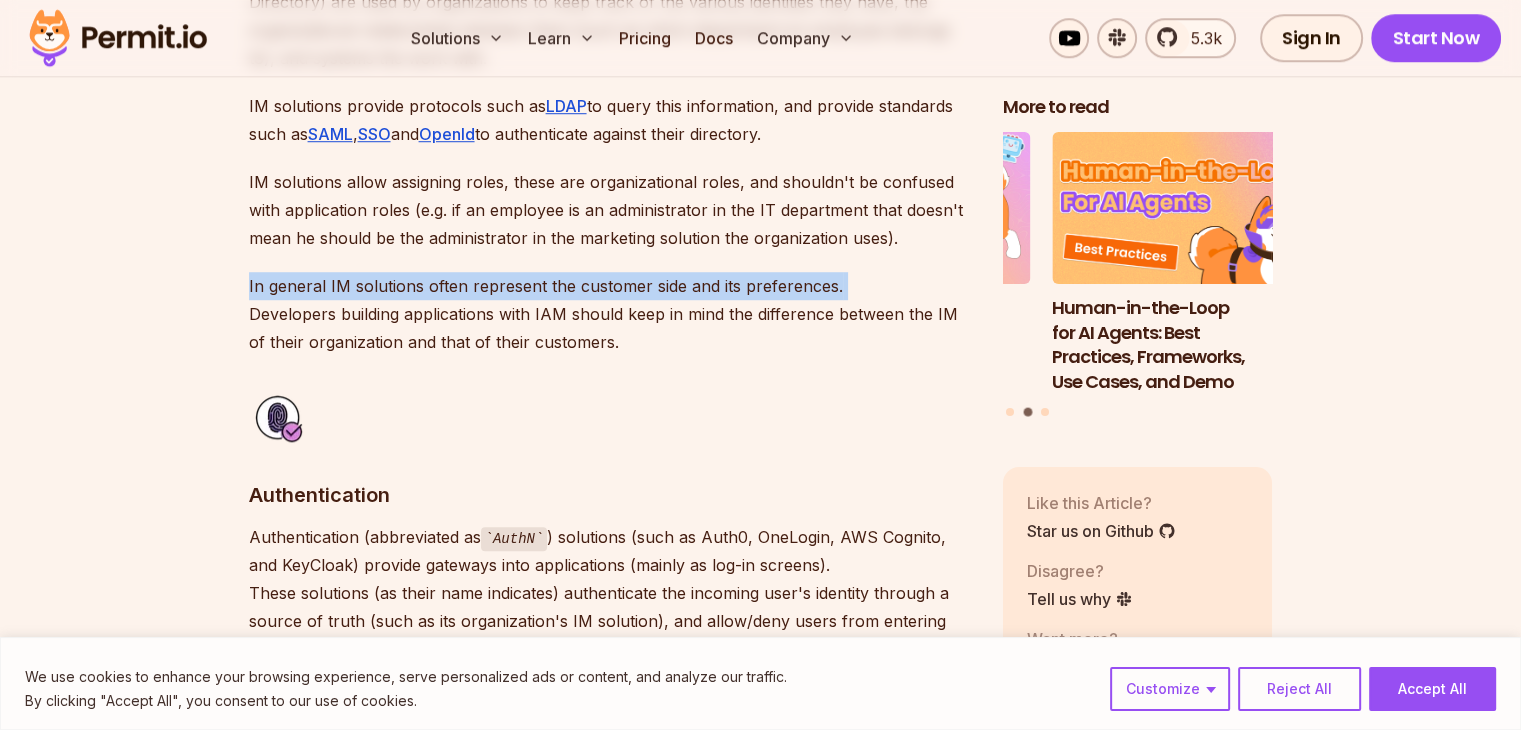 click on "In general IM solutions often represent the customer side and its preferences. Developers building applications with IAM should keep in mind the difference between the IM of their organization and that of their customers." at bounding box center [610, 314] 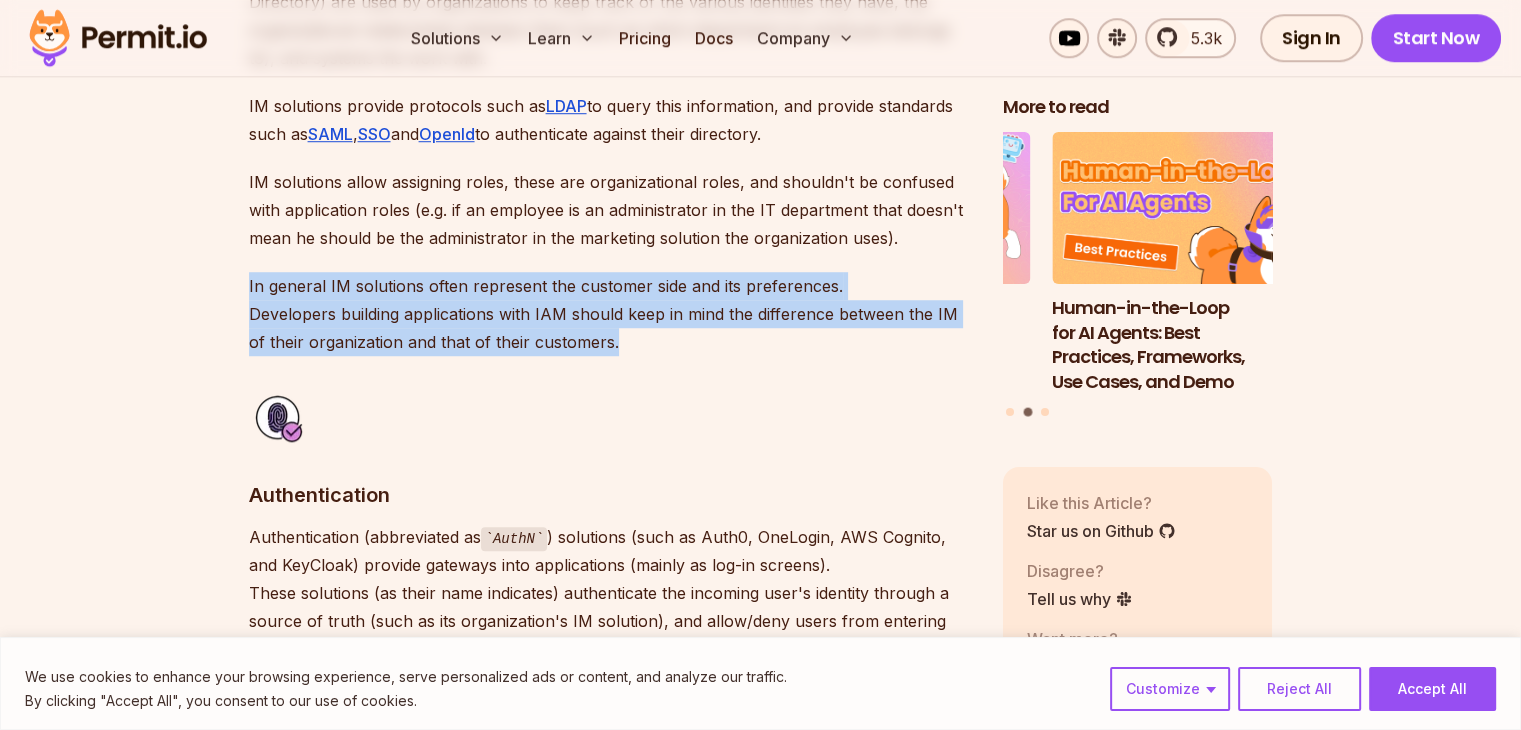 click on "In general IM solutions often represent the customer side and its preferences. Developers building applications with IAM should keep in mind the difference between the IM of their organization and that of their customers." at bounding box center [610, 314] 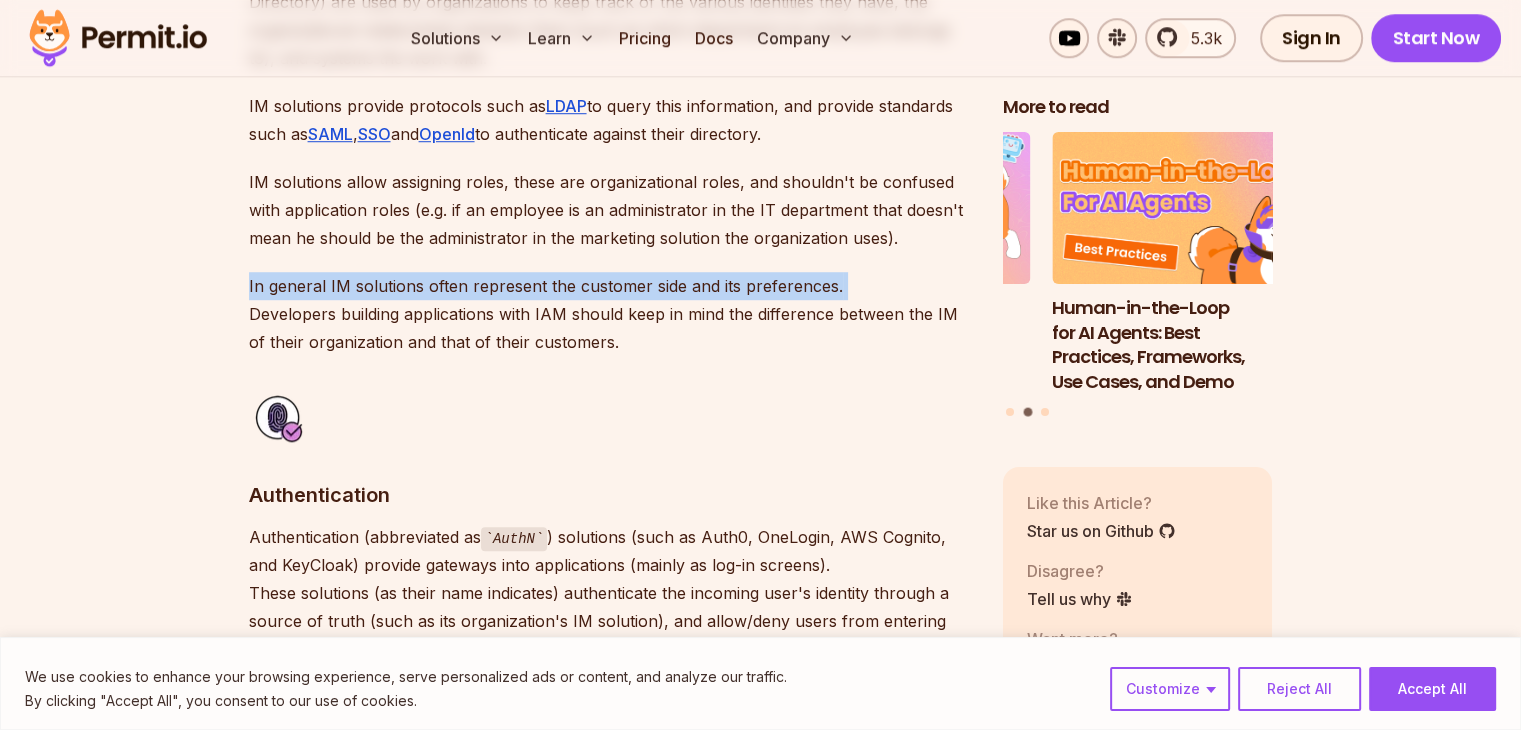 click on "In general IM solutions often represent the customer side and its preferences. Developers building applications with IAM should keep in mind the difference between the IM of their organization and that of their customers." at bounding box center (610, 314) 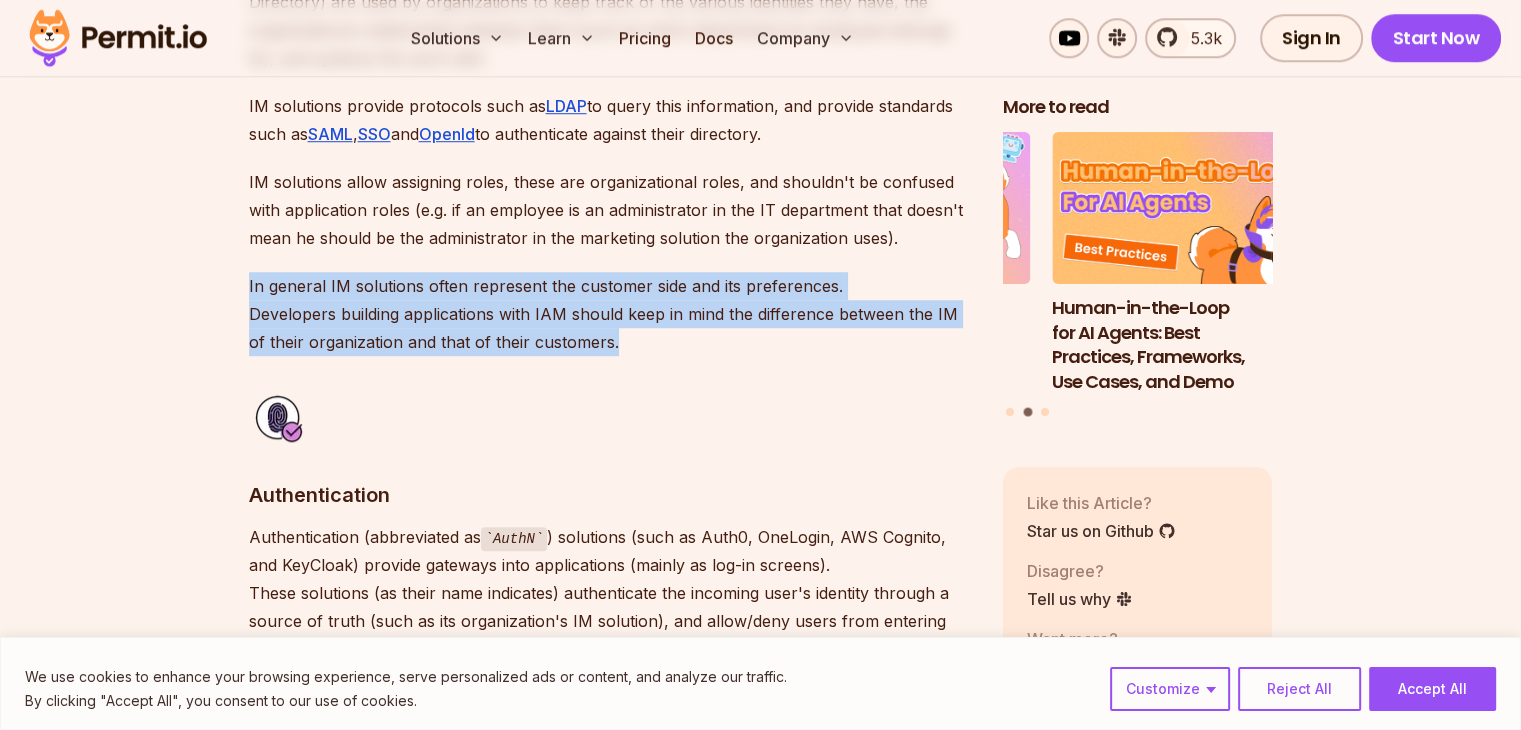 click on "In general IM solutions often represent the customer side and its preferences. Developers building applications with IAM should keep in mind the difference between the IM of their organization and that of their customers." at bounding box center [610, 314] 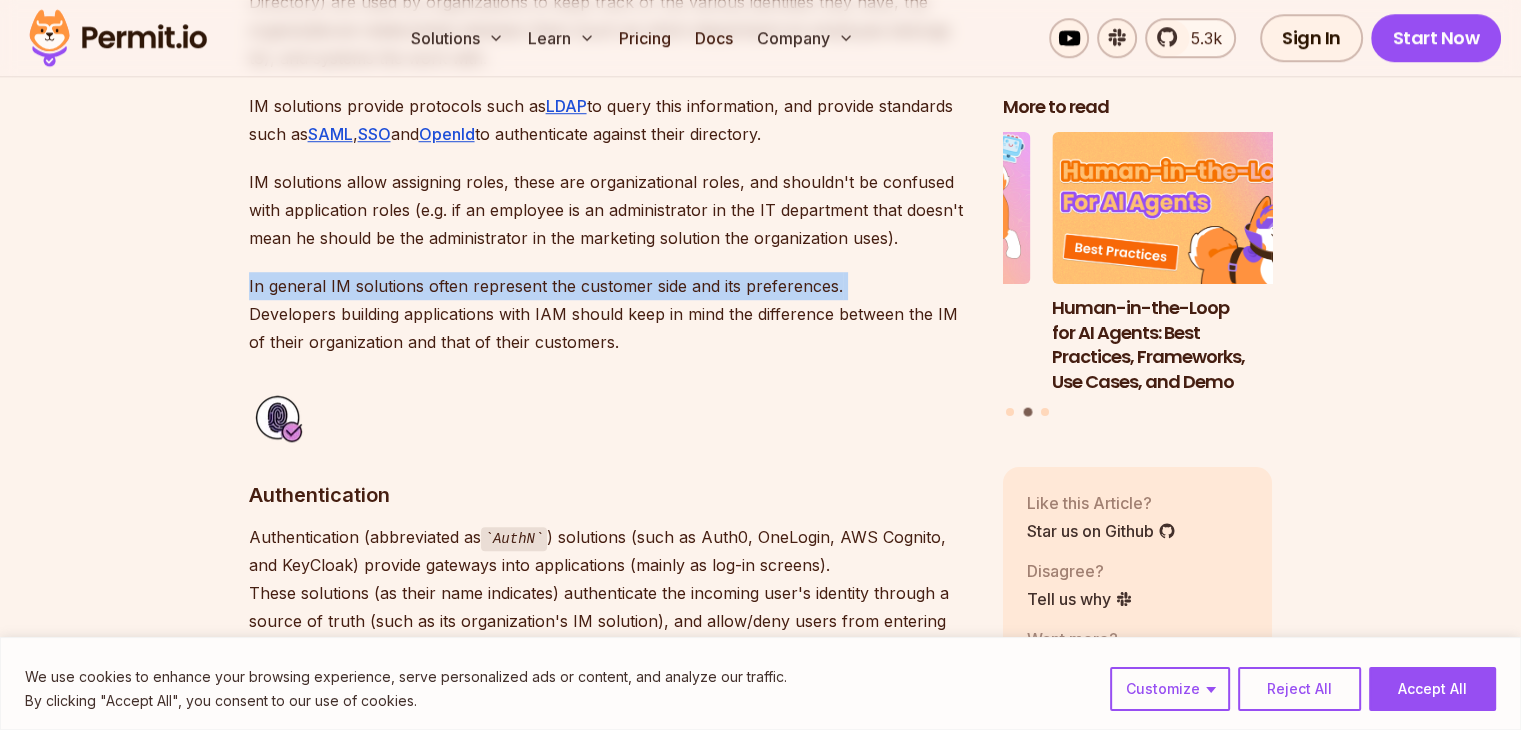 click on "In general IM solutions often represent the customer side and its preferences. Developers building applications with IAM should keep in mind the difference between the IM of their organization and that of their customers." at bounding box center (610, 314) 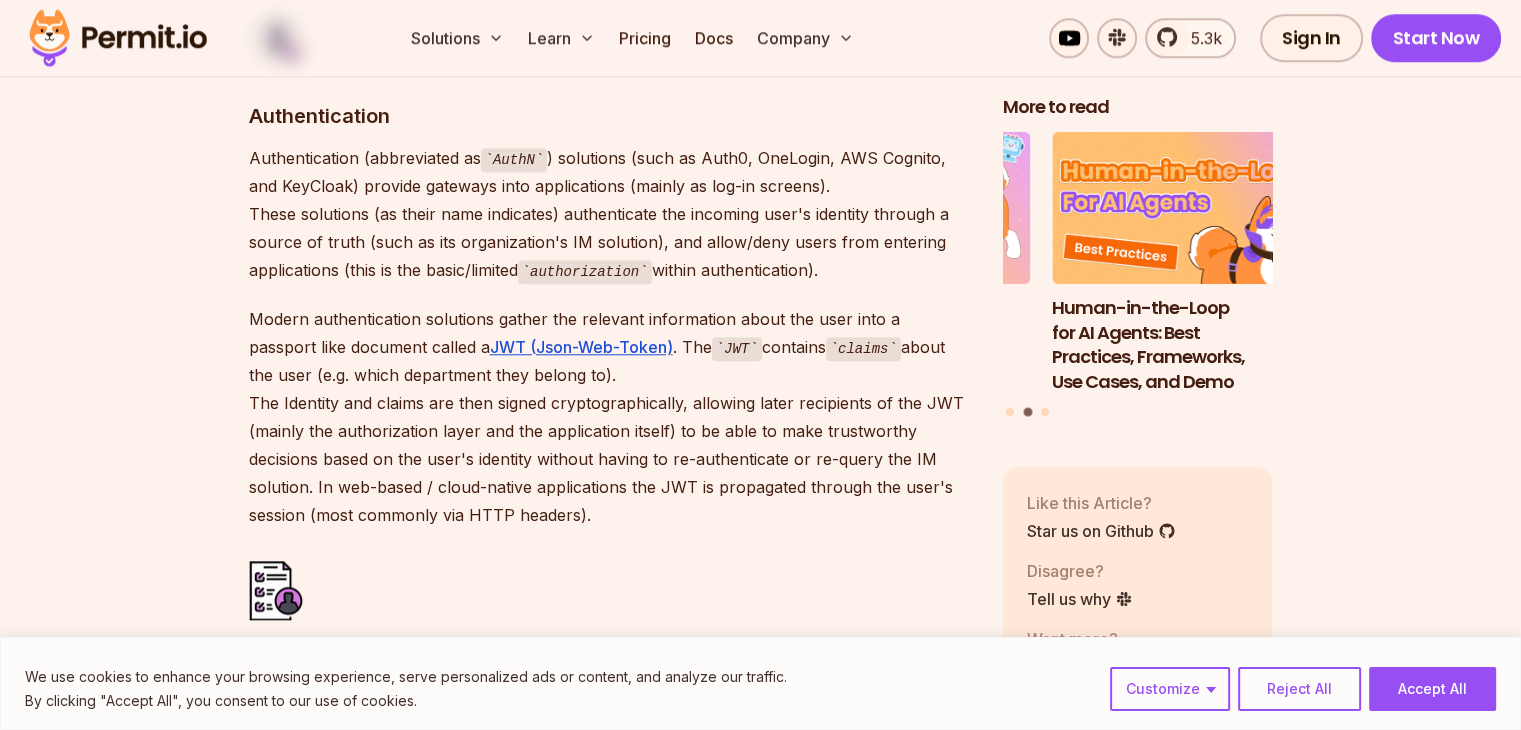 scroll, scrollTop: 1872, scrollLeft: 0, axis: vertical 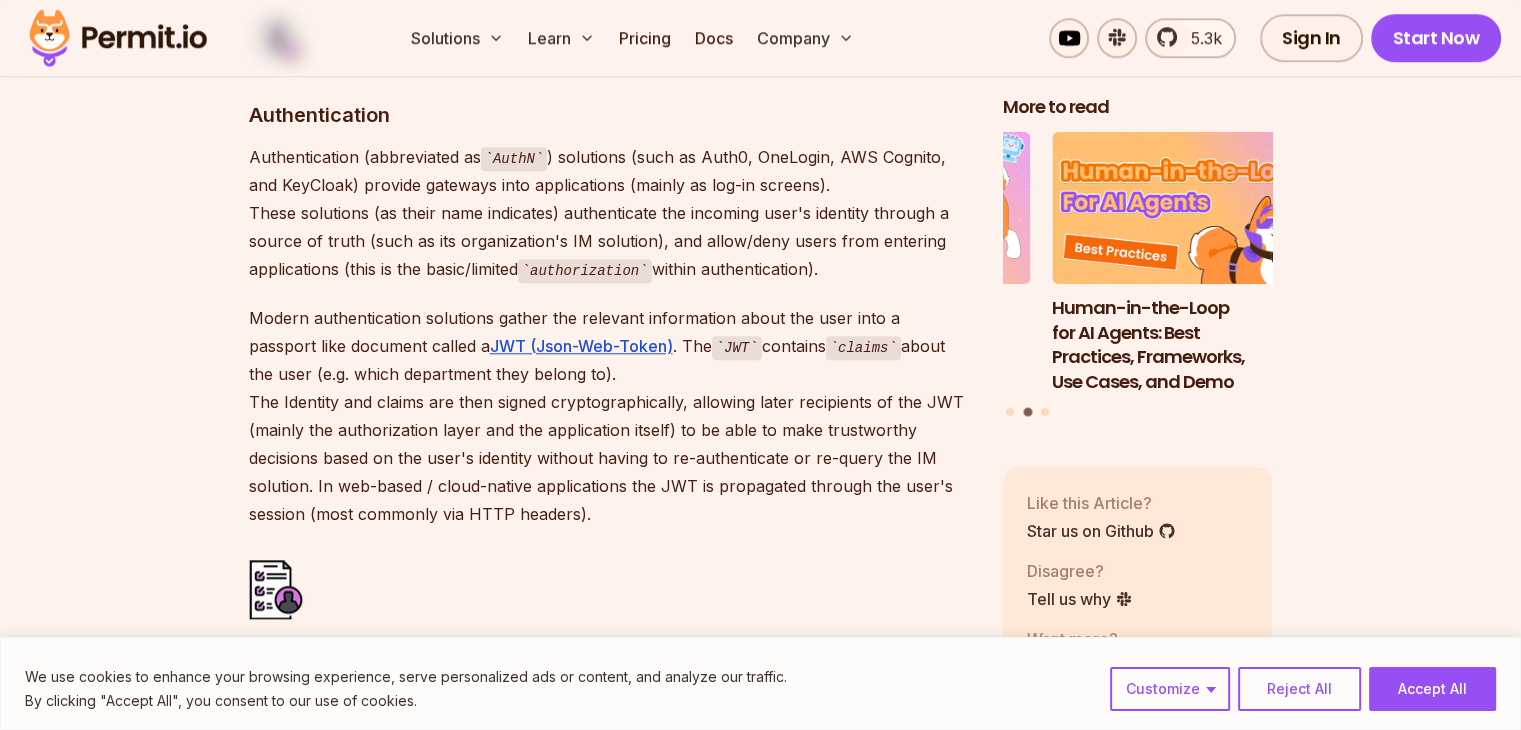 click on "Authentication (abbreviated as  AuthN ) solutions (such as Auth0, OneLogin, AWS Cognito, and KeyCloak) provide gateways into applications (mainly as log-in screens). These solutions (as their name indicates) authenticate the incoming user's identity through a source of truth (such as its organization's IM solution), and allow/deny users from entering applications (this is the basic/limited  authorization  within authentication)." at bounding box center (610, 213) 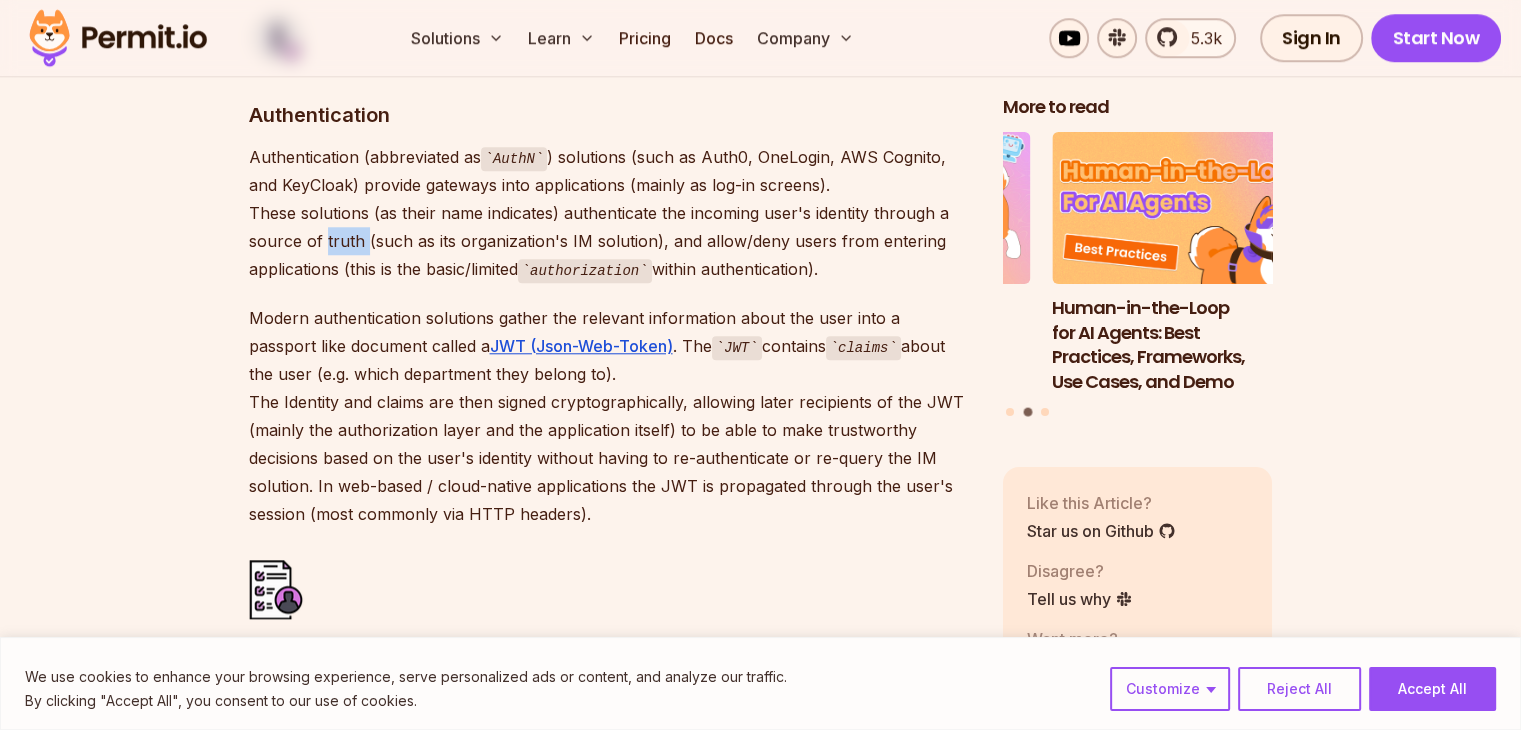 click on "Authentication (abbreviated as  AuthN ) solutions (such as Auth0, OneLogin, AWS Cognito, and KeyCloak) provide gateways into applications (mainly as log-in screens). These solutions (as their name indicates) authenticate the incoming user's identity through a source of truth (such as its organization's IM solution), and allow/deny users from entering applications (this is the basic/limited  authorization  within authentication)." at bounding box center [610, 213] 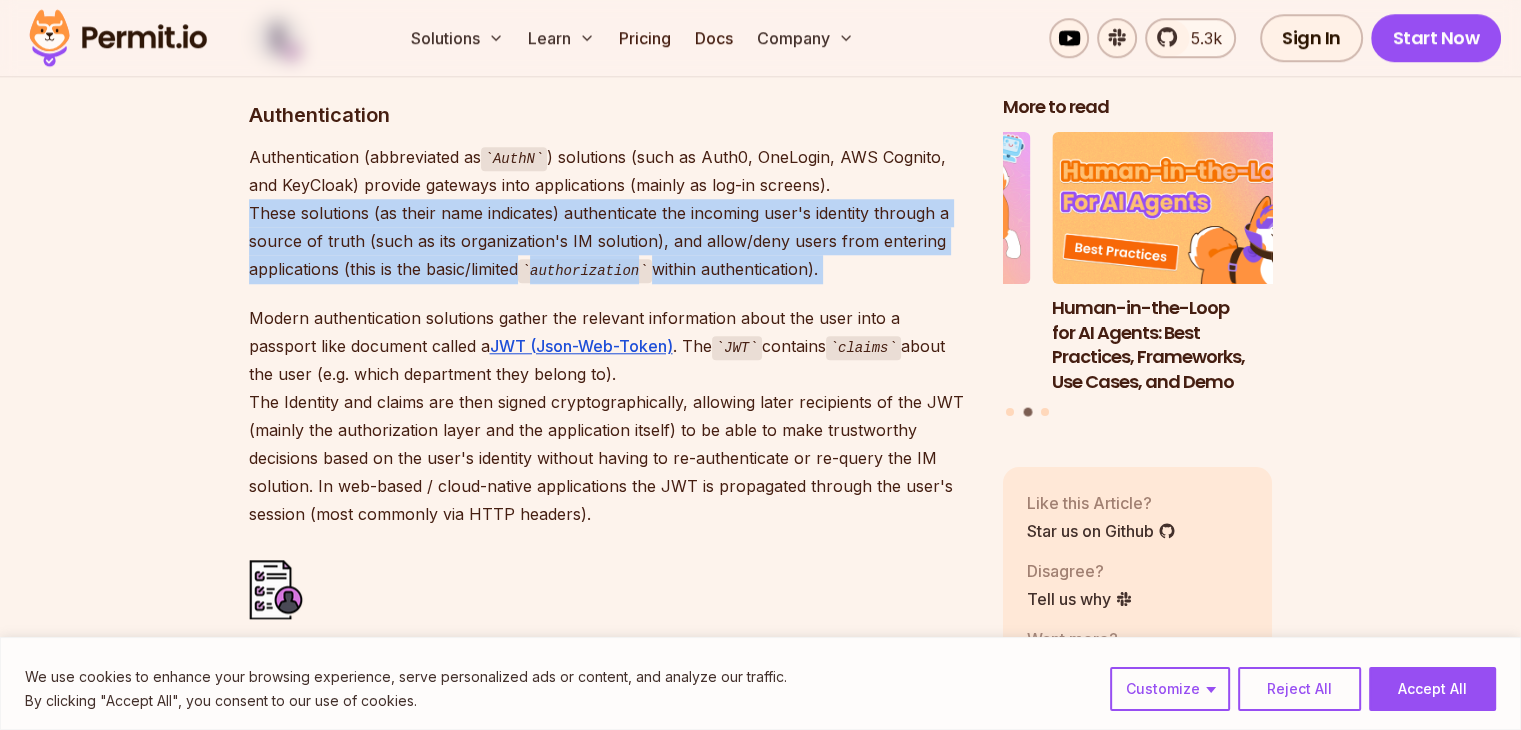 click on "Authentication (abbreviated as  AuthN ) solutions (such as Auth0, OneLogin, AWS Cognito, and KeyCloak) provide gateways into applications (mainly as log-in screens). These solutions (as their name indicates) authenticate the incoming user's identity through a source of truth (such as its organization's IM solution), and allow/deny users from entering applications (this is the basic/limited  authorization  within authentication)." at bounding box center [610, 213] 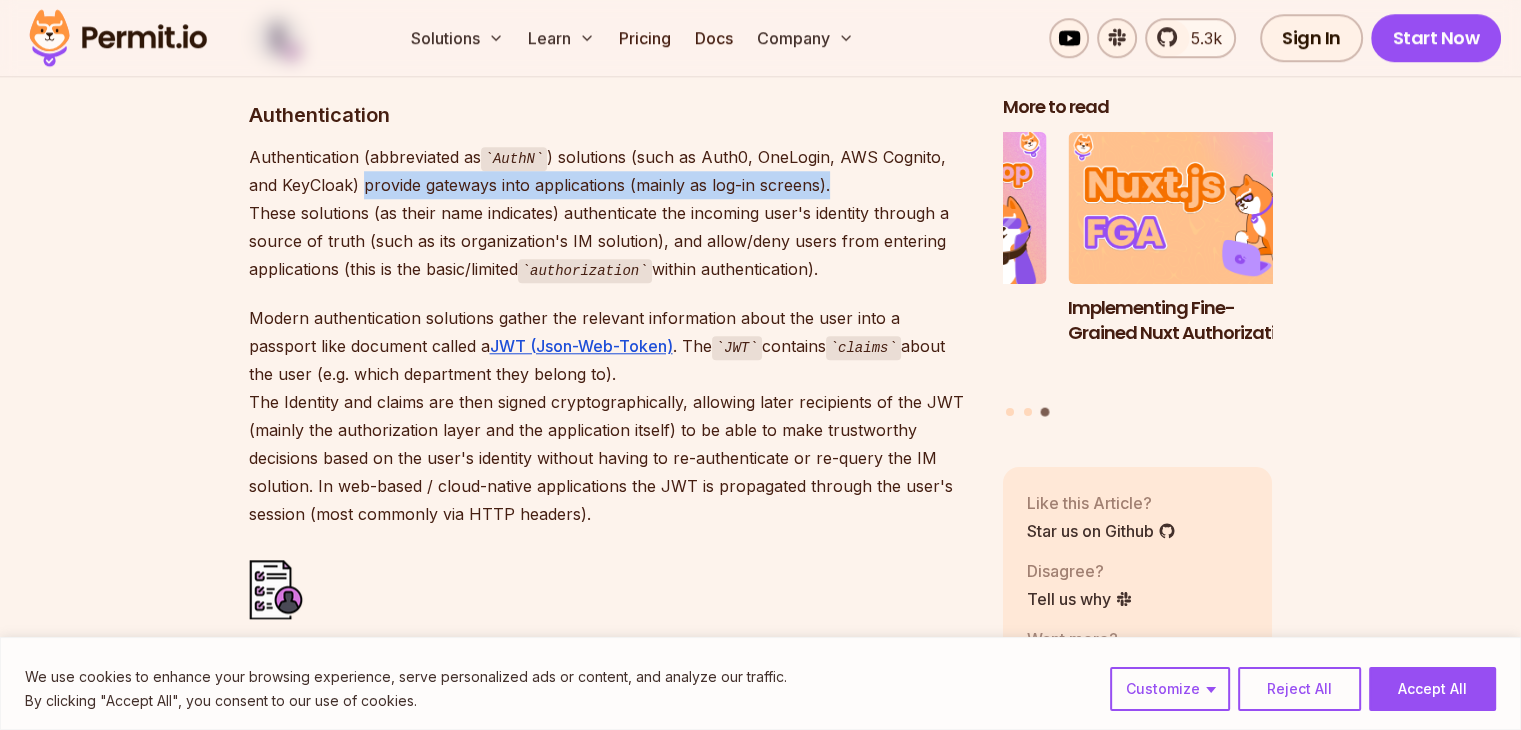 drag, startPoint x: 328, startPoint y: 185, endPoint x: 828, endPoint y: 177, distance: 500.064 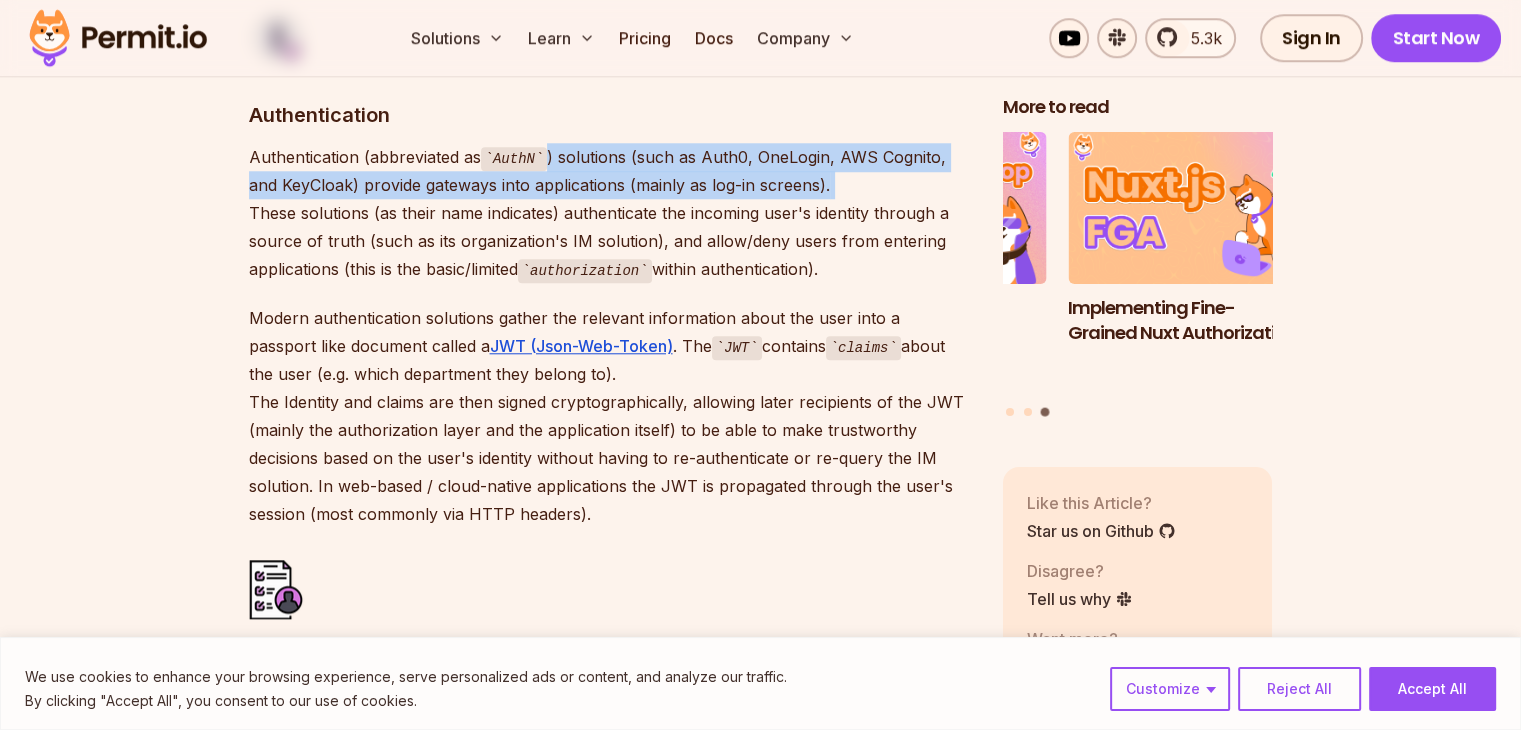 click on "Authentication (abbreviated as  AuthN ) solutions (such as Auth0, OneLogin, AWS Cognito, and KeyCloak) provide gateways into applications (mainly as log-in screens). These solutions (as their name indicates) authenticate the incoming user's identity through a source of truth (such as its organization's IM solution), and allow/deny users from entering applications (this is the basic/limited  authorization  within authentication)." at bounding box center [610, 213] 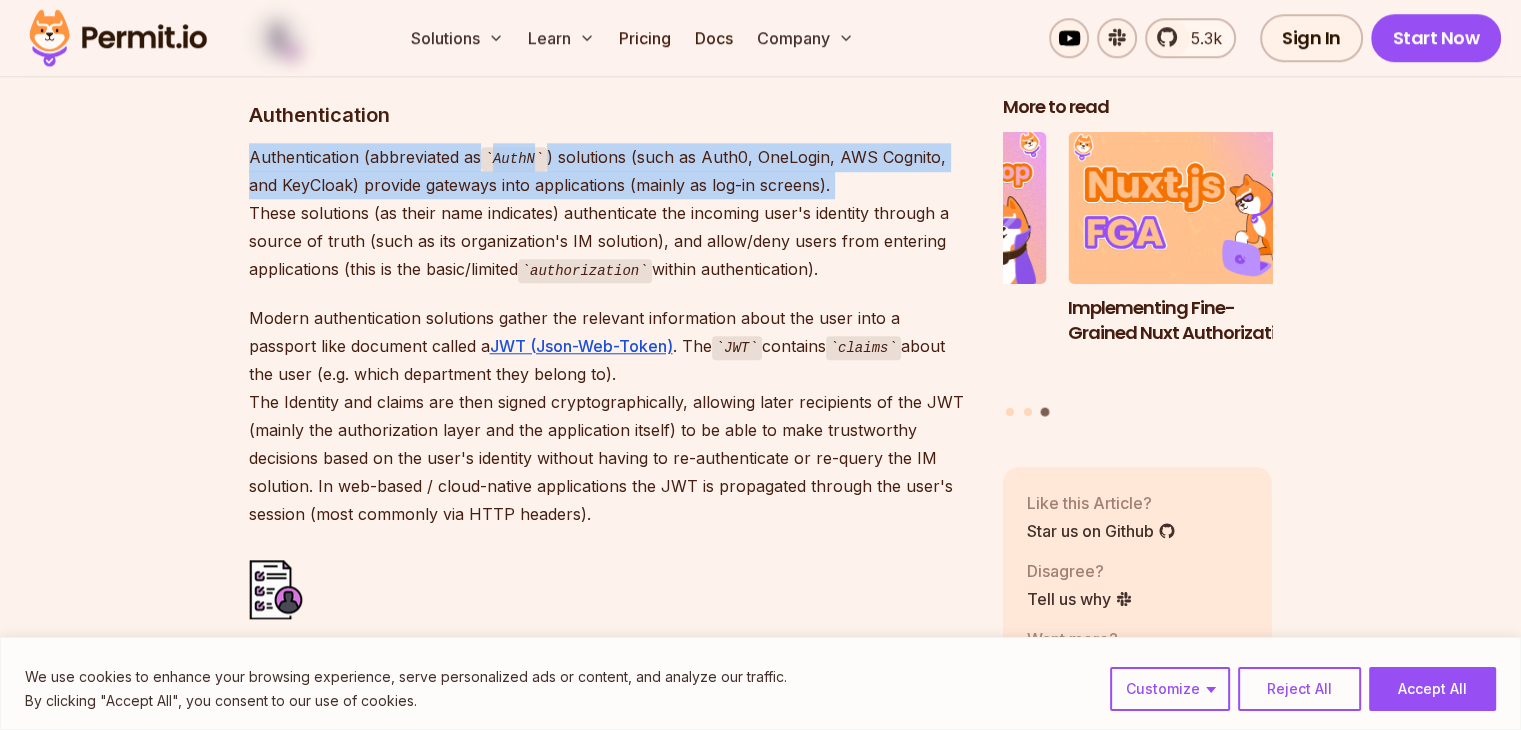 click on "Authentication (abbreviated as  AuthN ) solutions (such as Auth0, OneLogin, AWS Cognito, and KeyCloak) provide gateways into applications (mainly as log-in screens). These solutions (as their name indicates) authenticate the incoming user's identity through a source of truth (such as its organization's IM solution), and allow/deny users from entering applications (this is the basic/limited  authorization  within authentication)." at bounding box center [610, 213] 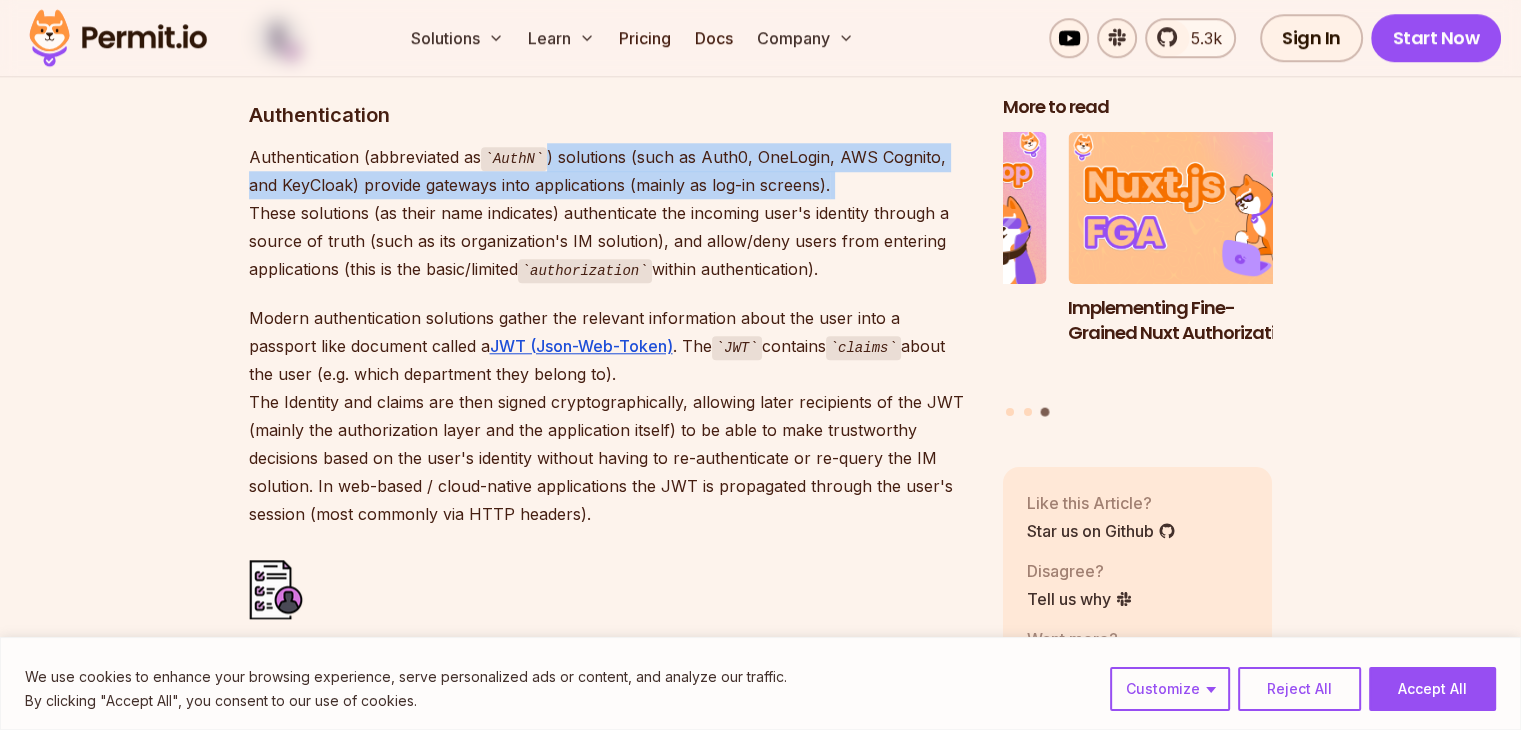 click on "Authentication (abbreviated as  AuthN ) solutions (such as Auth0, OneLogin, AWS Cognito, and KeyCloak) provide gateways into applications (mainly as log-in screens). These solutions (as their name indicates) authenticate the incoming user's identity through a source of truth (such as its organization's IM solution), and allow/deny users from entering applications (this is the basic/limited  authorization  within authentication)." at bounding box center [610, 213] 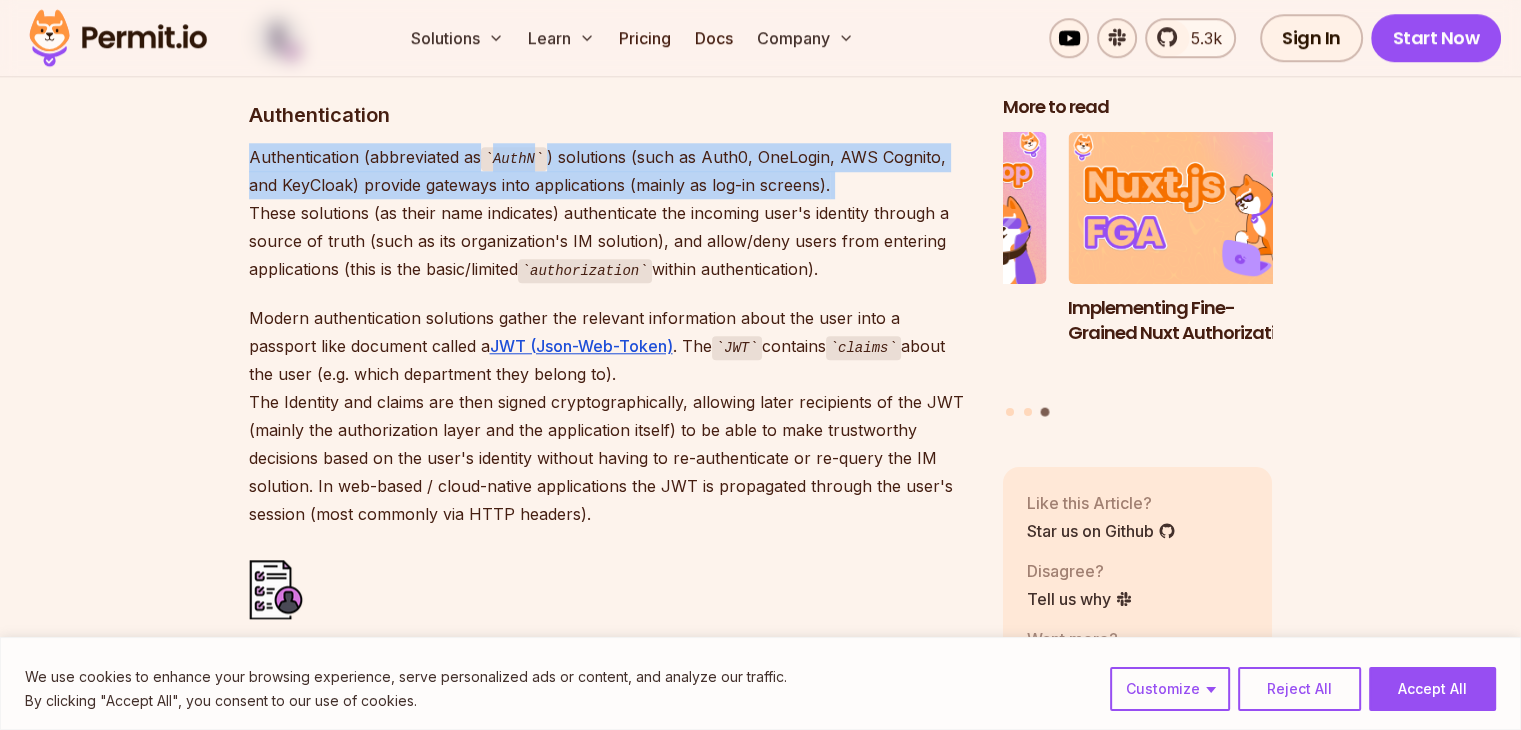 click on "Authentication (abbreviated as  AuthN ) solutions (such as Auth0, OneLogin, AWS Cognito, and KeyCloak) provide gateways into applications (mainly as log-in screens). These solutions (as their name indicates) authenticate the incoming user's identity through a source of truth (such as its organization's IM solution), and allow/deny users from entering applications (this is the basic/limited  authorization  within authentication)." at bounding box center (610, 213) 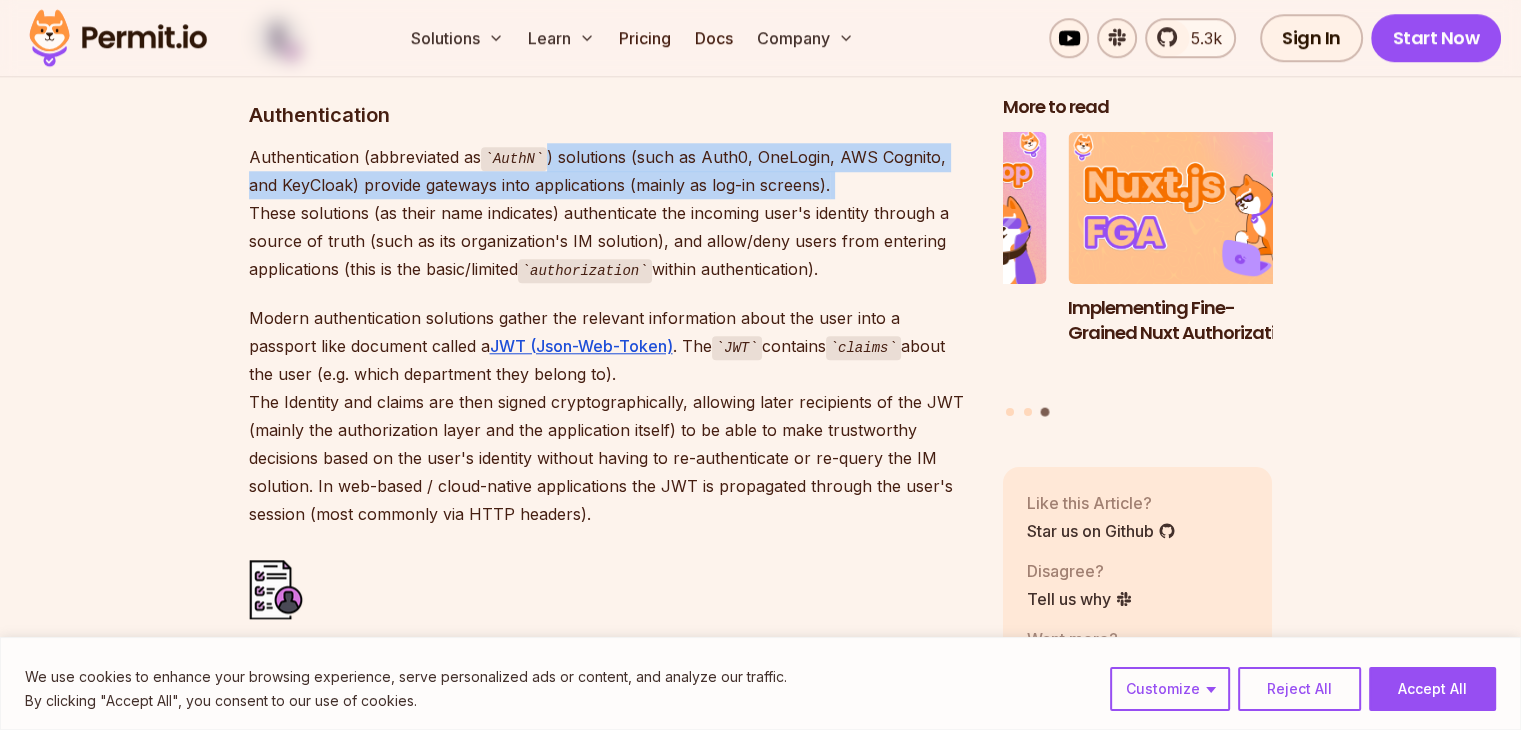 click on "Authentication (abbreviated as  AuthN ) solutions (such as Auth0, OneLogin, AWS Cognito, and KeyCloak) provide gateways into applications (mainly as log-in screens). These solutions (as their name indicates) authenticate the incoming user's identity through a source of truth (such as its organization's IM solution), and allow/deny users from entering applications (this is the basic/limited  authorization  within authentication)." at bounding box center [610, 213] 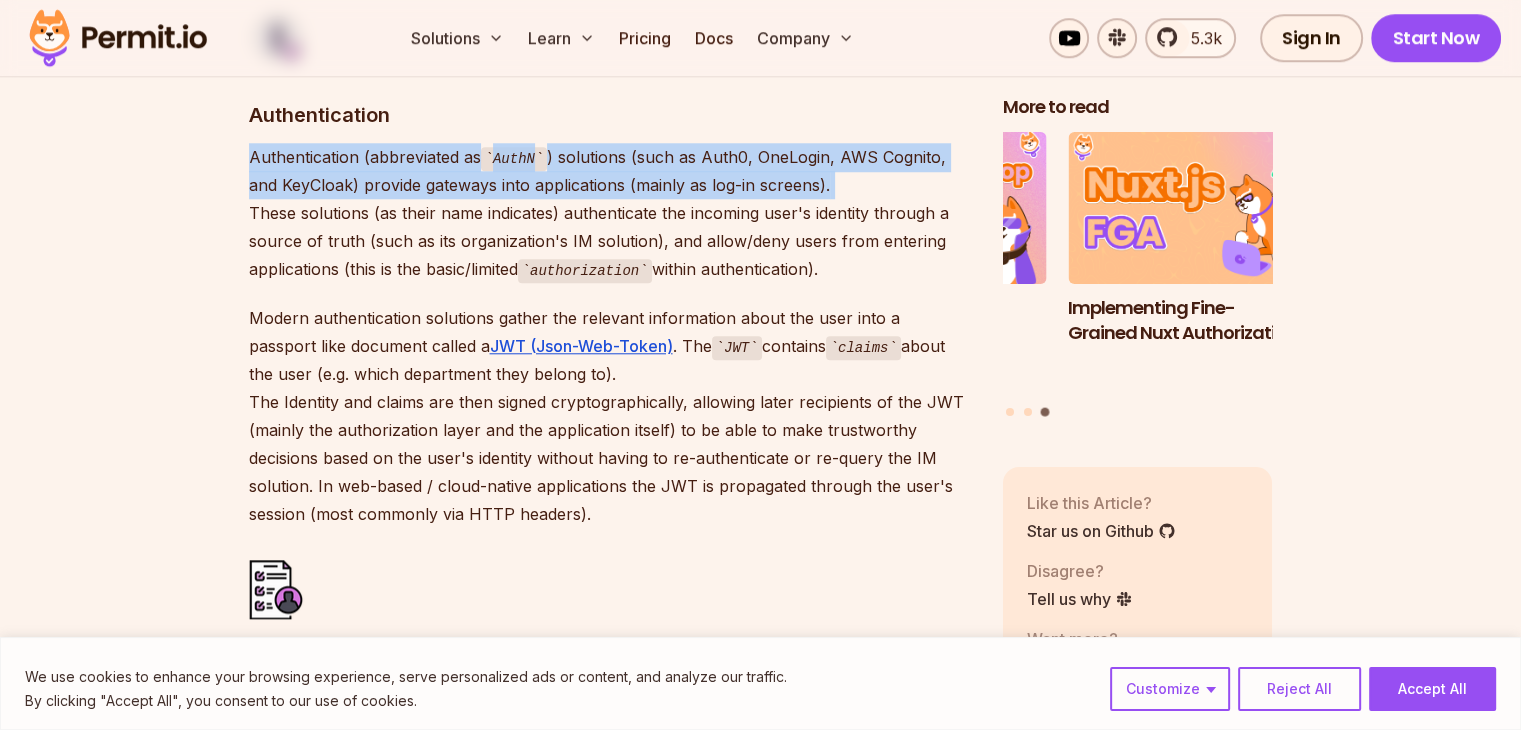 click on "Authentication (abbreviated as  AuthN ) solutions (such as Auth0, OneLogin, AWS Cognito, and KeyCloak) provide gateways into applications (mainly as log-in screens). These solutions (as their name indicates) authenticate the incoming user's identity through a source of truth (such as its organization's IM solution), and allow/deny users from entering applications (this is the basic/limited  authorization  within authentication)." at bounding box center [610, 213] 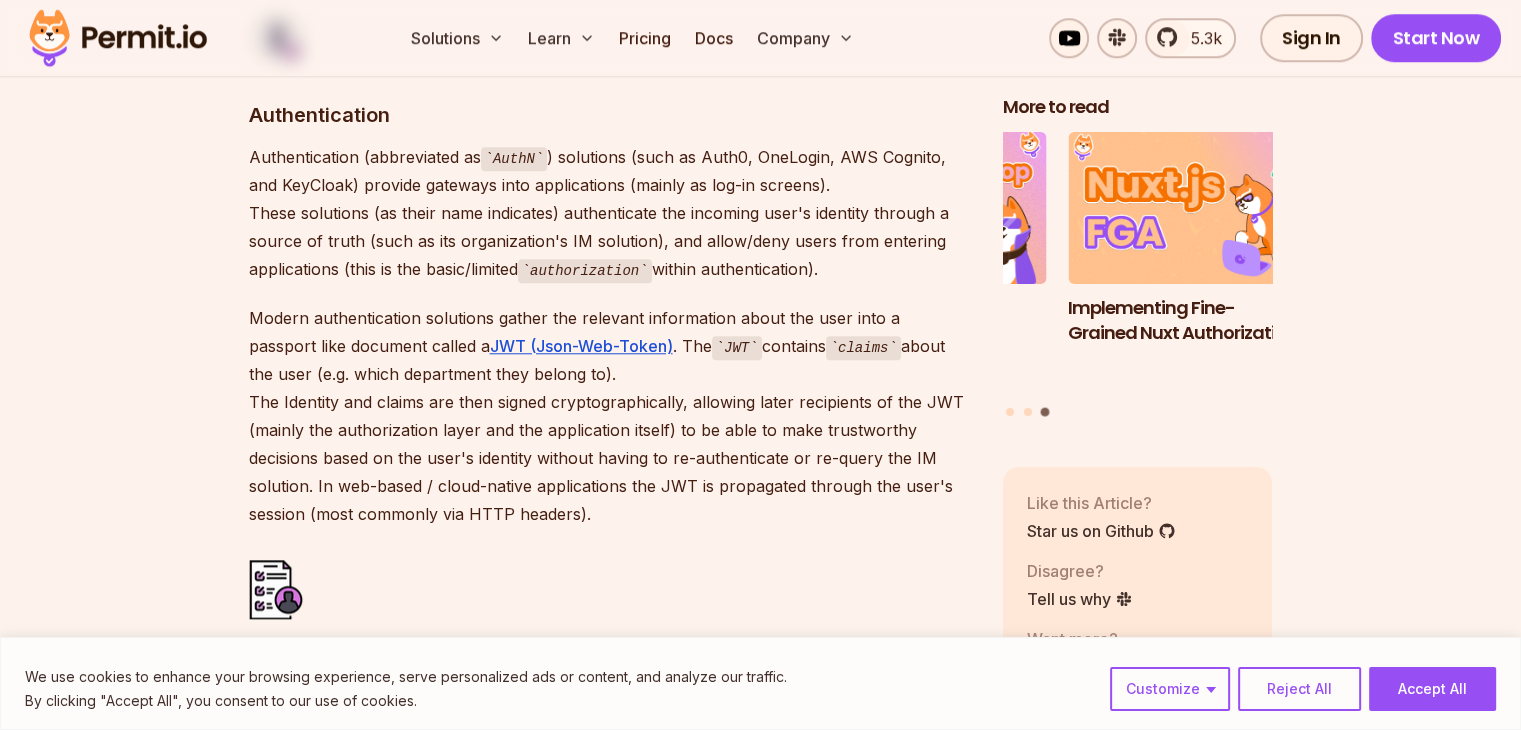 click on "Authentication (abbreviated as  AuthN ) solutions (such as Auth0, OneLogin, AWS Cognito, and KeyCloak) provide gateways into applications (mainly as log-in screens). These solutions (as their name indicates) authenticate the incoming user's identity through a source of truth (such as its organization's IM solution), and allow/deny users from entering applications (this is the basic/limited  authorization  within authentication)." at bounding box center [610, 213] 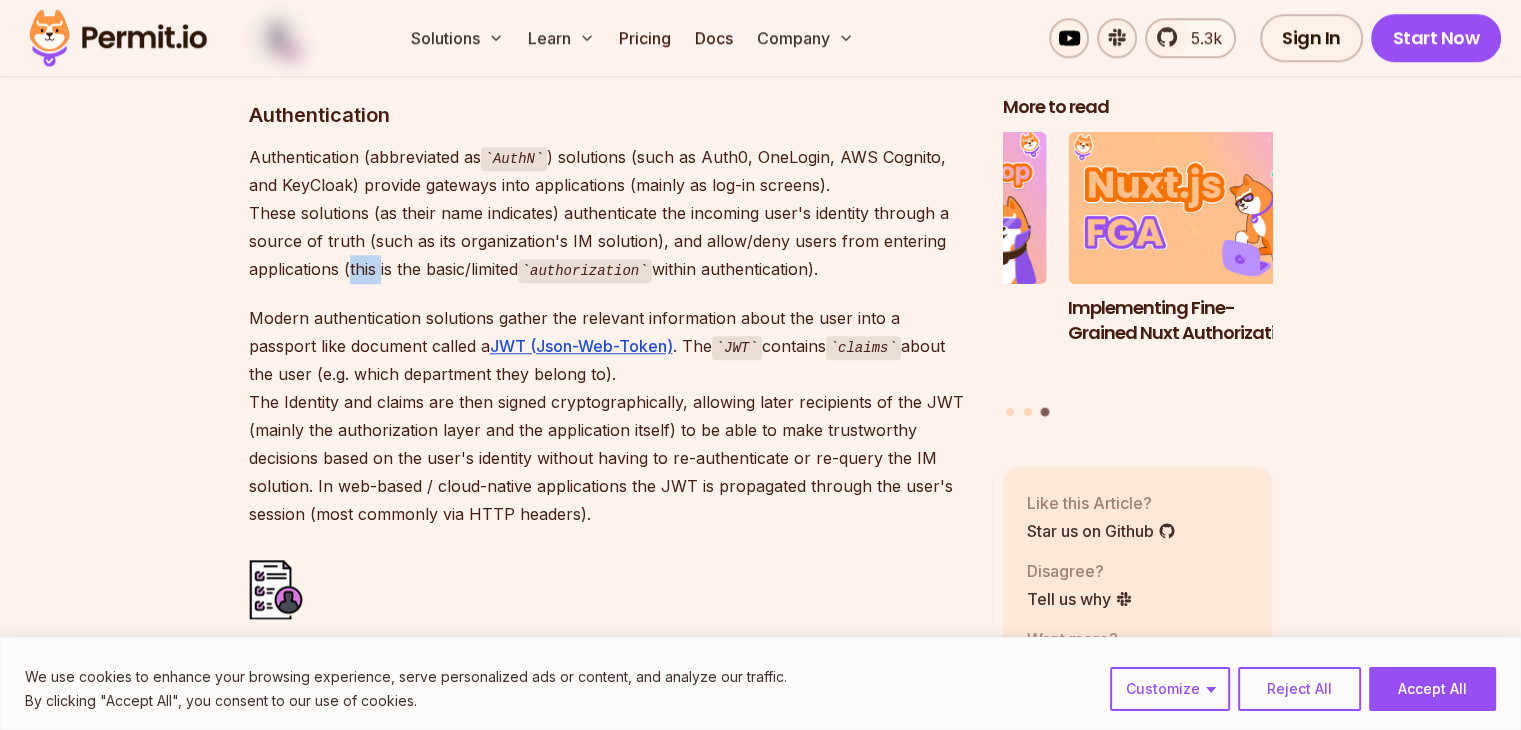 click on "Authentication (abbreviated as  AuthN ) solutions (such as Auth0, OneLogin, AWS Cognito, and KeyCloak) provide gateways into applications (mainly as log-in screens). These solutions (as their name indicates) authenticate the incoming user's identity through a source of truth (such as its organization's IM solution), and allow/deny users from entering applications (this is the basic/limited  authorization  within authentication)." at bounding box center [610, 213] 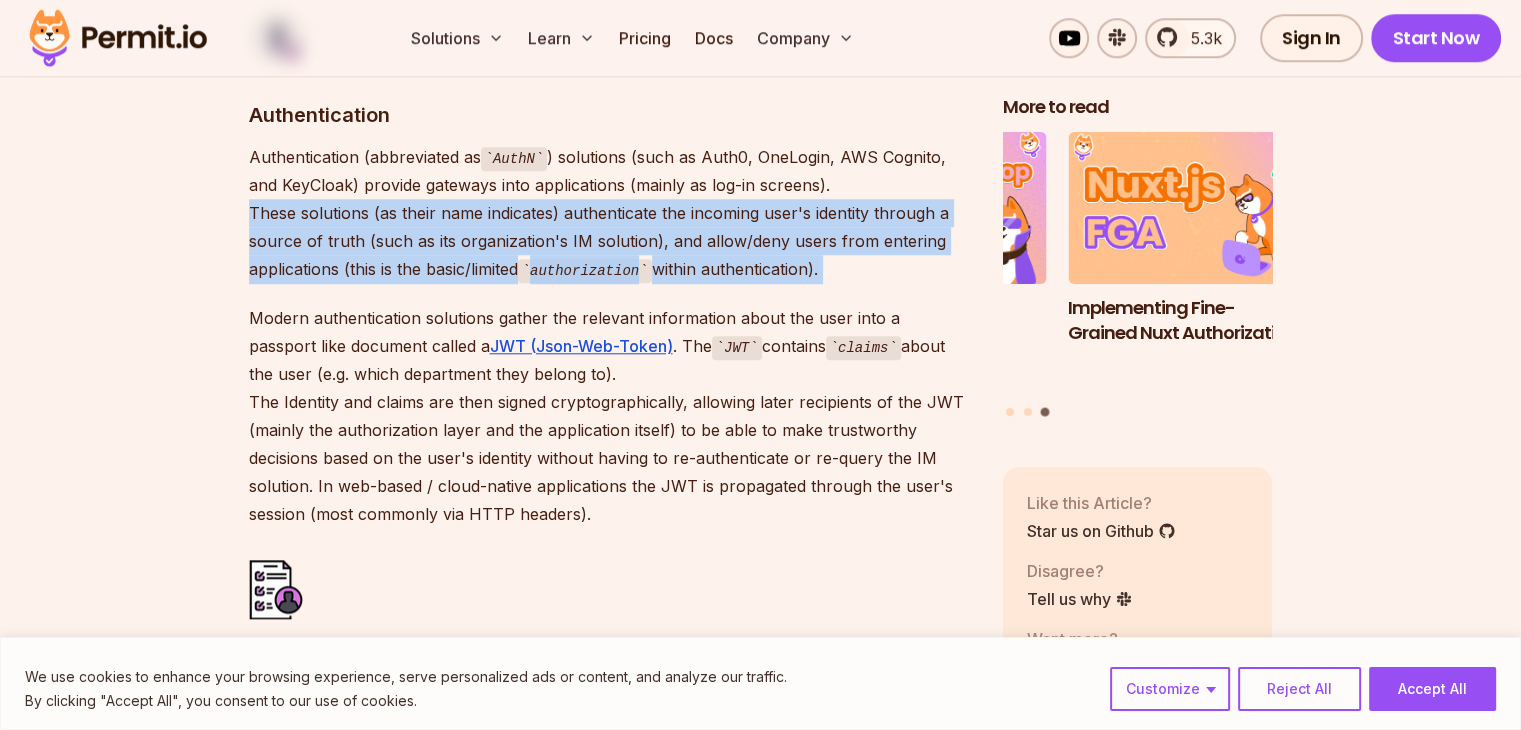 click on "Authentication (abbreviated as  AuthN ) solutions (such as Auth0, OneLogin, AWS Cognito, and KeyCloak) provide gateways into applications (mainly as log-in screens). These solutions (as their name indicates) authenticate the incoming user's identity through a source of truth (such as its organization's IM solution), and allow/deny users from entering applications (this is the basic/limited  authorization  within authentication)." at bounding box center (610, 213) 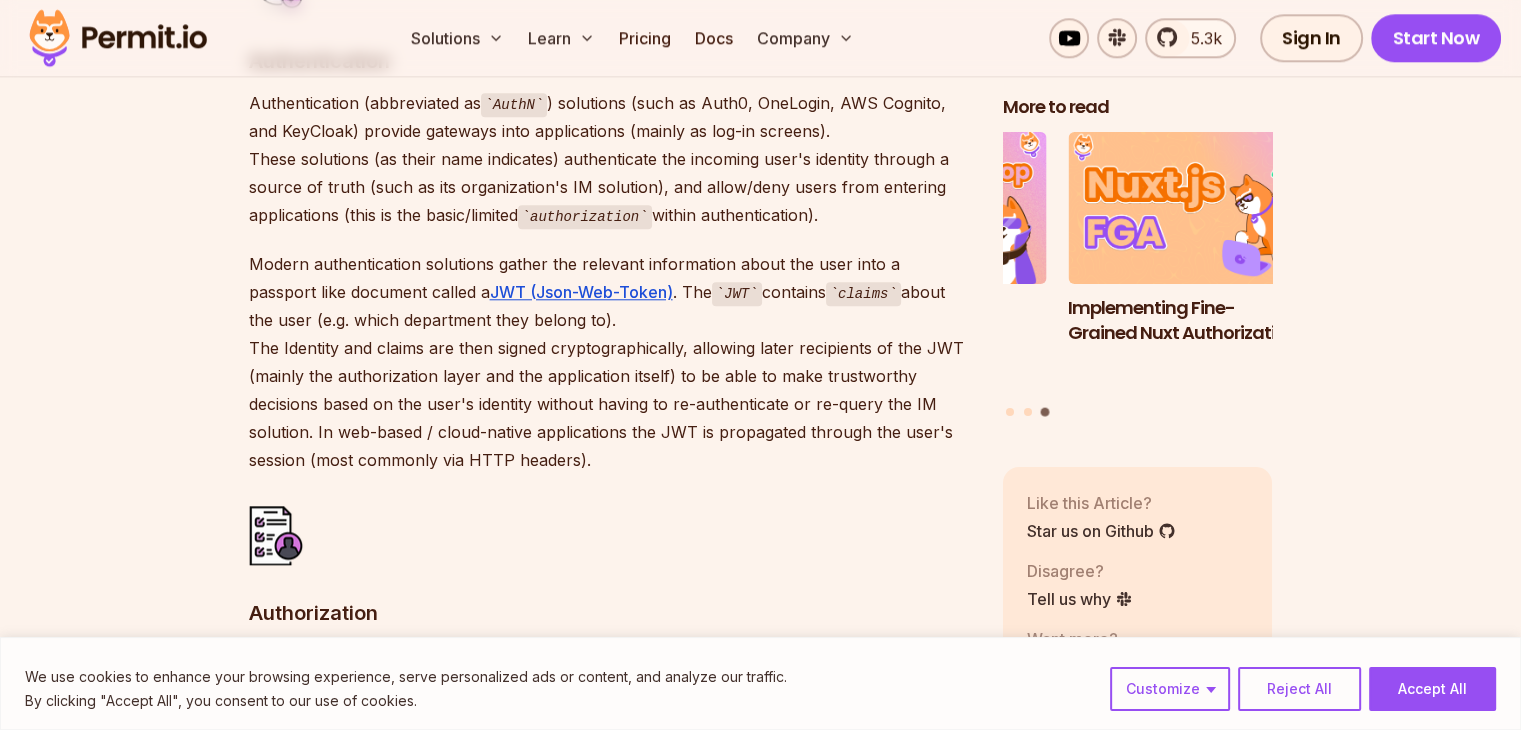 scroll, scrollTop: 1927, scrollLeft: 0, axis: vertical 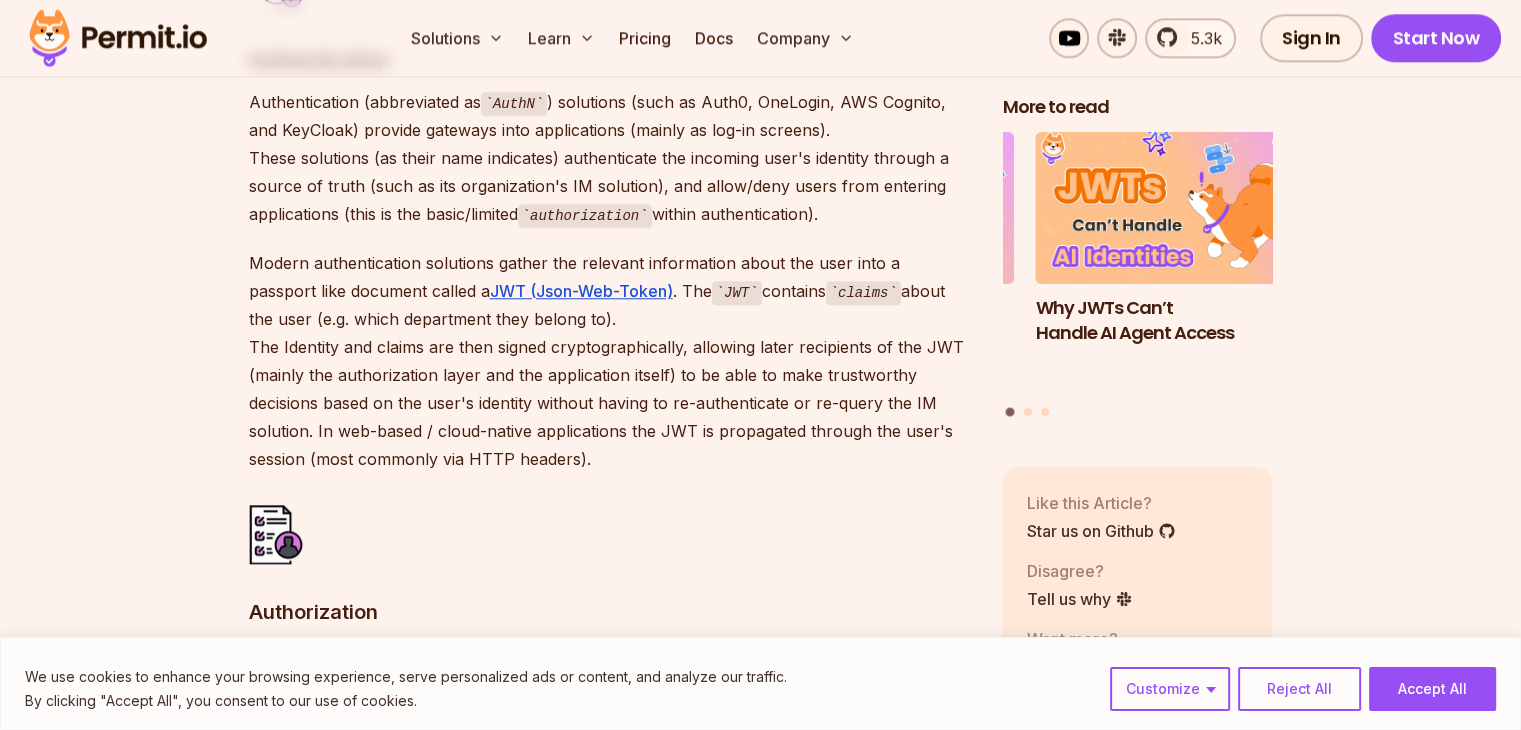 click on "Modern authentication solutions gather the relevant information about the user into a passport like document called a  JWT (Json-Web-Token) . The  JWT  contains  claims  about the user (e.g. which department they belong to). The Identity and claims are then signed cryptographically, allowing later recipients of the JWT (mainly the authorization layer and the application itself) to be able to make trustworthy decisions based on the user's identity without having to re-authenticate or re-query the IM solution. In web-based / cloud-native applications the JWT is propagated through the user's session (most commonly via HTTP headers)." at bounding box center (610, 361) 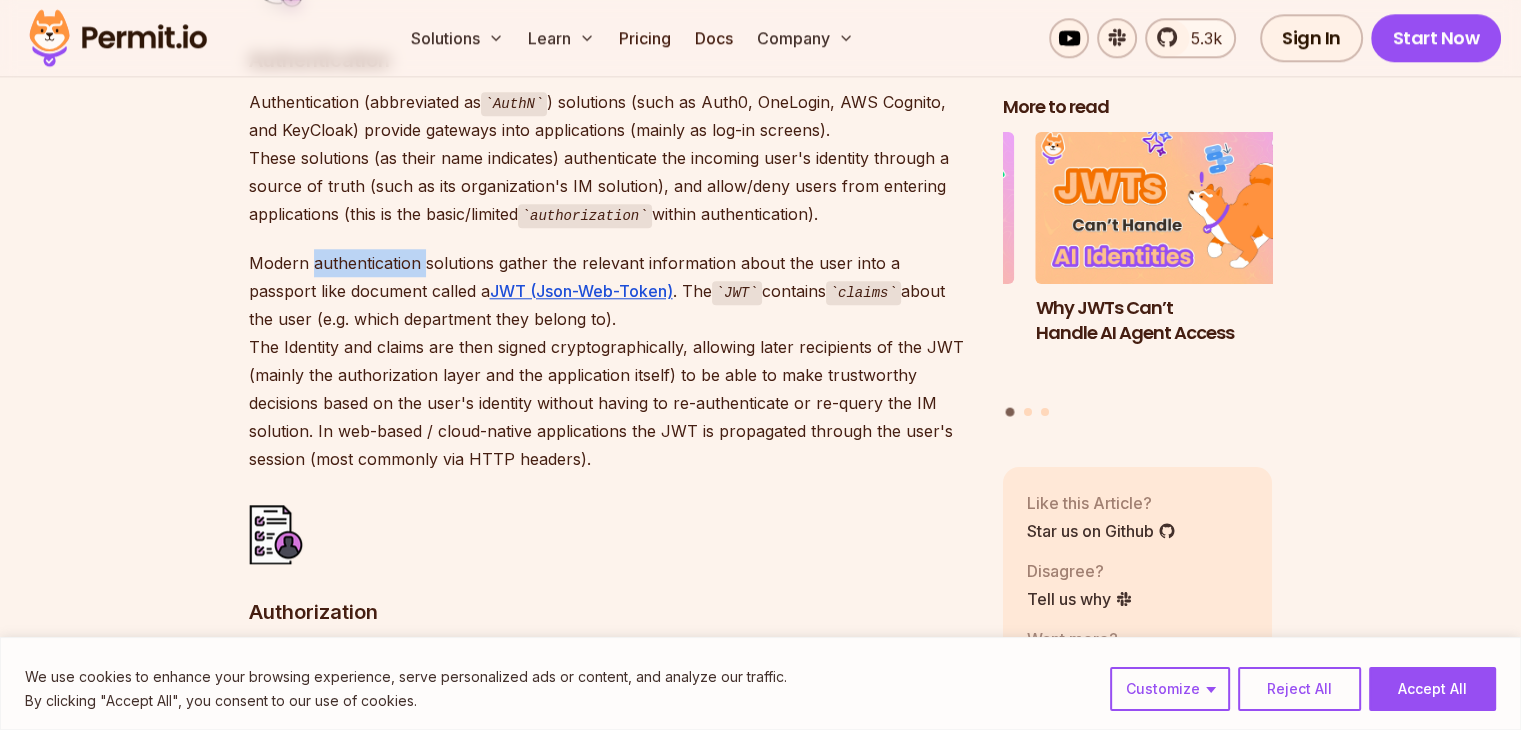 click on "Modern authentication solutions gather the relevant information about the user into a passport like document called a  JWT (Json-Web-Token) . The  JWT  contains  claims  about the user (e.g. which department they belong to). The Identity and claims are then signed cryptographically, allowing later recipients of the JWT (mainly the authorization layer and the application itself) to be able to make trustworthy decisions based on the user's identity without having to re-authenticate or re-query the IM solution. In web-based / cloud-native applications the JWT is propagated through the user's session (most commonly via HTTP headers)." at bounding box center (610, 361) 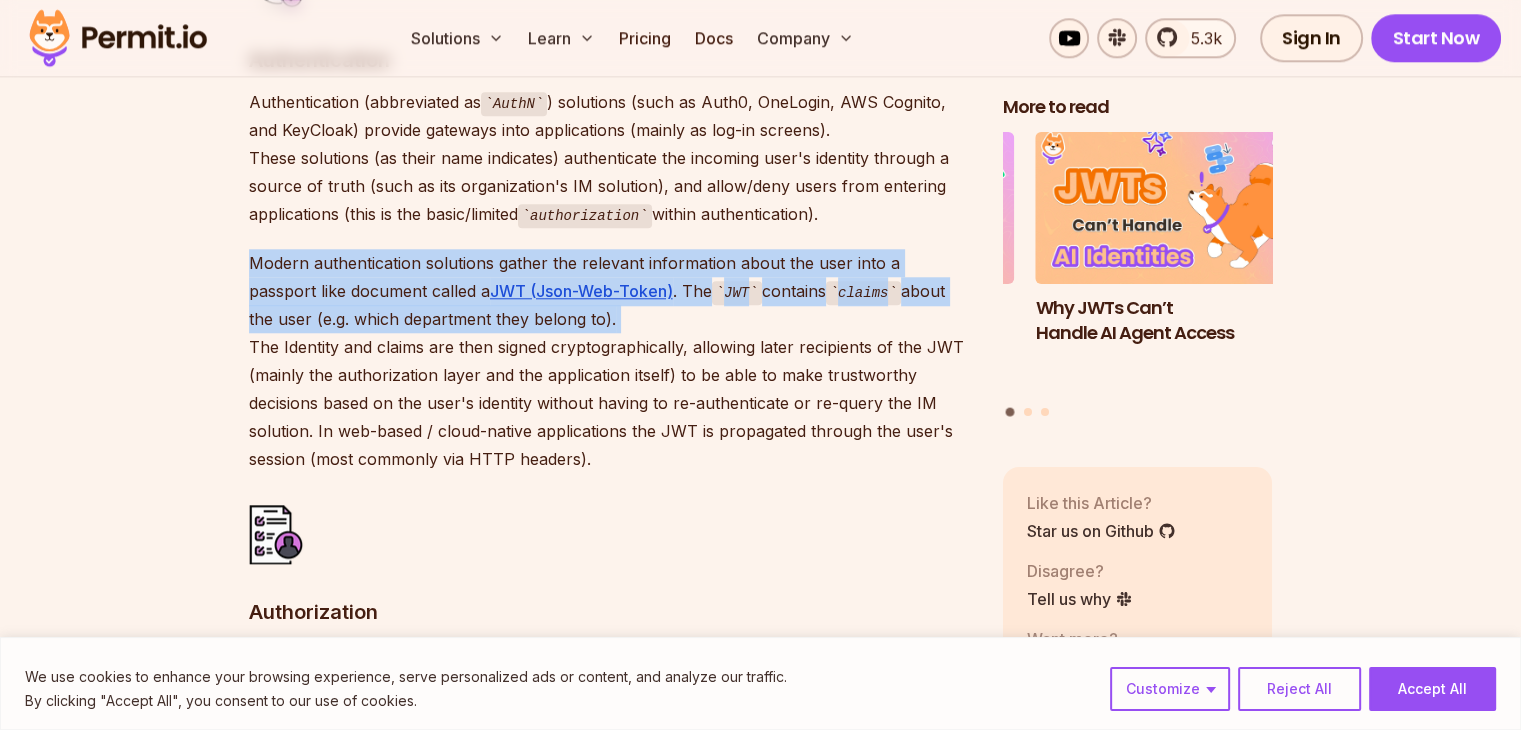 click on "Modern authentication solutions gather the relevant information about the user into a passport like document called a  JWT (Json-Web-Token) . The  JWT  contains  claims  about the user (e.g. which department they belong to). The Identity and claims are then signed cryptographically, allowing later recipients of the JWT (mainly the authorization layer and the application itself) to be able to make trustworthy decisions based on the user's identity without having to re-authenticate or re-query the IM solution. In web-based / cloud-native applications the JWT is propagated through the user's session (most commonly via HTTP headers)." at bounding box center [610, 361] 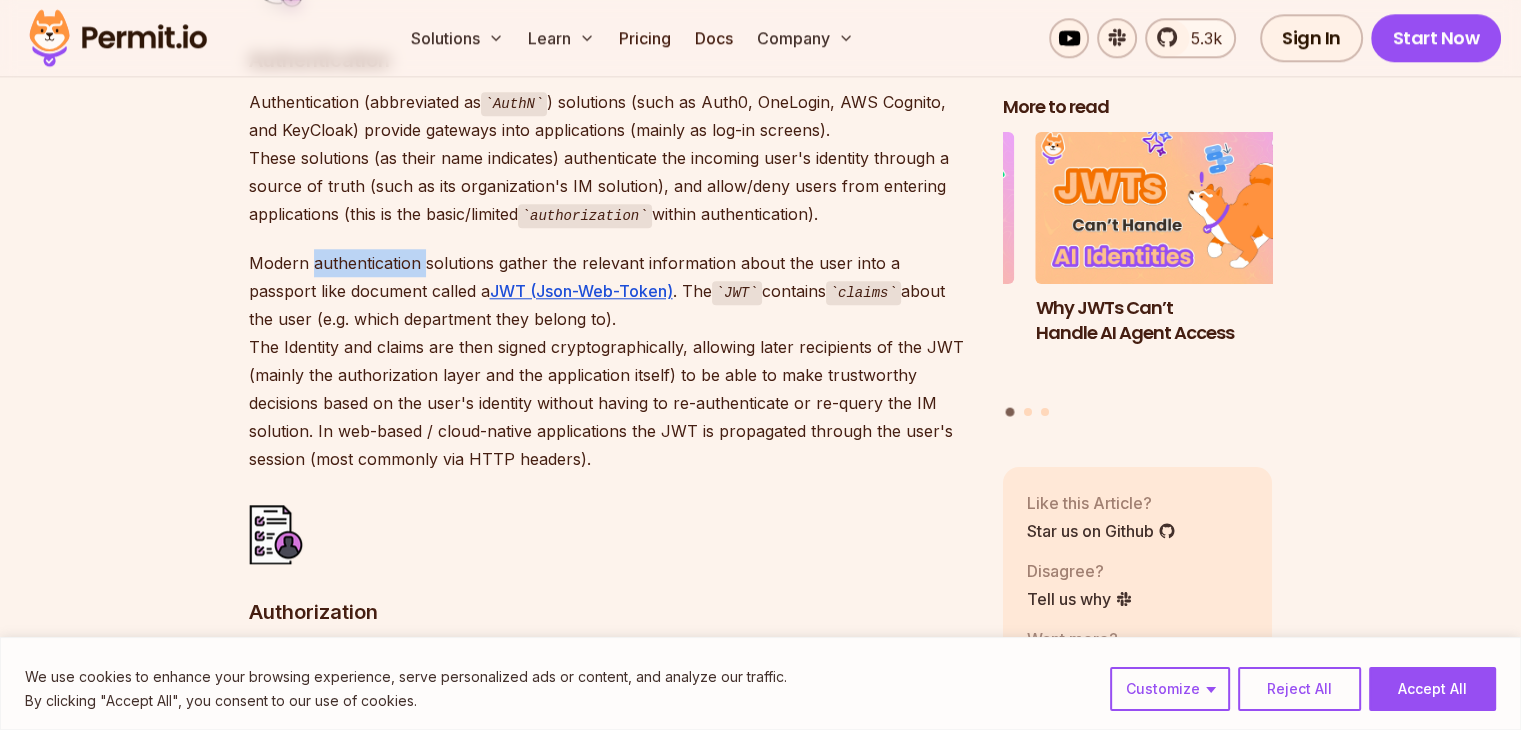 click on "Modern authentication solutions gather the relevant information about the user into a passport like document called a  JWT (Json-Web-Token) . The  JWT  contains  claims  about the user (e.g. which department they belong to). The Identity and claims are then signed cryptographically, allowing later recipients of the JWT (mainly the authorization layer and the application itself) to be able to make trustworthy decisions based on the user's identity without having to re-authenticate or re-query the IM solution. In web-based / cloud-native applications the JWT is propagated through the user's session (most commonly via HTTP headers)." at bounding box center (610, 361) 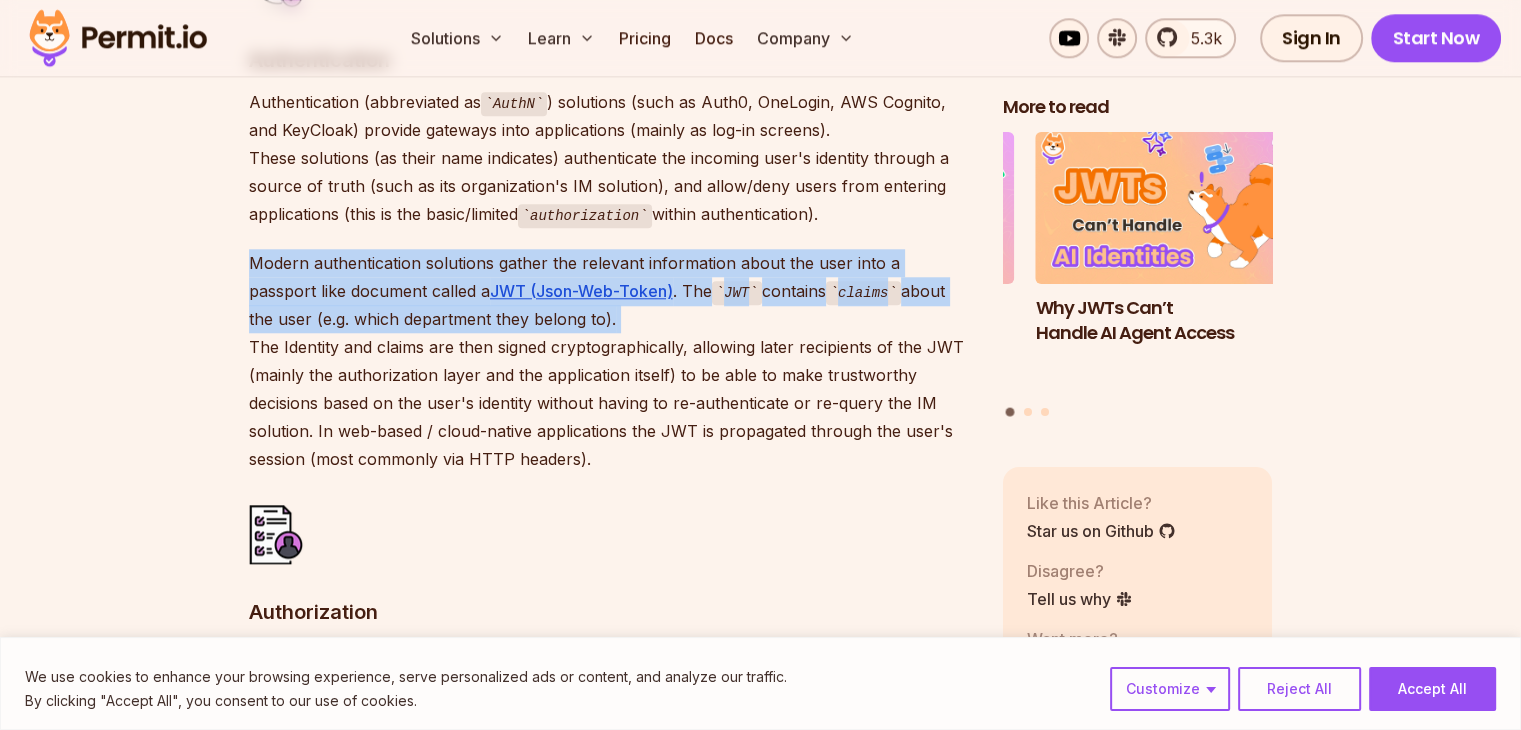 click on "Modern authentication solutions gather the relevant information about the user into a passport like document called a  JWT (Json-Web-Token) . The  JWT  contains  claims  about the user (e.g. which department they belong to). The Identity and claims are then signed cryptographically, allowing later recipients of the JWT (mainly the authorization layer and the application itself) to be able to make trustworthy decisions based on the user's identity without having to re-authenticate or re-query the IM solution. In web-based / cloud-native applications the JWT is propagated through the user's session (most commonly via HTTP headers)." at bounding box center (610, 361) 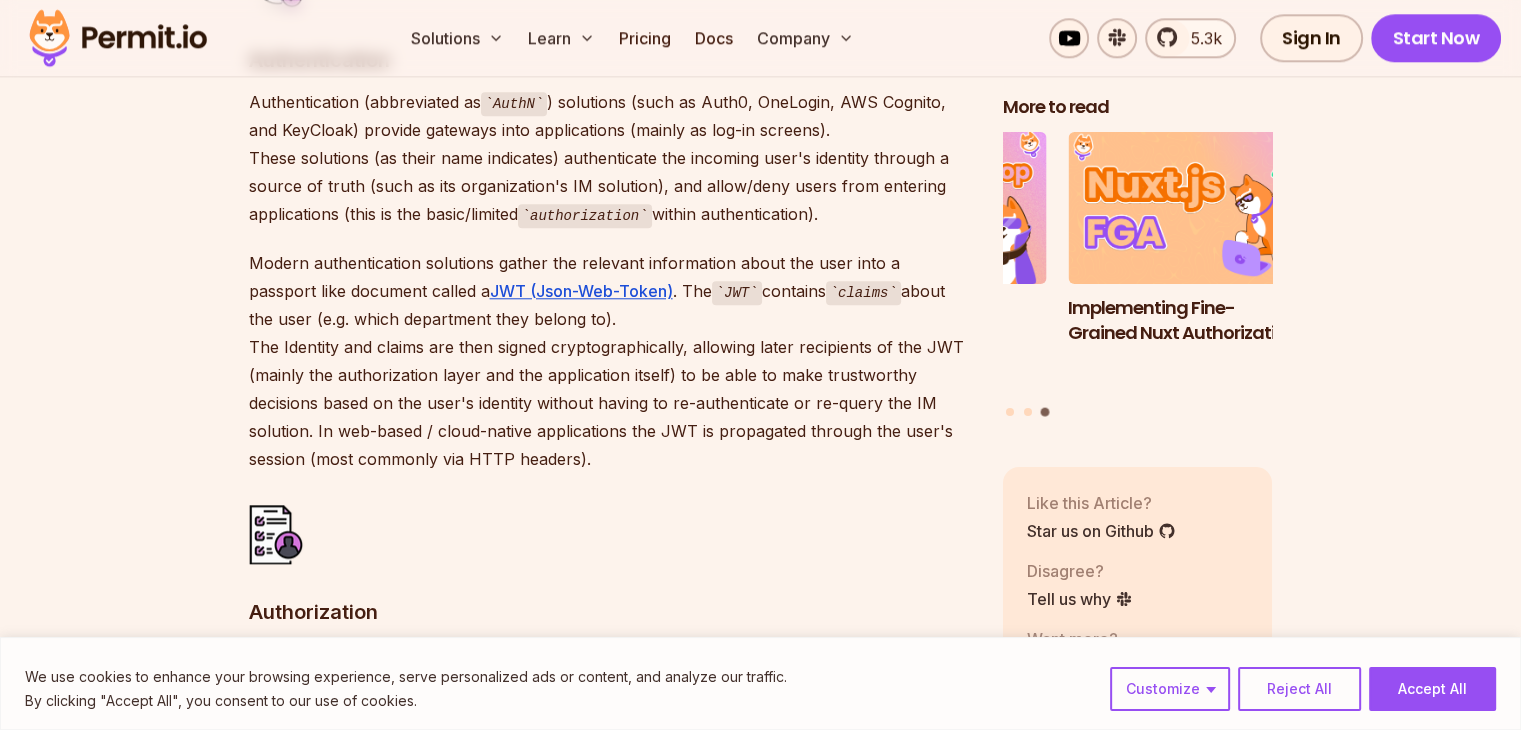 click on "Authentication (abbreviated as  AuthN ) solutions (such as Auth0, OneLogin, AWS Cognito, and KeyCloak) provide gateways into applications (mainly as log-in screens). These solutions (as their name indicates) authenticate the incoming user's identity through a source of truth (such as its organization's IM solution), and allow/deny users from entering applications (this is the basic/limited  authorization  within authentication)." at bounding box center (610, 158) 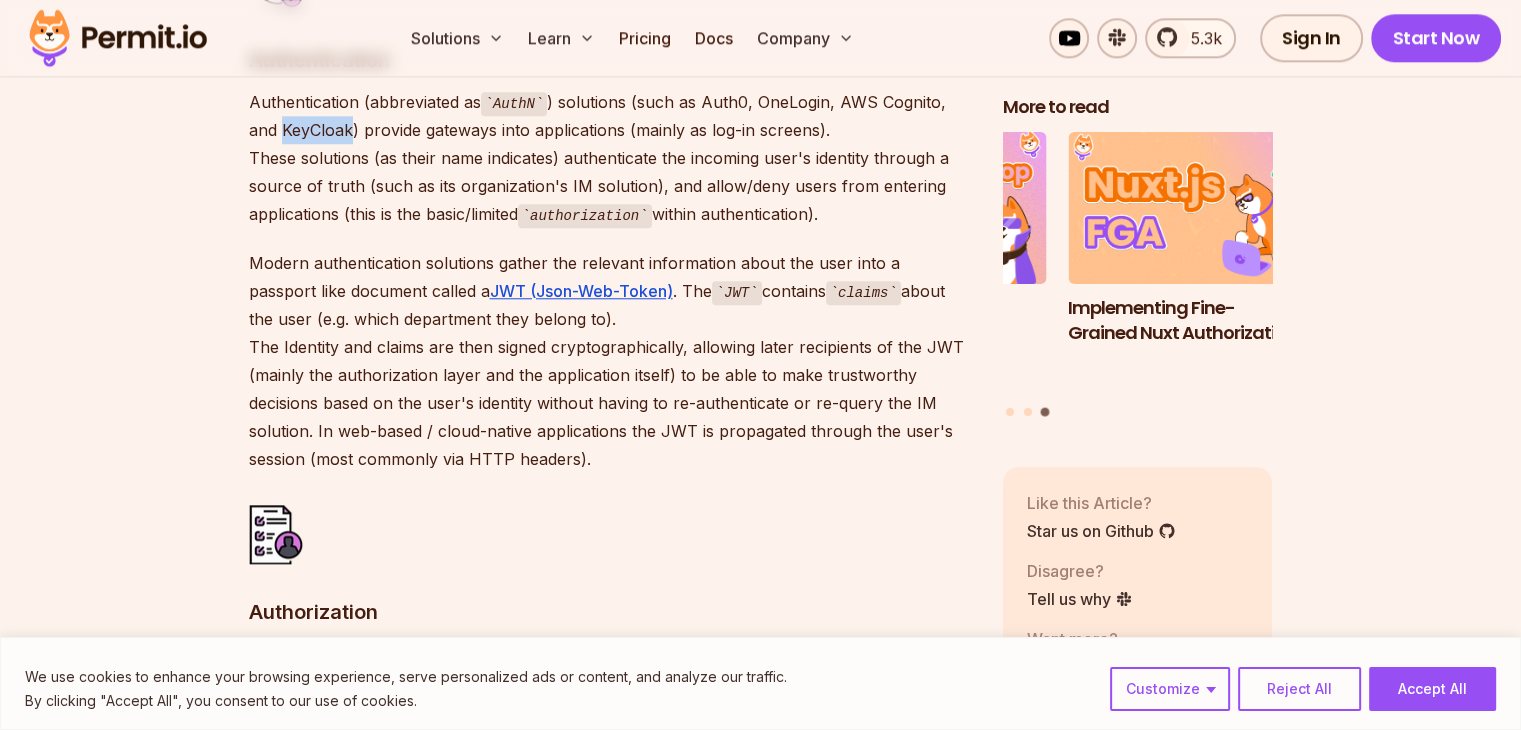 click on "Authentication (abbreviated as  AuthN ) solutions (such as Auth0, OneLogin, AWS Cognito, and KeyCloak) provide gateways into applications (mainly as log-in screens). These solutions (as their name indicates) authenticate the incoming user's identity through a source of truth (such as its organization's IM solution), and allow/deny users from entering applications (this is the basic/limited  authorization  within authentication)." at bounding box center [610, 158] 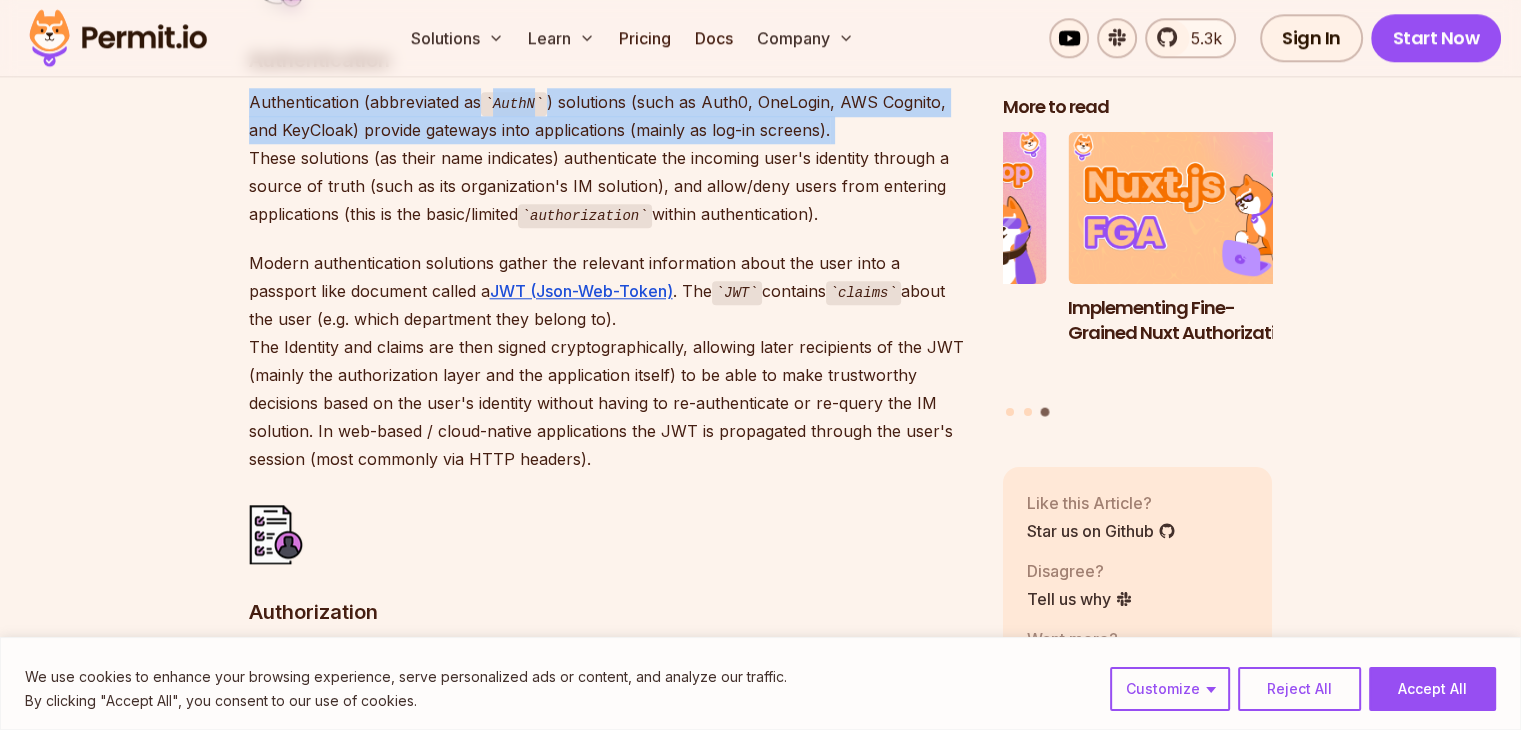 click on "Authentication (abbreviated as  AuthN ) solutions (such as Auth0, OneLogin, AWS Cognito, and KeyCloak) provide gateways into applications (mainly as log-in screens). These solutions (as their name indicates) authenticate the incoming user's identity through a source of truth (such as its organization's IM solution), and allow/deny users from entering applications (this is the basic/limited  authorization  within authentication)." at bounding box center [610, 158] 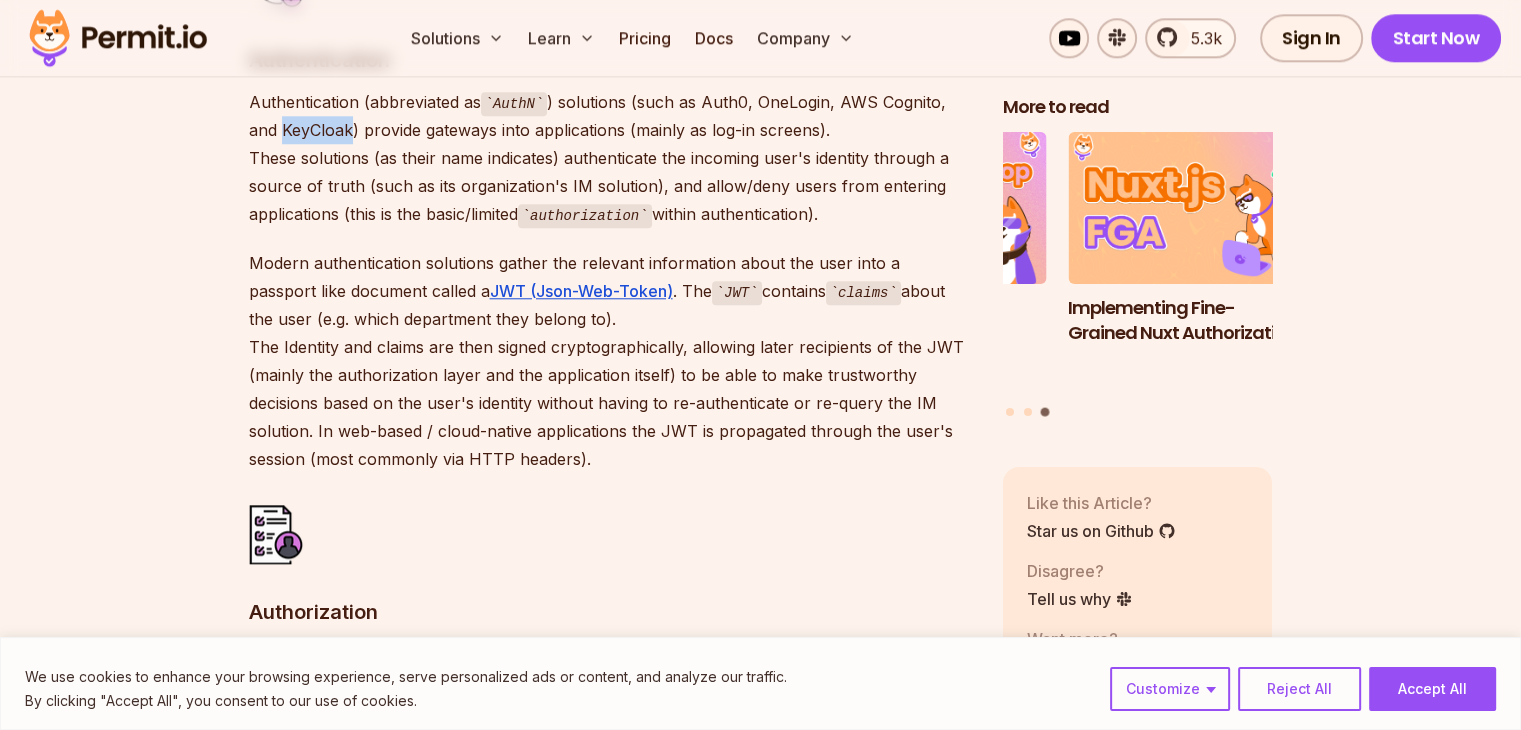 click on "Authentication (abbreviated as  AuthN ) solutions (such as Auth0, OneLogin, AWS Cognito, and KeyCloak) provide gateways into applications (mainly as log-in screens). These solutions (as their name indicates) authenticate the incoming user's identity through a source of truth (such as its organization's IM solution), and allow/deny users from entering applications (this is the basic/limited  authorization  within authentication)." at bounding box center [610, 158] 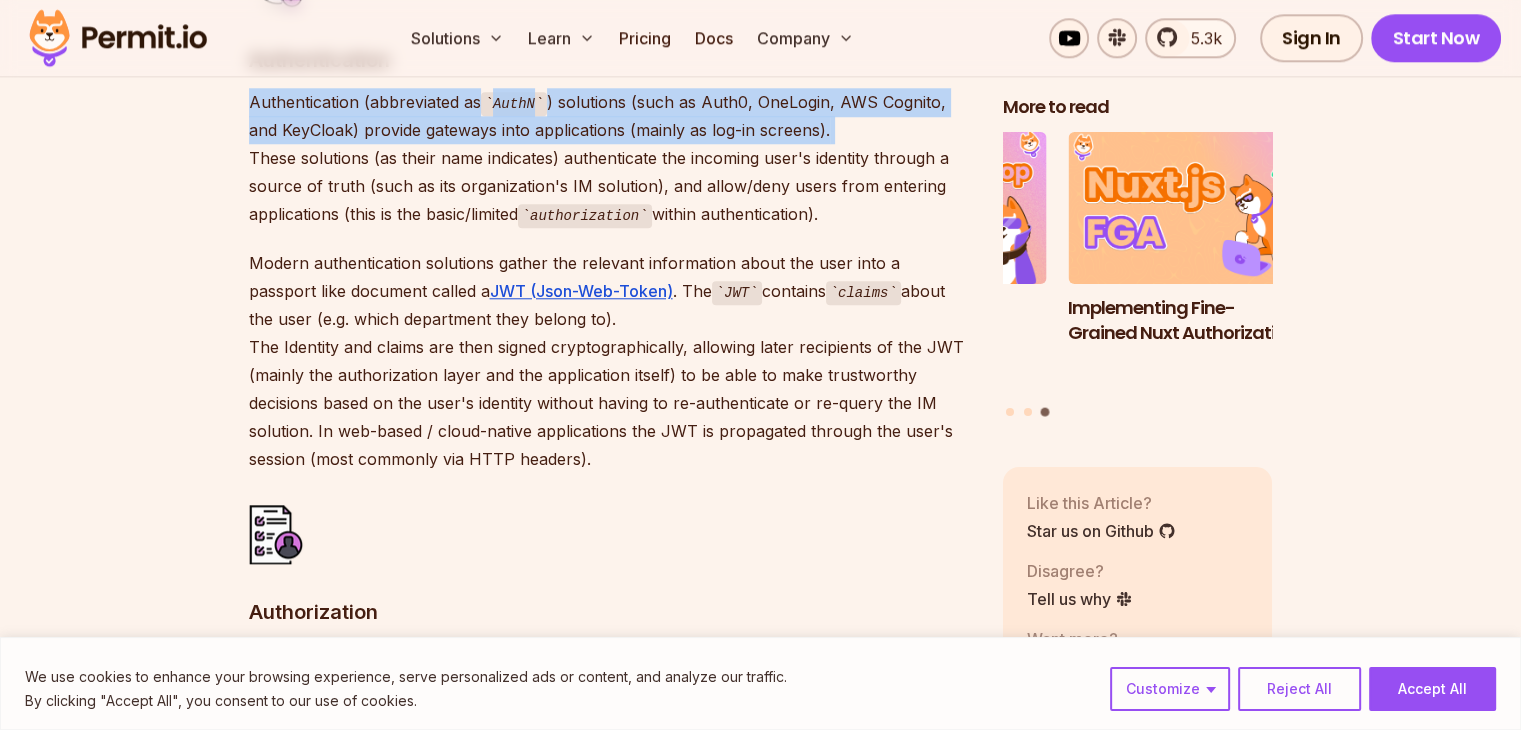 click on "Authentication (abbreviated as  AuthN ) solutions (such as Auth0, OneLogin, AWS Cognito, and KeyCloak) provide gateways into applications (mainly as log-in screens). These solutions (as their name indicates) authenticate the incoming user's identity through a source of truth (such as its organization's IM solution), and allow/deny users from entering applications (this is the basic/limited  authorization  within authentication)." at bounding box center [610, 158] 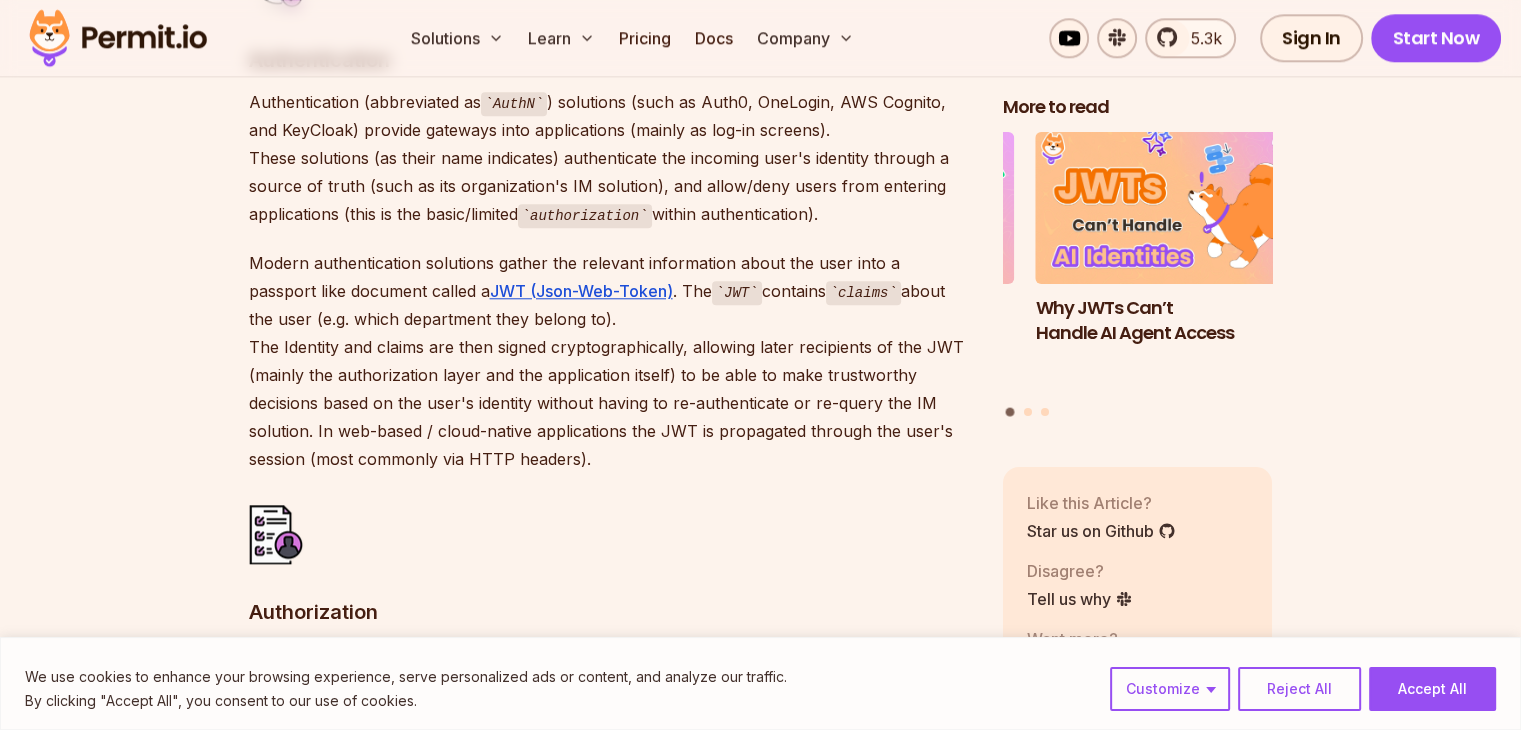click on "Authentication (abbreviated as  AuthN ) solutions (such as Auth0, OneLogin, AWS Cognito, and KeyCloak) provide gateways into applications (mainly as log-in screens). These solutions (as their name indicates) authenticate the incoming user's identity through a source of truth (such as its organization's IM solution), and allow/deny users from entering applications (this is the basic/limited  authorization  within authentication)." at bounding box center [610, 158] 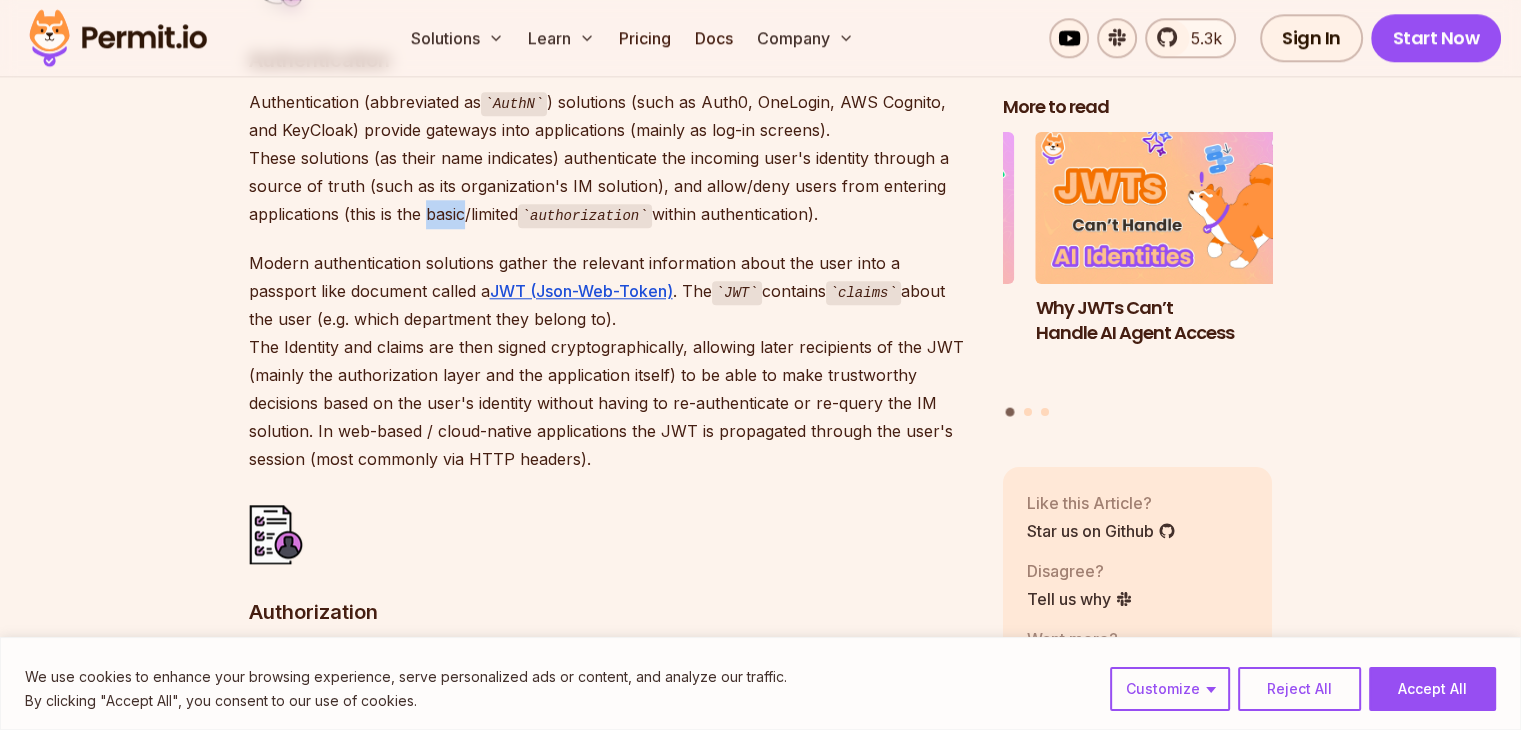 click on "Authentication (abbreviated as  AuthN ) solutions (such as Auth0, OneLogin, AWS Cognito, and KeyCloak) provide gateways into applications (mainly as log-in screens). These solutions (as their name indicates) authenticate the incoming user's identity through a source of truth (such as its organization's IM solution), and allow/deny users from entering applications (this is the basic/limited  authorization  within authentication)." at bounding box center [610, 158] 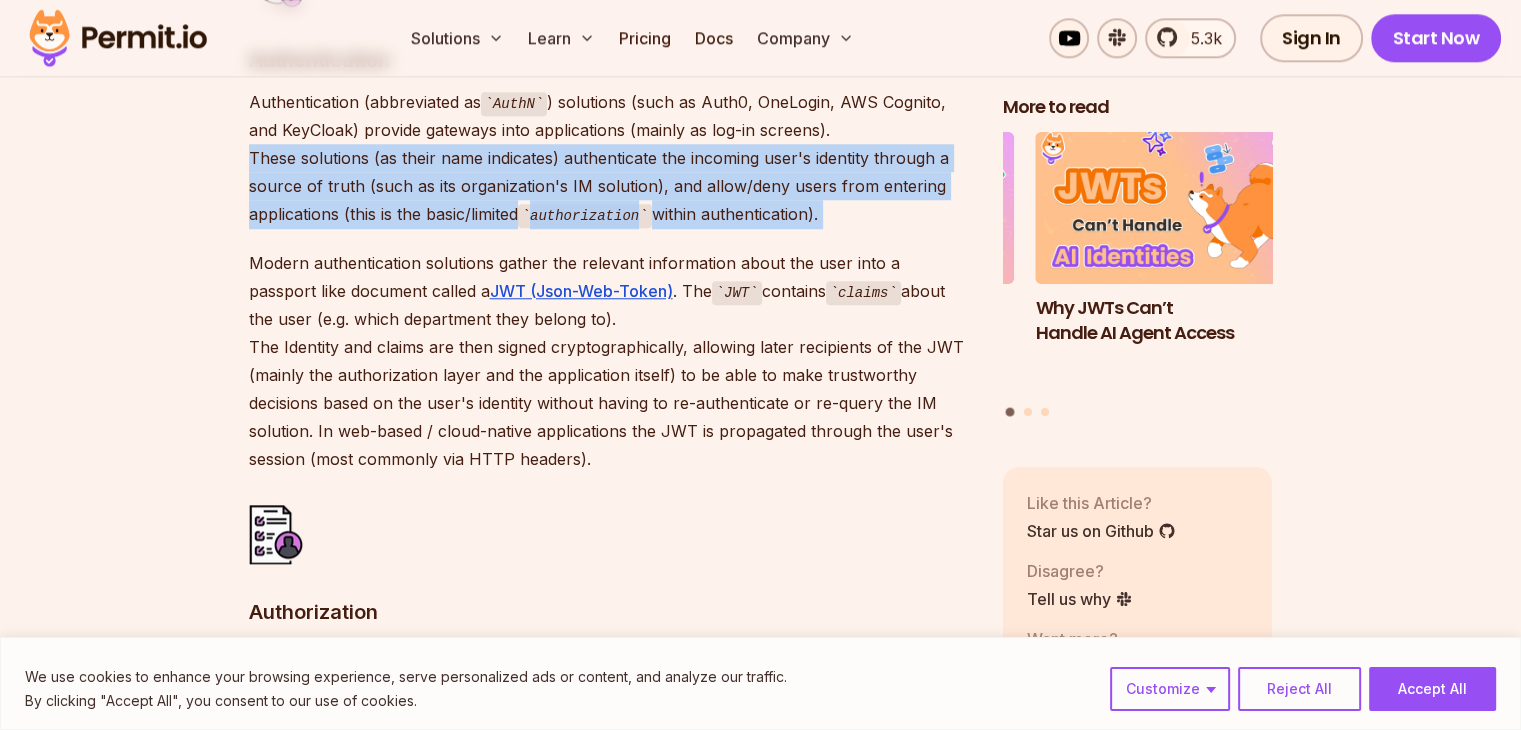 click on "Authentication (abbreviated as  AuthN ) solutions (such as Auth0, OneLogin, AWS Cognito, and KeyCloak) provide gateways into applications (mainly as log-in screens). These solutions (as their name indicates) authenticate the incoming user's identity through a source of truth (such as its organization's IM solution), and allow/deny users from entering applications (this is the basic/limited  authorization  within authentication)." at bounding box center (610, 158) 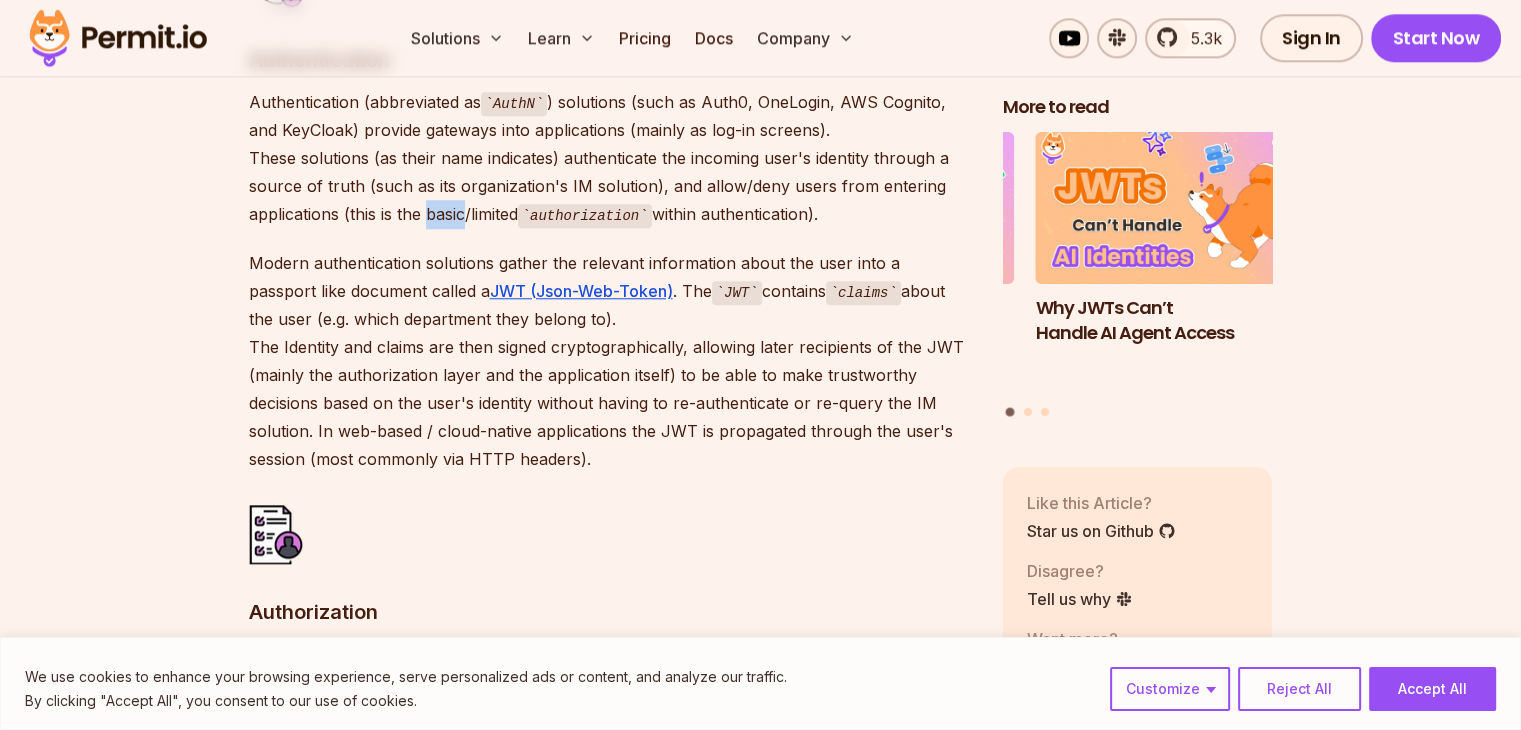 click on "Authentication (abbreviated as  AuthN ) solutions (such as Auth0, OneLogin, AWS Cognito, and KeyCloak) provide gateways into applications (mainly as log-in screens). These solutions (as their name indicates) authenticate the incoming user's identity through a source of truth (such as its organization's IM solution), and allow/deny users from entering applications (this is the basic/limited  authorization  within authentication)." at bounding box center [610, 158] 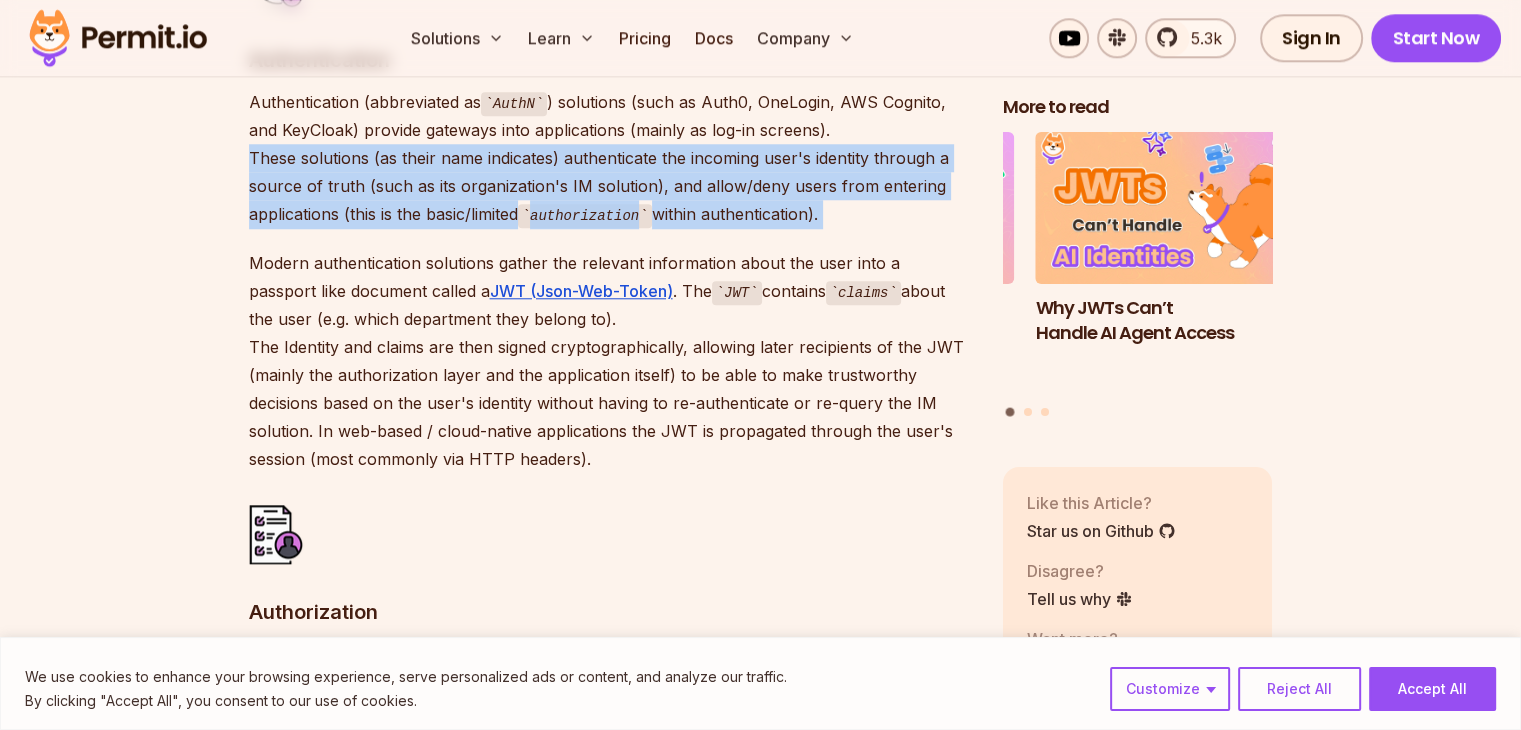 click on "Authentication (abbreviated as  AuthN ) solutions (such as Auth0, OneLogin, AWS Cognito, and KeyCloak) provide gateways into applications (mainly as log-in screens). These solutions (as their name indicates) authenticate the incoming user's identity through a source of truth (such as its organization's IM solution), and allow/deny users from entering applications (this is the basic/limited  authorization  within authentication)." at bounding box center (610, 158) 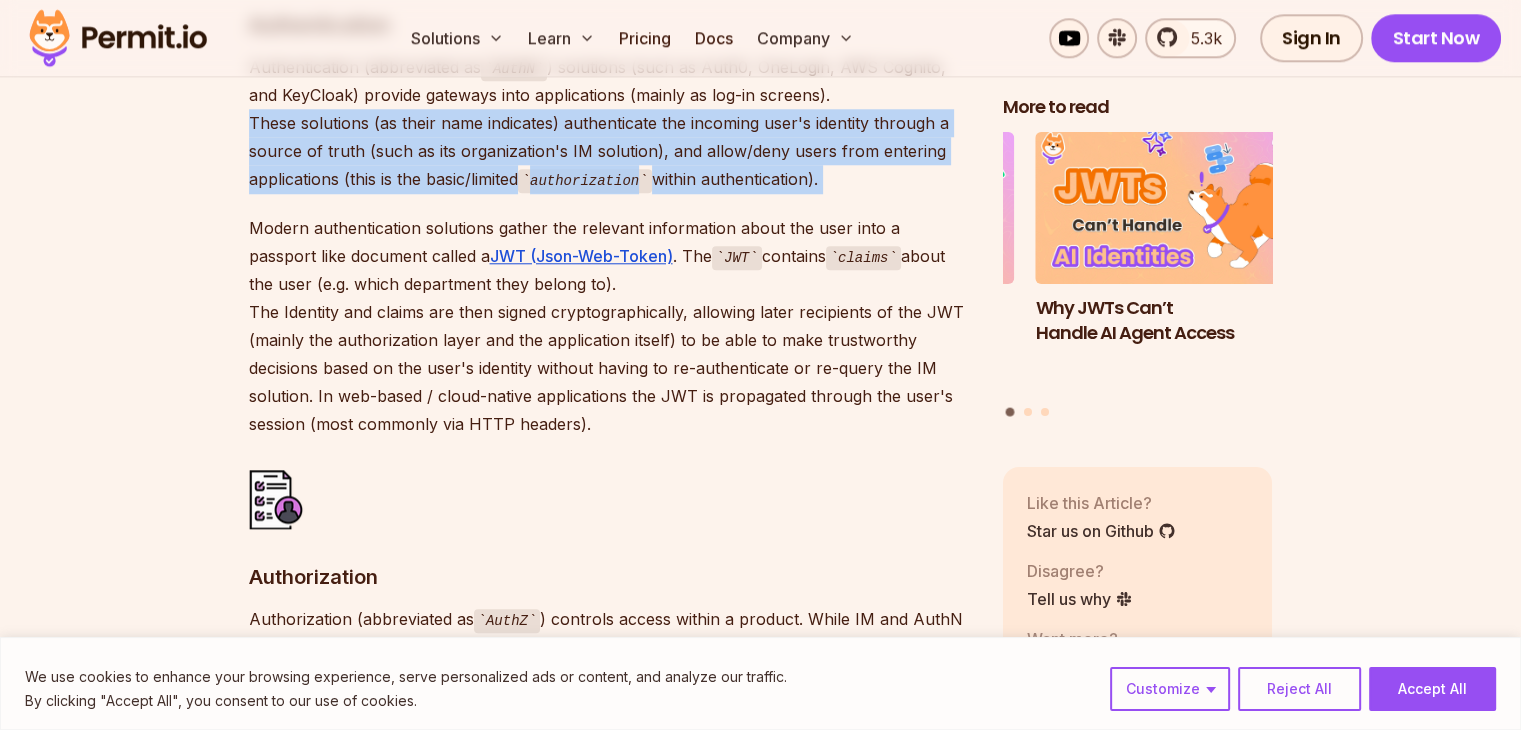 scroll, scrollTop: 1963, scrollLeft: 0, axis: vertical 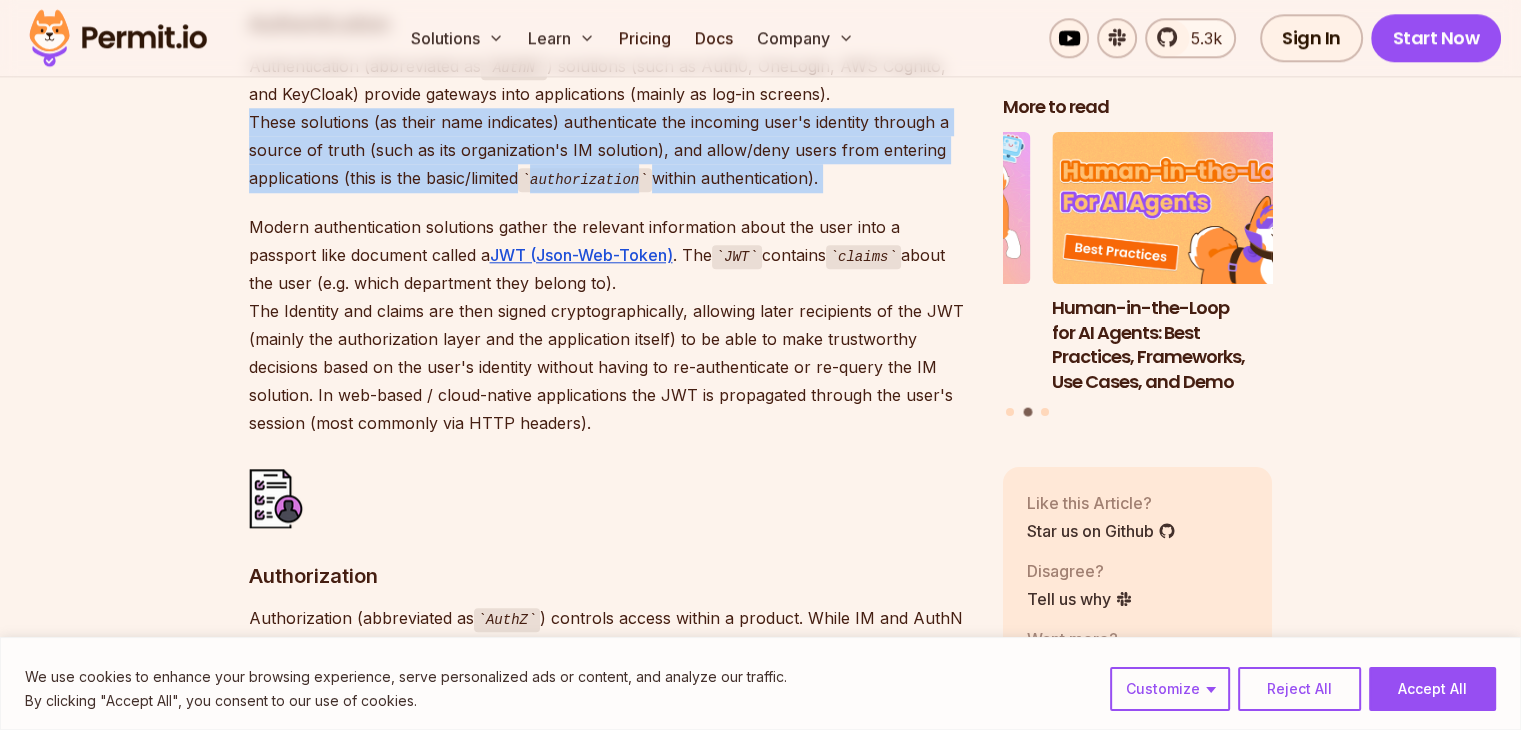 click on "Authentication (abbreviated as  AuthN ) solutions (such as Auth0, OneLogin, AWS Cognito, and KeyCloak) provide gateways into applications (mainly as log-in screens). These solutions (as their name indicates) authenticate the incoming user's identity through a source of truth (such as its organization's IM solution), and allow/deny users from entering applications (this is the basic/limited  authorization  within authentication)." at bounding box center (610, 122) 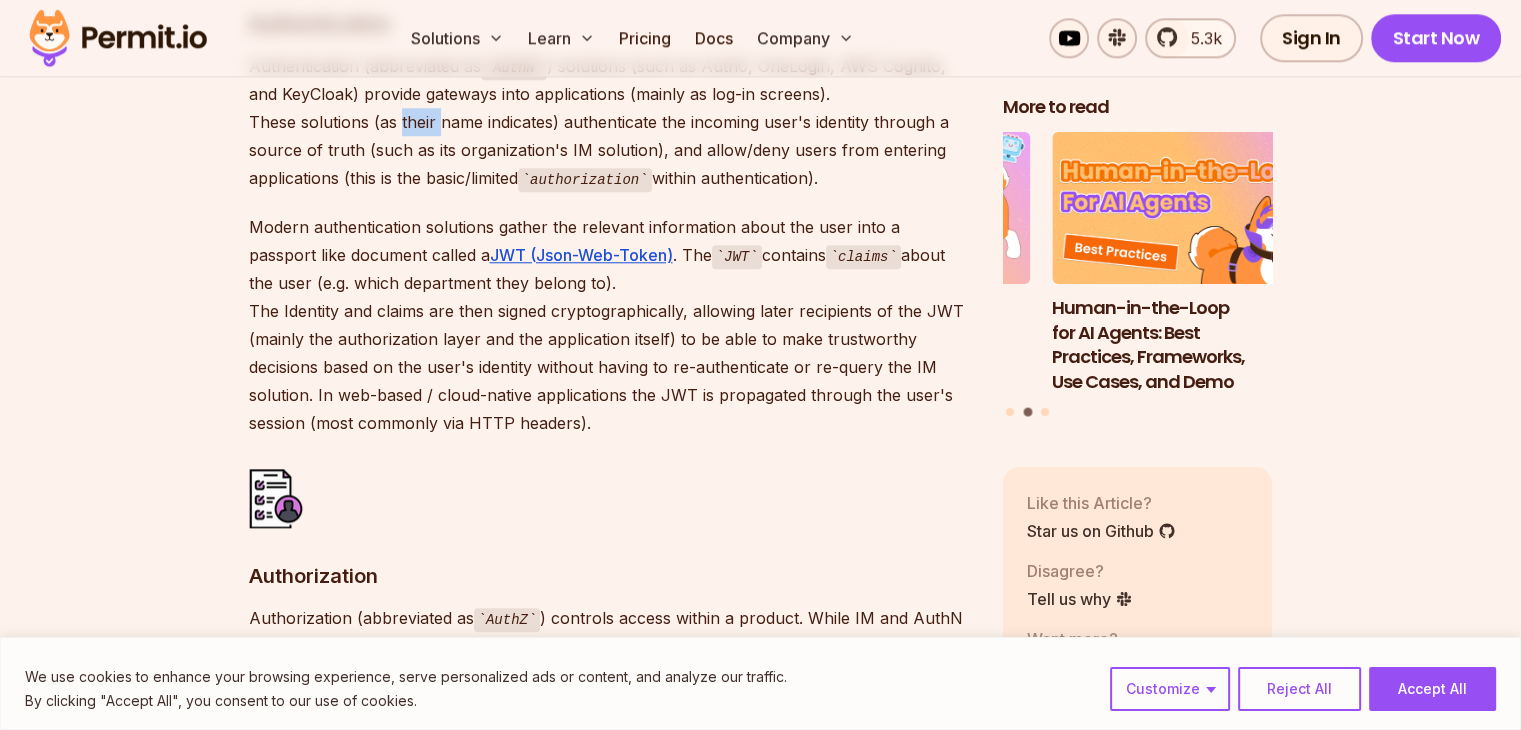 click on "Authentication (abbreviated as  AuthN ) solutions (such as Auth0, OneLogin, AWS Cognito, and KeyCloak) provide gateways into applications (mainly as log-in screens). These solutions (as their name indicates) authenticate the incoming user's identity through a source of truth (such as its organization's IM solution), and allow/deny users from entering applications (this is the basic/limited  authorization  within authentication)." at bounding box center [610, 122] 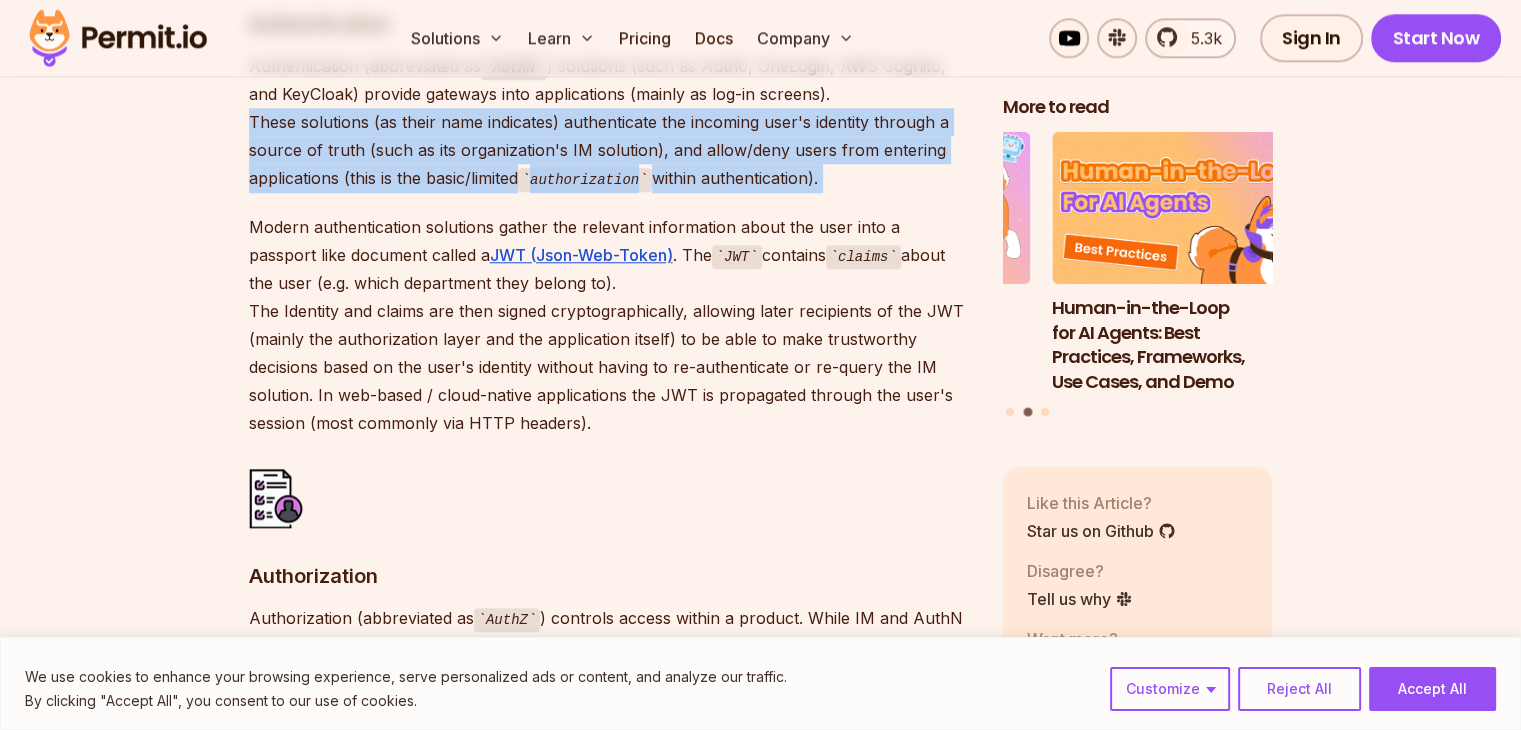 click on "Authentication (abbreviated as  AuthN ) solutions (such as Auth0, OneLogin, AWS Cognito, and KeyCloak) provide gateways into applications (mainly as log-in screens). These solutions (as their name indicates) authenticate the incoming user's identity through a source of truth (such as its organization's IM solution), and allow/deny users from entering applications (this is the basic/limited  authorization  within authentication)." at bounding box center (610, 122) 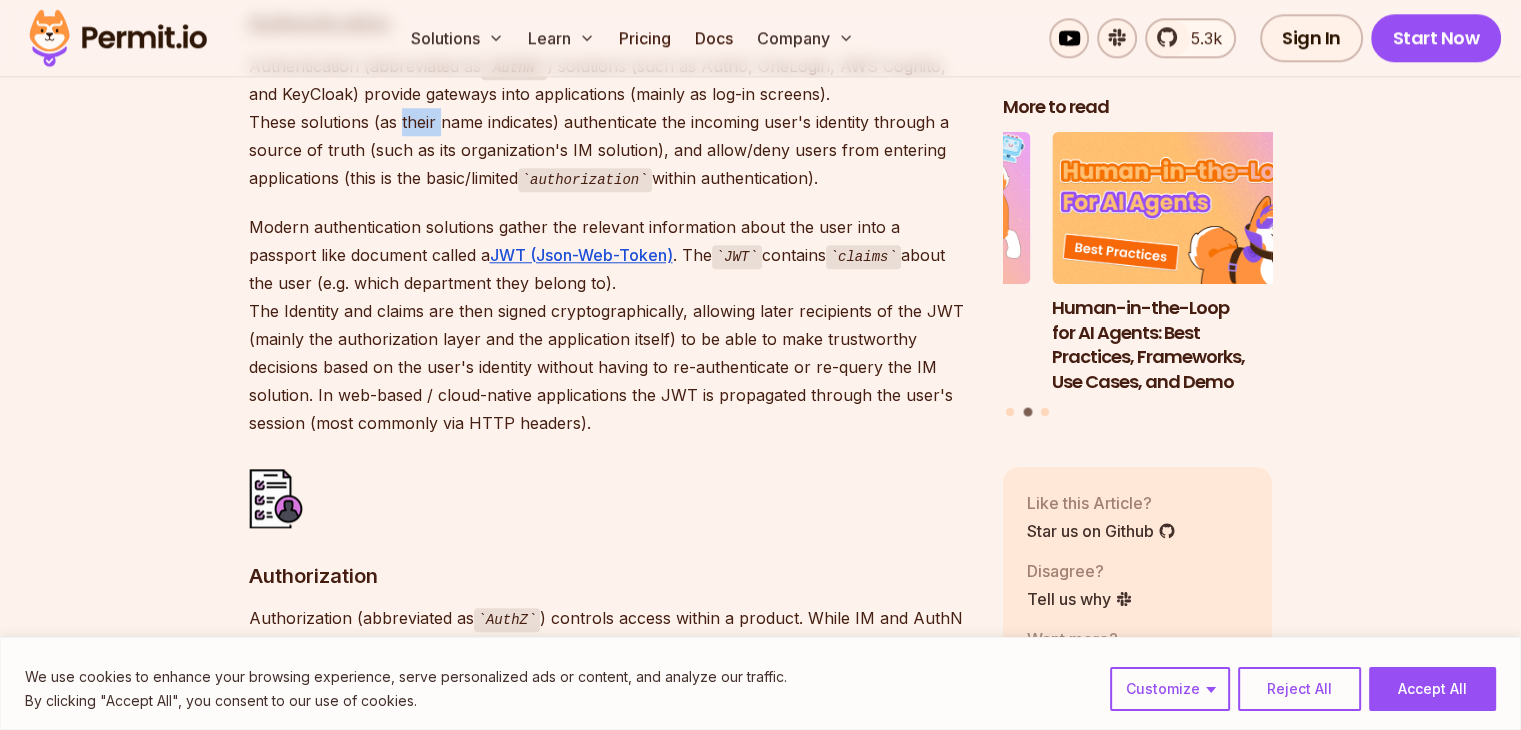 click on "Authentication (abbreviated as  AuthN ) solutions (such as Auth0, OneLogin, AWS Cognito, and KeyCloak) provide gateways into applications (mainly as log-in screens). These solutions (as their name indicates) authenticate the incoming user's identity through a source of truth (such as its organization's IM solution), and allow/deny users from entering applications (this is the basic/limited  authorization  within authentication)." at bounding box center (610, 122) 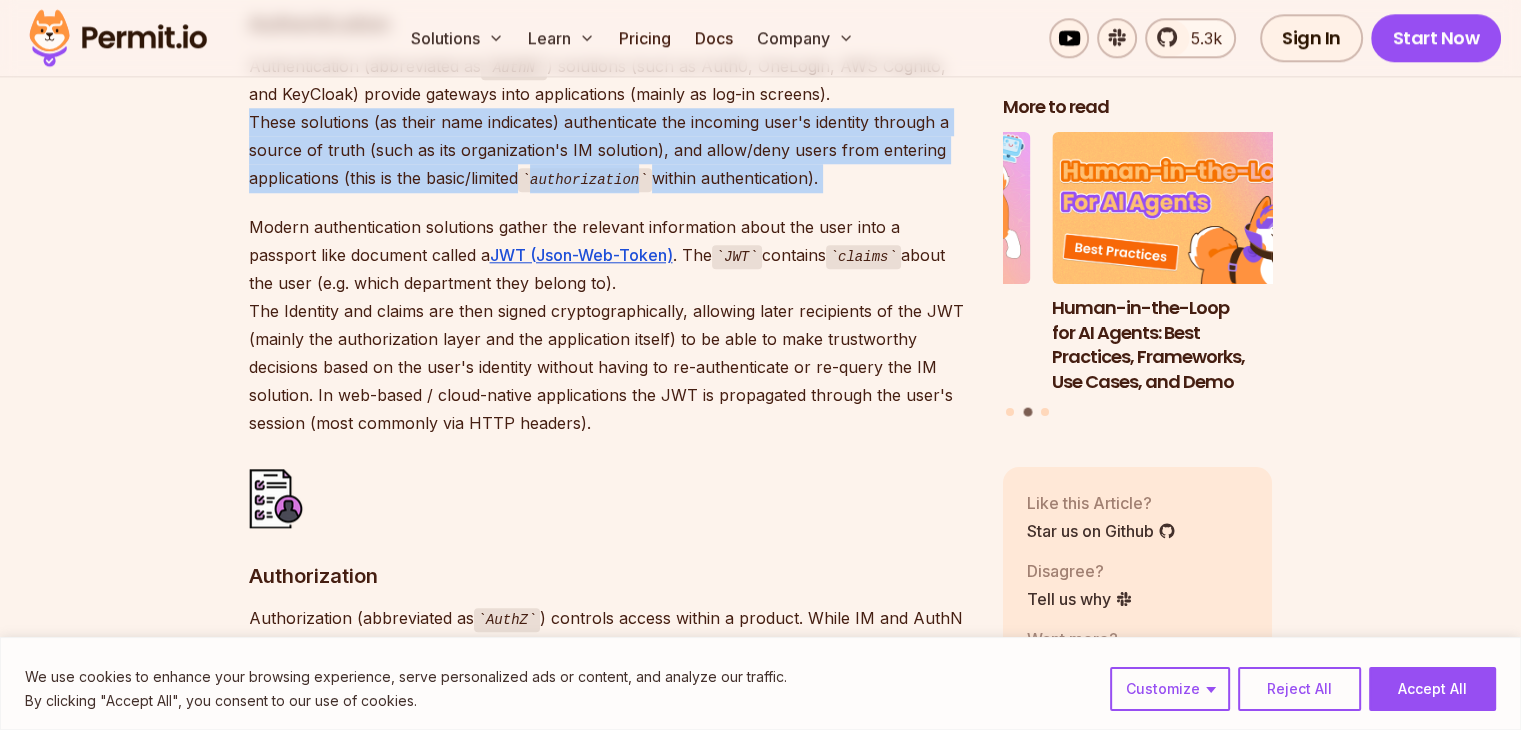 click on "Authentication (abbreviated as  AuthN ) solutions (such as Auth0, OneLogin, AWS Cognito, and KeyCloak) provide gateways into applications (mainly as log-in screens). These solutions (as their name indicates) authenticate the incoming user's identity through a source of truth (such as its organization's IM solution), and allow/deny users from entering applications (this is the basic/limited  authorization  within authentication)." at bounding box center (610, 122) 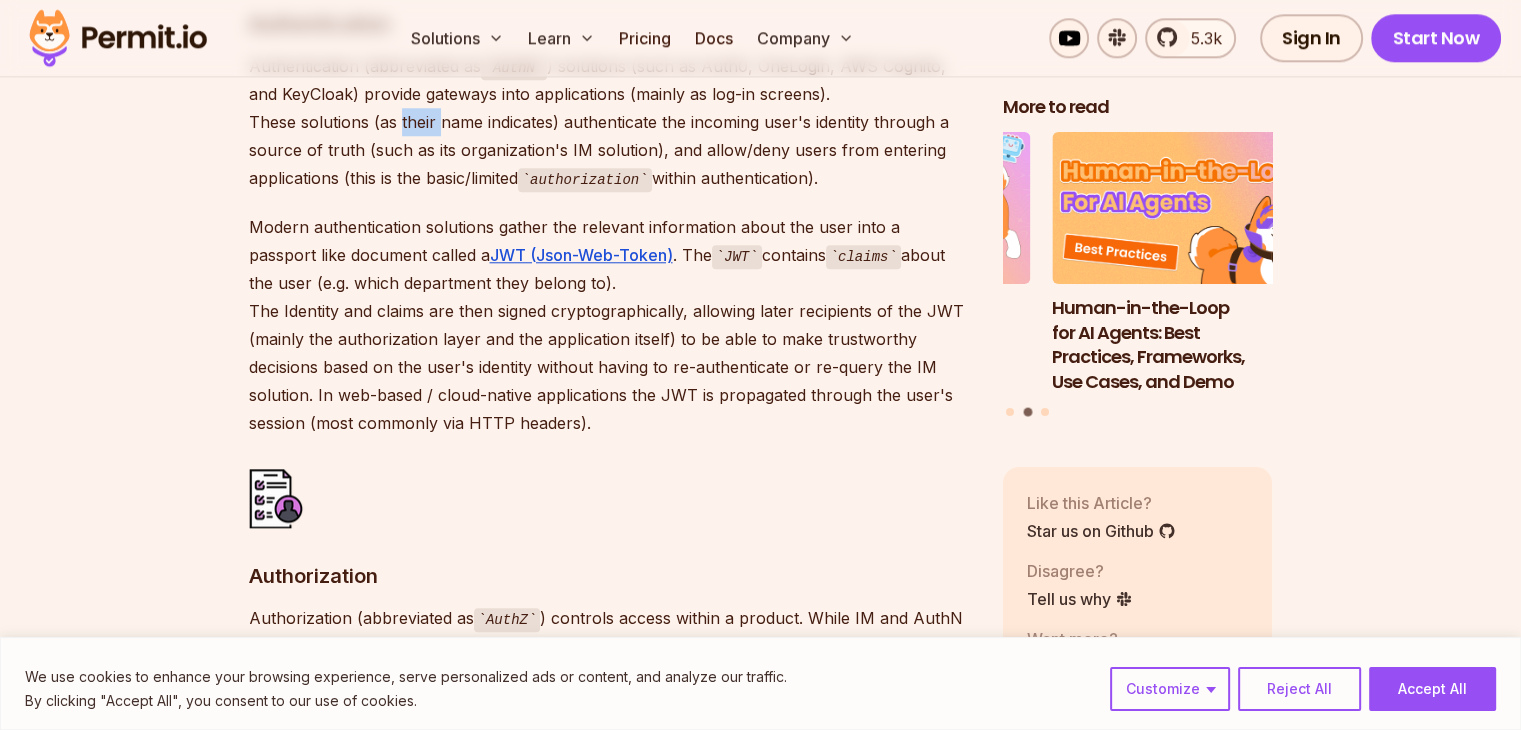 click on "Authentication (abbreviated as  AuthN ) solutions (such as Auth0, OneLogin, AWS Cognito, and KeyCloak) provide gateways into applications (mainly as log-in screens). These solutions (as their name indicates) authenticate the incoming user's identity through a source of truth (such as its organization's IM solution), and allow/deny users from entering applications (this is the basic/limited  authorization  within authentication)." at bounding box center [610, 122] 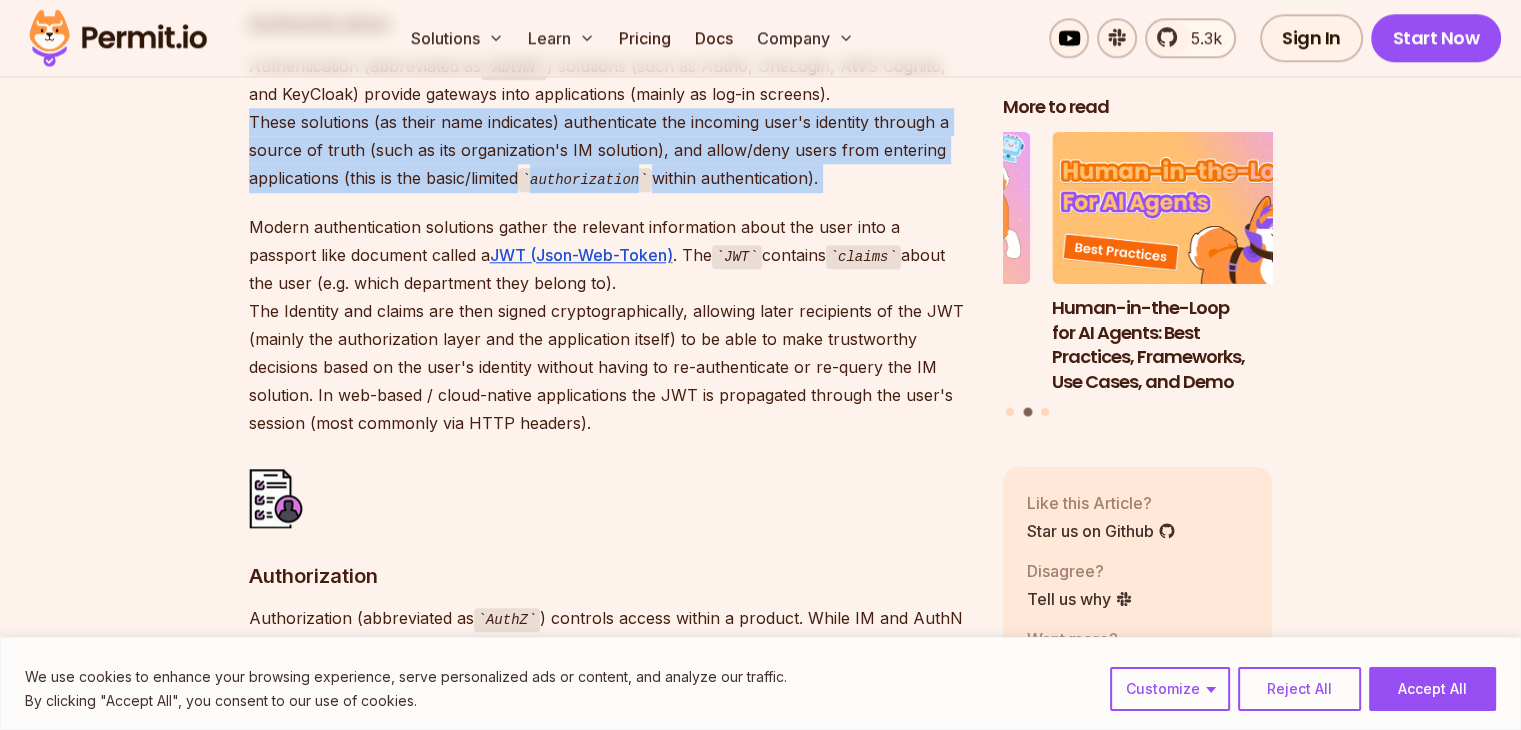 click on "Authentication (abbreviated as  AuthN ) solutions (such as Auth0, OneLogin, AWS Cognito, and KeyCloak) provide gateways into applications (mainly as log-in screens). These solutions (as their name indicates) authenticate the incoming user's identity through a source of truth (such as its organization's IM solution), and allow/deny users from entering applications (this is the basic/limited  authorization  within authentication)." at bounding box center (610, 122) 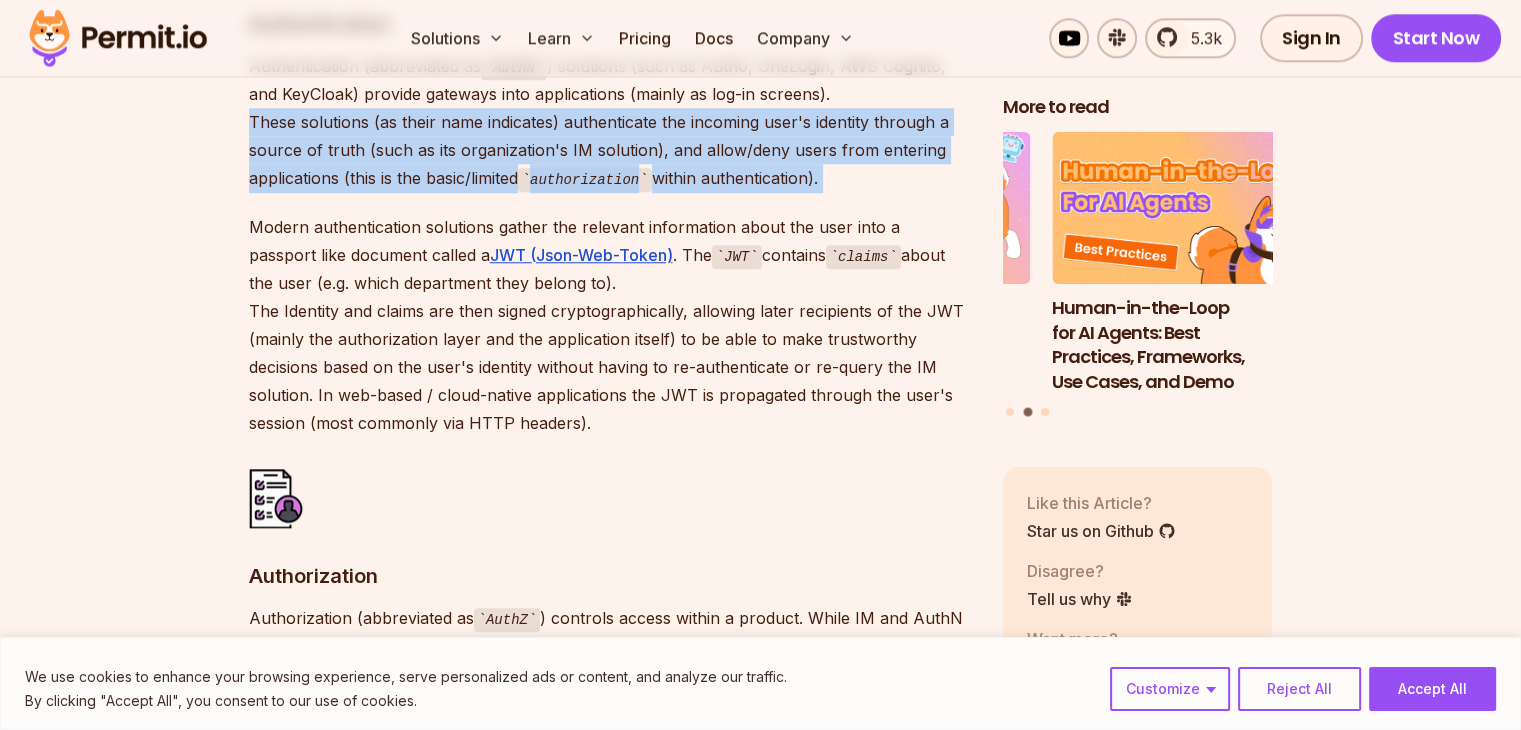 click on "Authentication (abbreviated as  AuthN ) solutions (such as Auth0, OneLogin, AWS Cognito, and KeyCloak) provide gateways into applications (mainly as log-in screens). These solutions (as their name indicates) authenticate the incoming user's identity through a source of truth (such as its organization's IM solution), and allow/deny users from entering applications (this is the basic/limited  authorization  within authentication)." at bounding box center [610, 122] 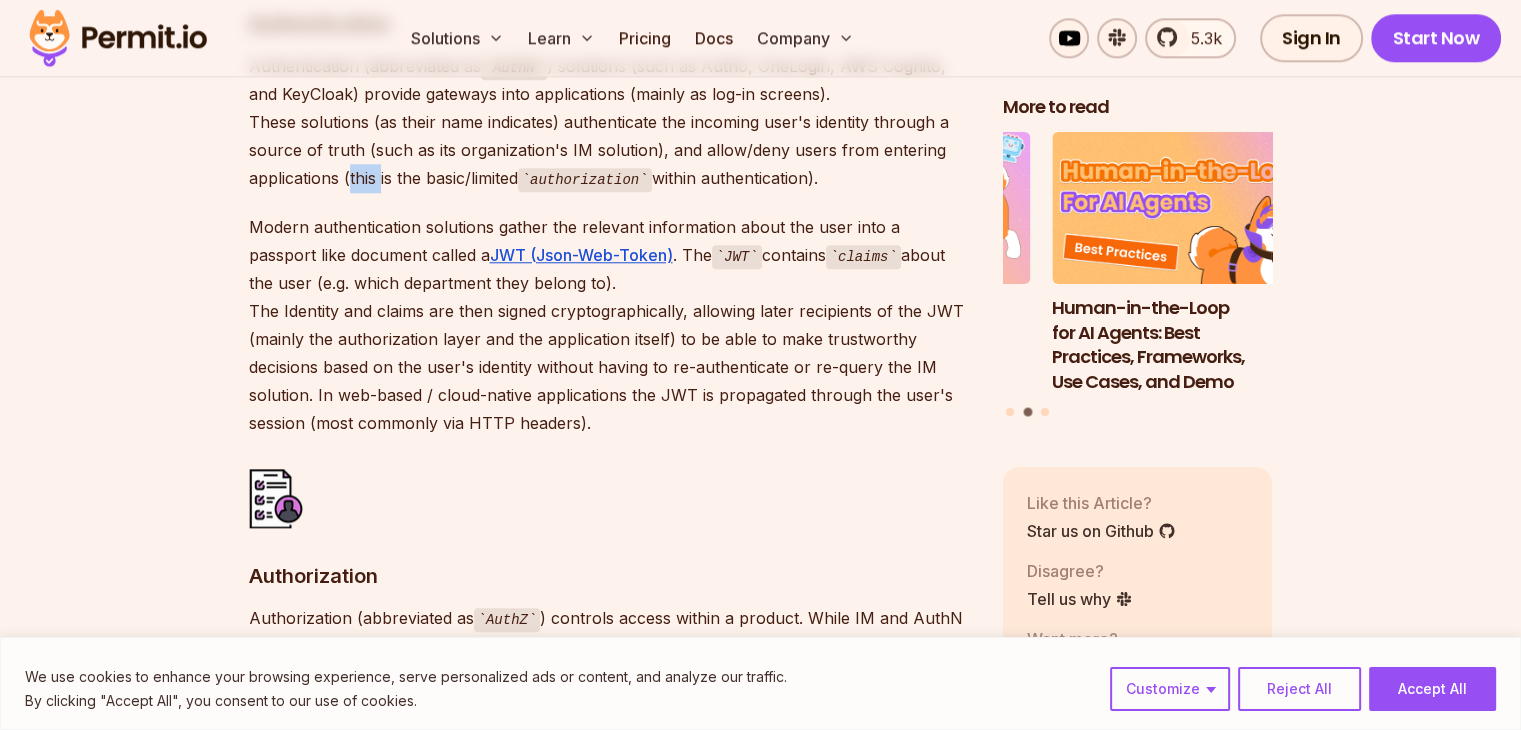 click on "Authentication (abbreviated as  AuthN ) solutions (such as Auth0, OneLogin, AWS Cognito, and KeyCloak) provide gateways into applications (mainly as log-in screens). These solutions (as their name indicates) authenticate the incoming user's identity through a source of truth (such as its organization's IM solution), and allow/deny users from entering applications (this is the basic/limited  authorization  within authentication)." at bounding box center [610, 122] 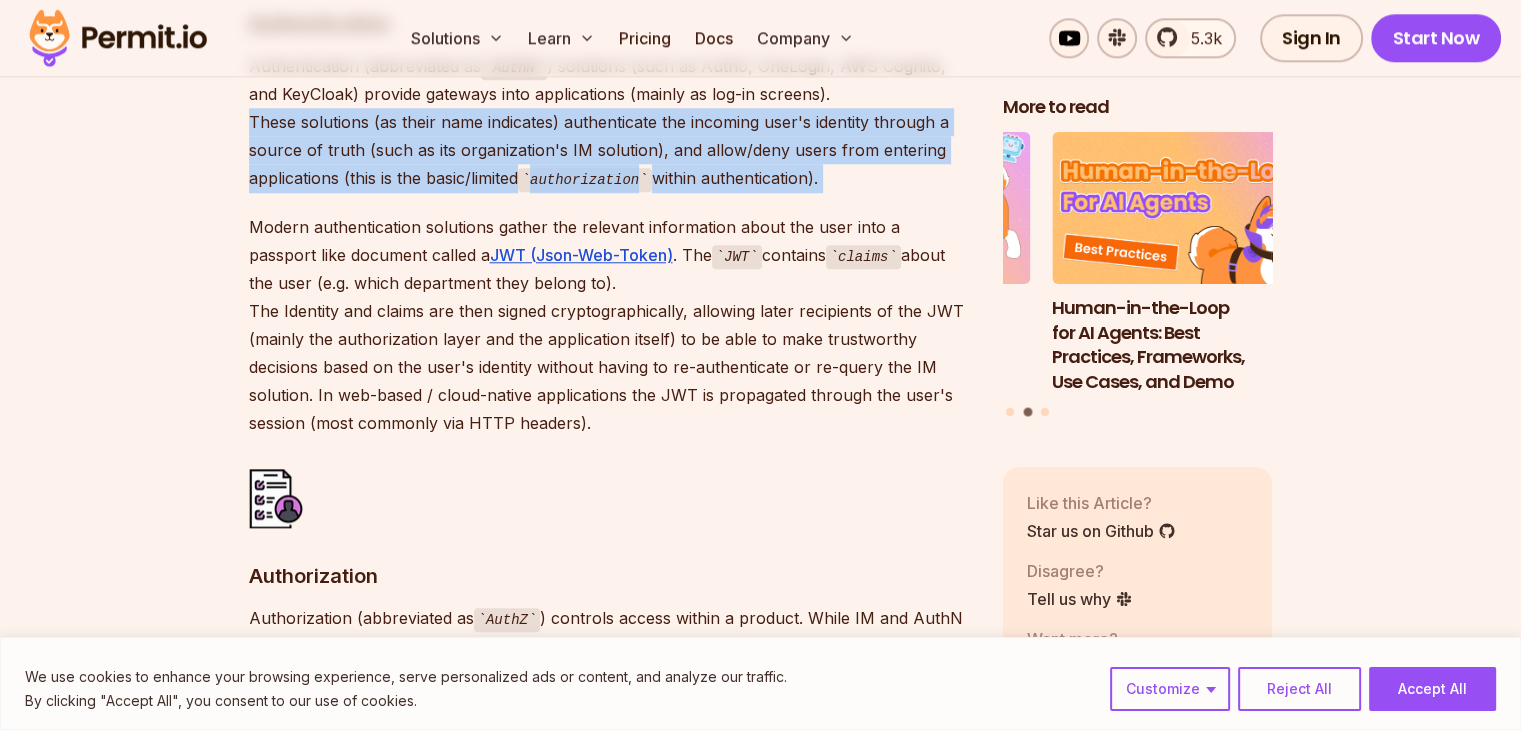 click on "Authentication (abbreviated as  AuthN ) solutions (such as Auth0, OneLogin, AWS Cognito, and KeyCloak) provide gateways into applications (mainly as log-in screens). These solutions (as their name indicates) authenticate the incoming user's identity through a source of truth (such as its organization's IM solution), and allow/deny users from entering applications (this is the basic/limited  authorization  within authentication)." at bounding box center (610, 122) 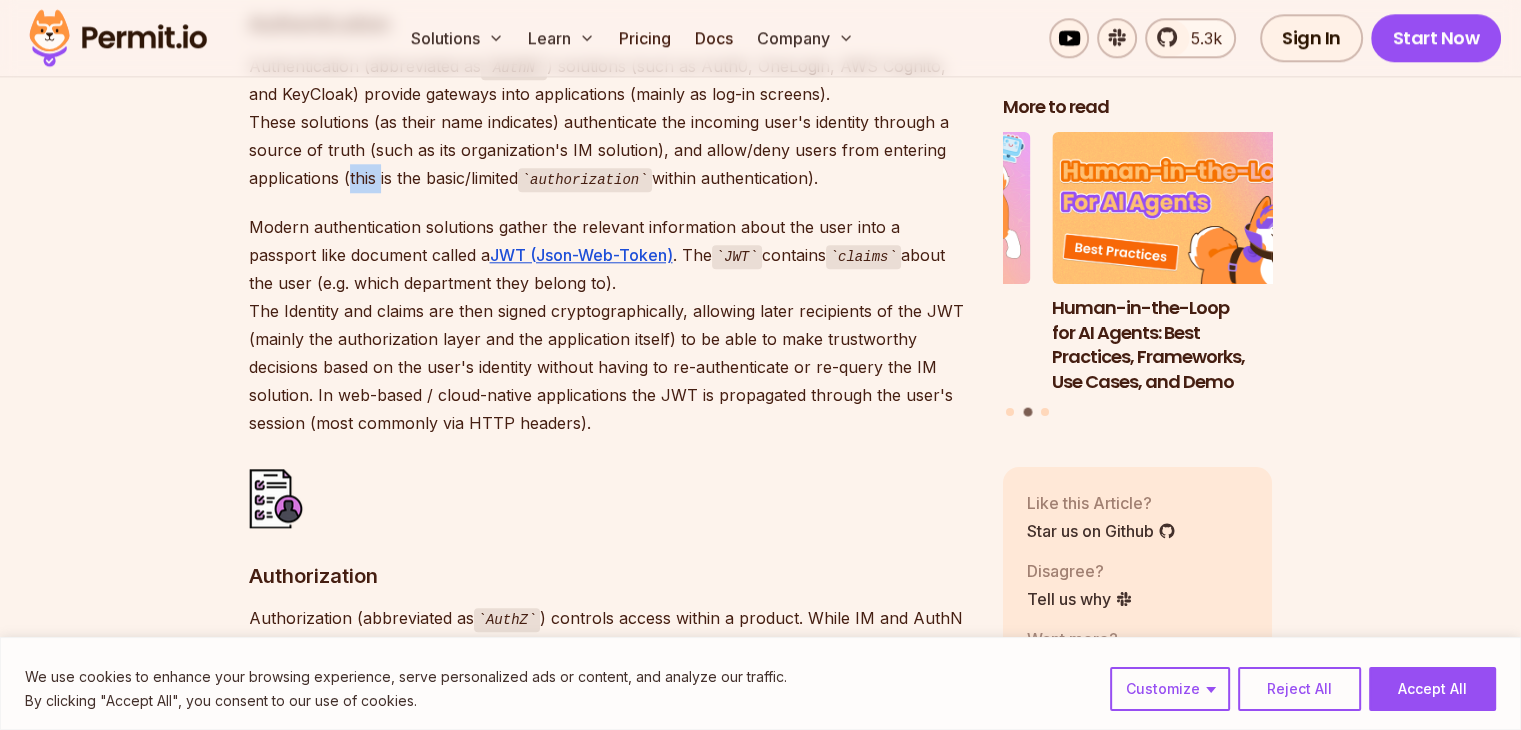 click on "Authentication (abbreviated as  AuthN ) solutions (such as Auth0, OneLogin, AWS Cognito, and KeyCloak) provide gateways into applications (mainly as log-in screens). These solutions (as their name indicates) authenticate the incoming user's identity through a source of truth (such as its organization's IM solution), and allow/deny users from entering applications (this is the basic/limited  authorization  within authentication)." at bounding box center (610, 122) 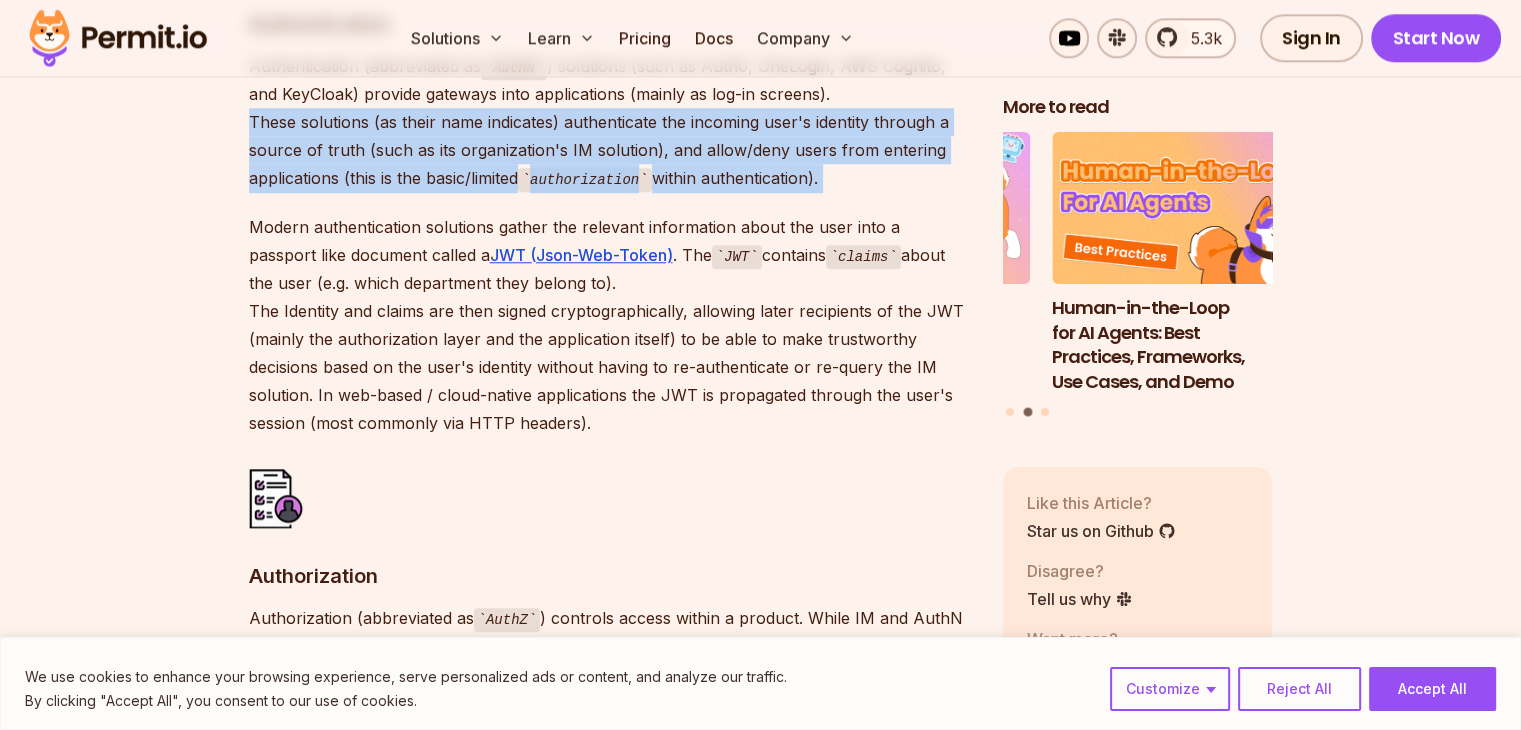 click on "Authentication (abbreviated as  AuthN ) solutions (such as Auth0, OneLogin, AWS Cognito, and KeyCloak) provide gateways into applications (mainly as log-in screens). These solutions (as their name indicates) authenticate the incoming user's identity through a source of truth (such as its organization's IM solution), and allow/deny users from entering applications (this is the basic/limited  authorization  within authentication)." at bounding box center (610, 122) 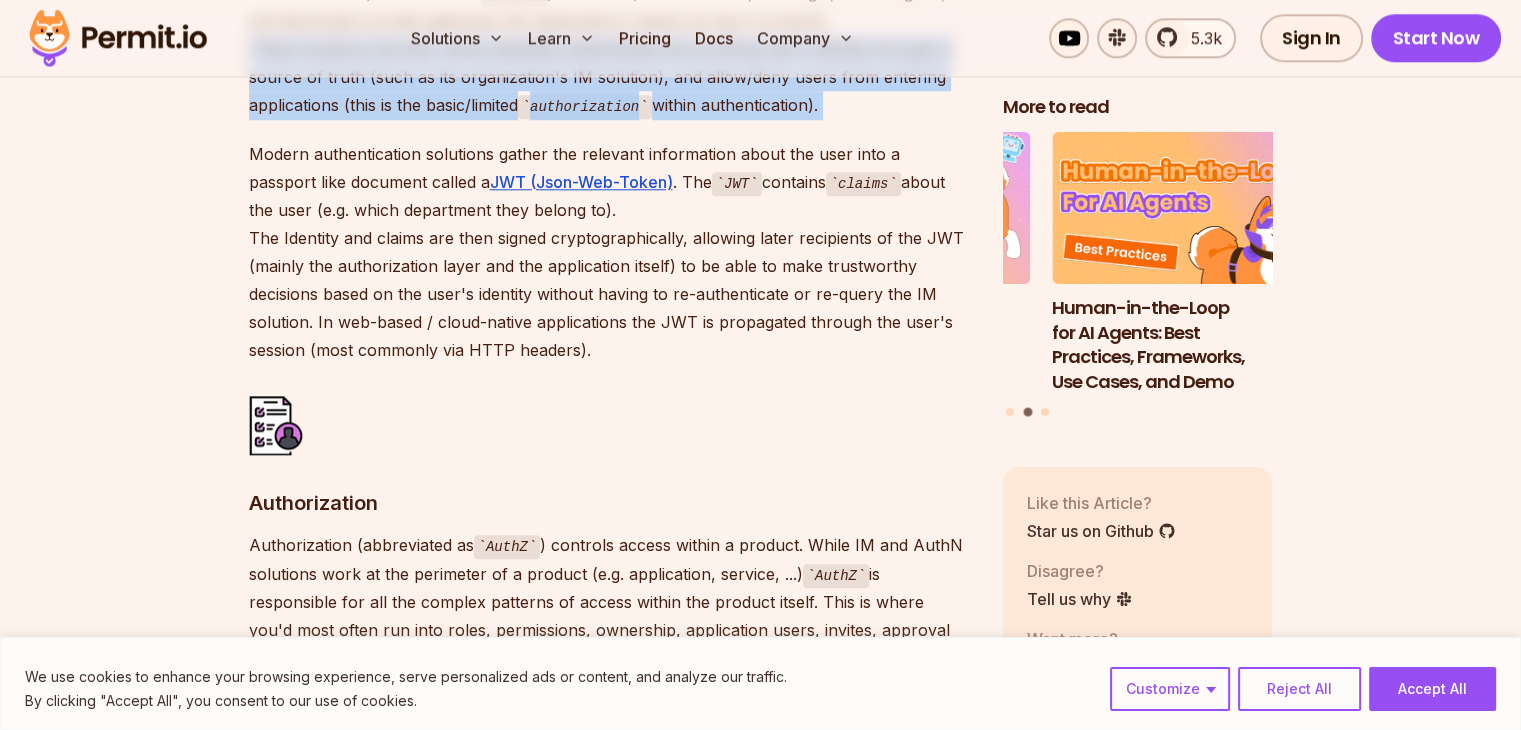 scroll, scrollTop: 2038, scrollLeft: 0, axis: vertical 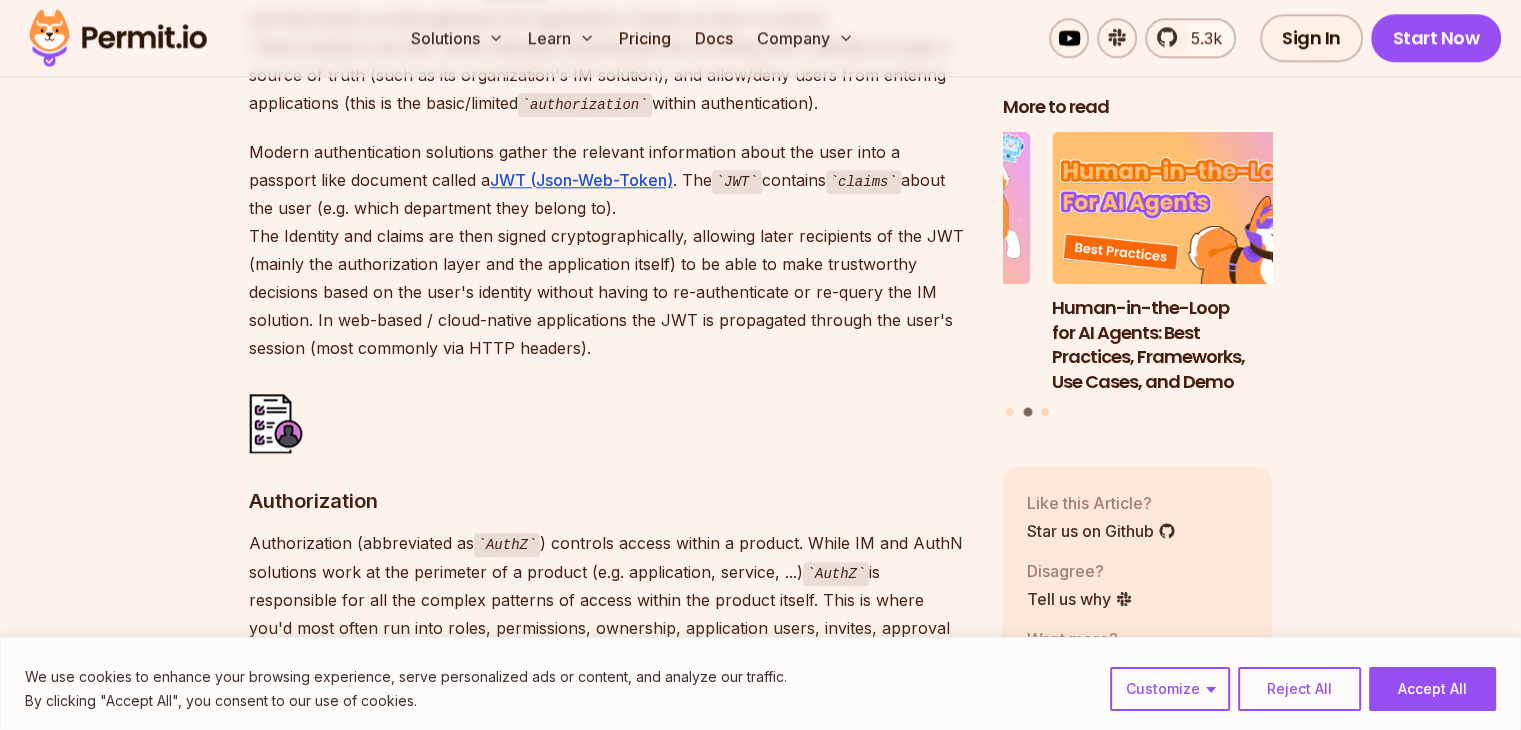click on "Modern authentication solutions gather the relevant information about the user into a passport like document called a  JWT (Json-Web-Token) . The  JWT  contains  claims  about the user (e.g. which department they belong to). The Identity and claims are then signed cryptographically, allowing later recipients of the JWT (mainly the authorization layer and the application itself) to be able to make trustworthy decisions based on the user's identity without having to re-authenticate or re-query the IM solution. In web-based / cloud-native applications the JWT is propagated through the user's session (most commonly via HTTP headers)." at bounding box center [610, 250] 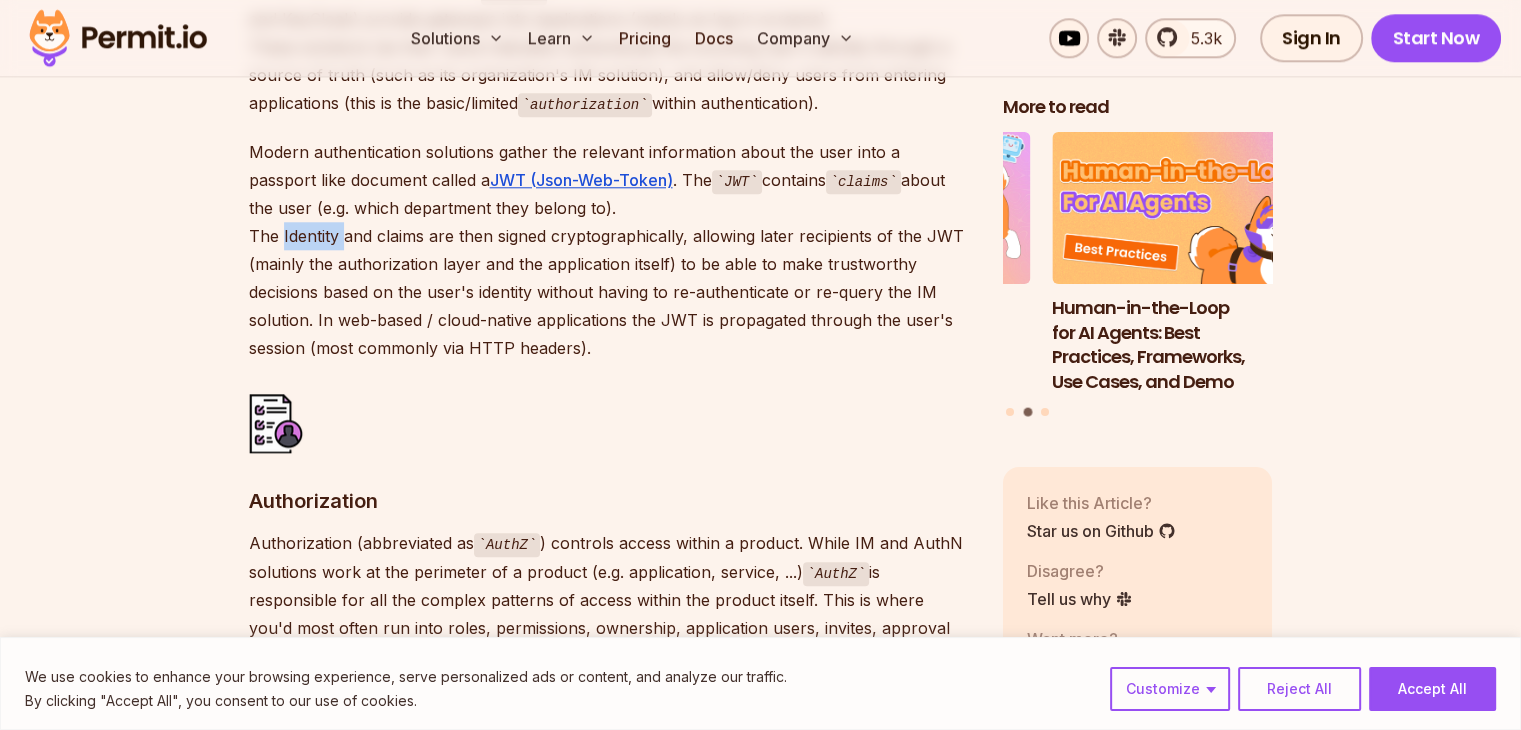 click on "Modern authentication solutions gather the relevant information about the user into a passport like document called a  JWT (Json-Web-Token) . The  JWT  contains  claims  about the user (e.g. which department they belong to). The Identity and claims are then signed cryptographically, allowing later recipients of the JWT (mainly the authorization layer and the application itself) to be able to make trustworthy decisions based on the user's identity without having to re-authenticate or re-query the IM solution. In web-based / cloud-native applications the JWT is propagated through the user's session (most commonly via HTTP headers)." at bounding box center (610, 250) 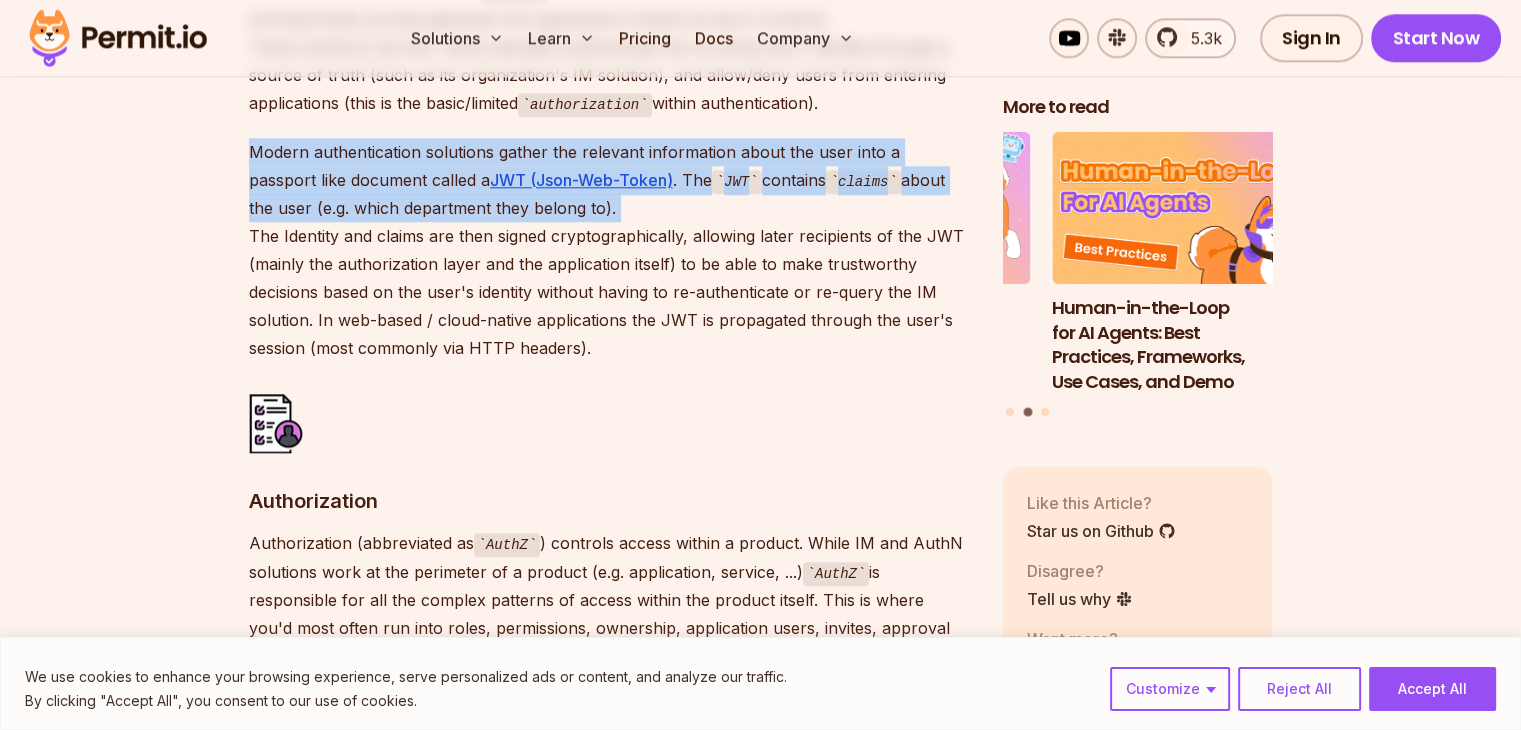 click on "Modern authentication solutions gather the relevant information about the user into a passport like document called a  JWT (Json-Web-Token) . The  JWT  contains  claims  about the user (e.g. which department they belong to). The Identity and claims are then signed cryptographically, allowing later recipients of the JWT (mainly the authorization layer and the application itself) to be able to make trustworthy decisions based on the user's identity without having to re-authenticate or re-query the IM solution. In web-based / cloud-native applications the JWT is propagated through the user's session (most commonly via HTTP headers)." at bounding box center [610, 250] 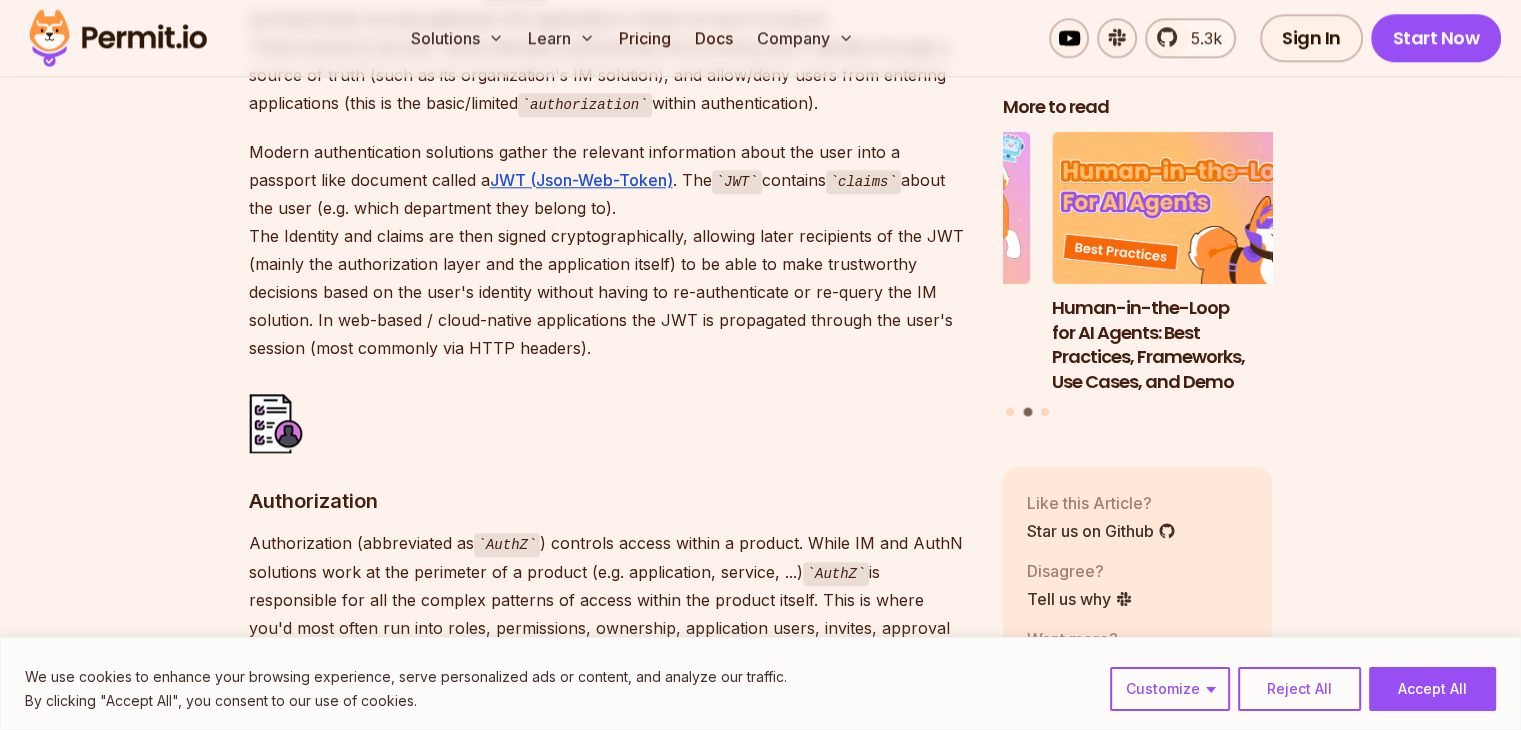drag, startPoint x: 236, startPoint y: 143, endPoint x: 676, endPoint y: 390, distance: 504.58795 